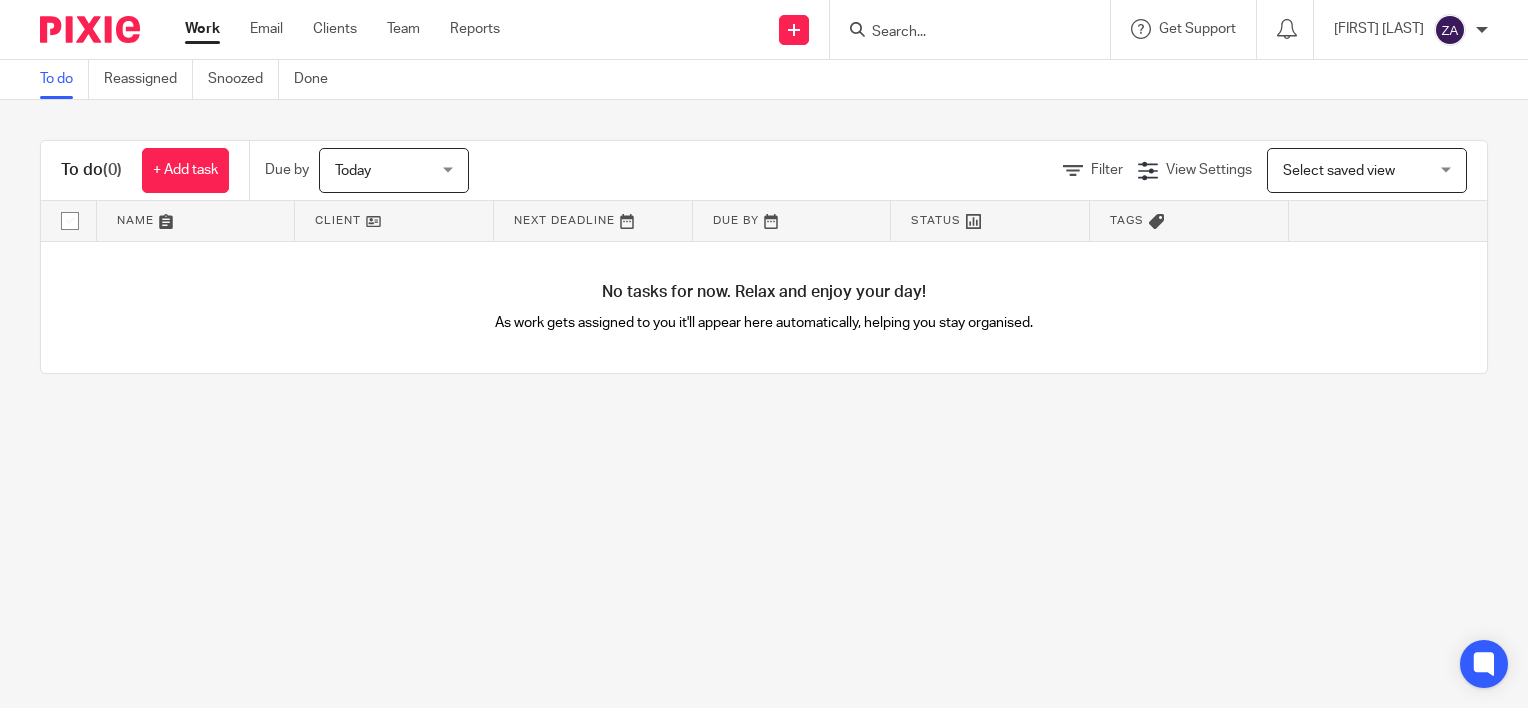 scroll, scrollTop: 0, scrollLeft: 0, axis: both 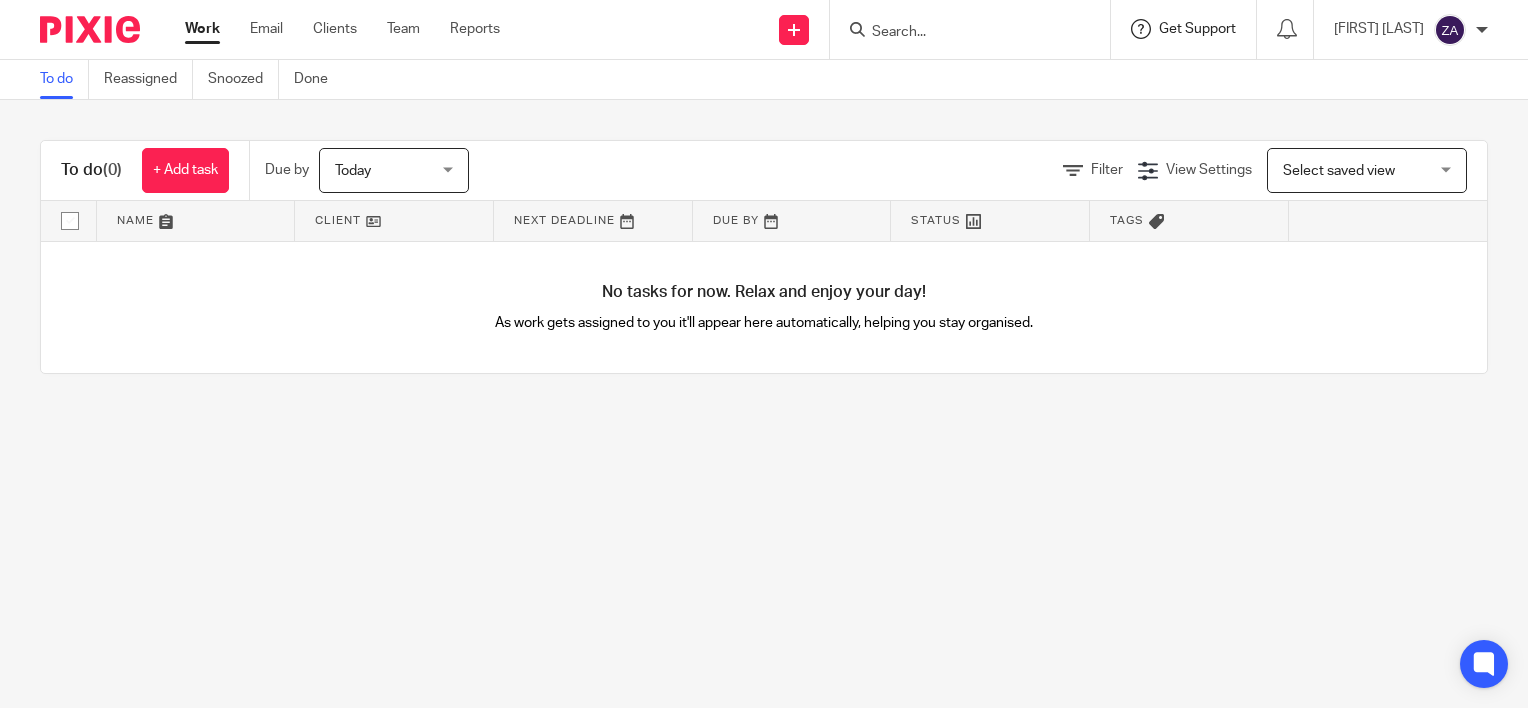 click on "Get Support" at bounding box center (1197, 29) 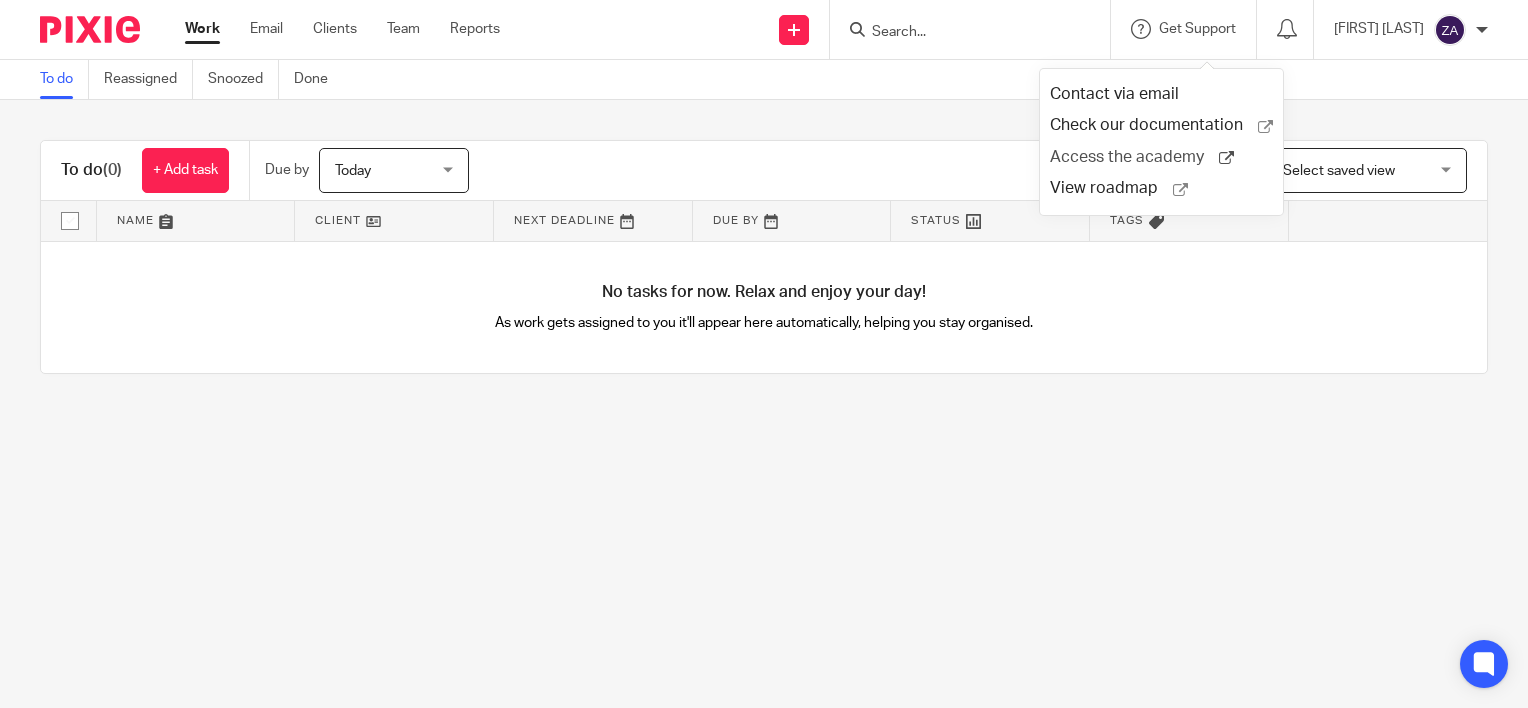 click on "Access the academy" at bounding box center [1134, 157] 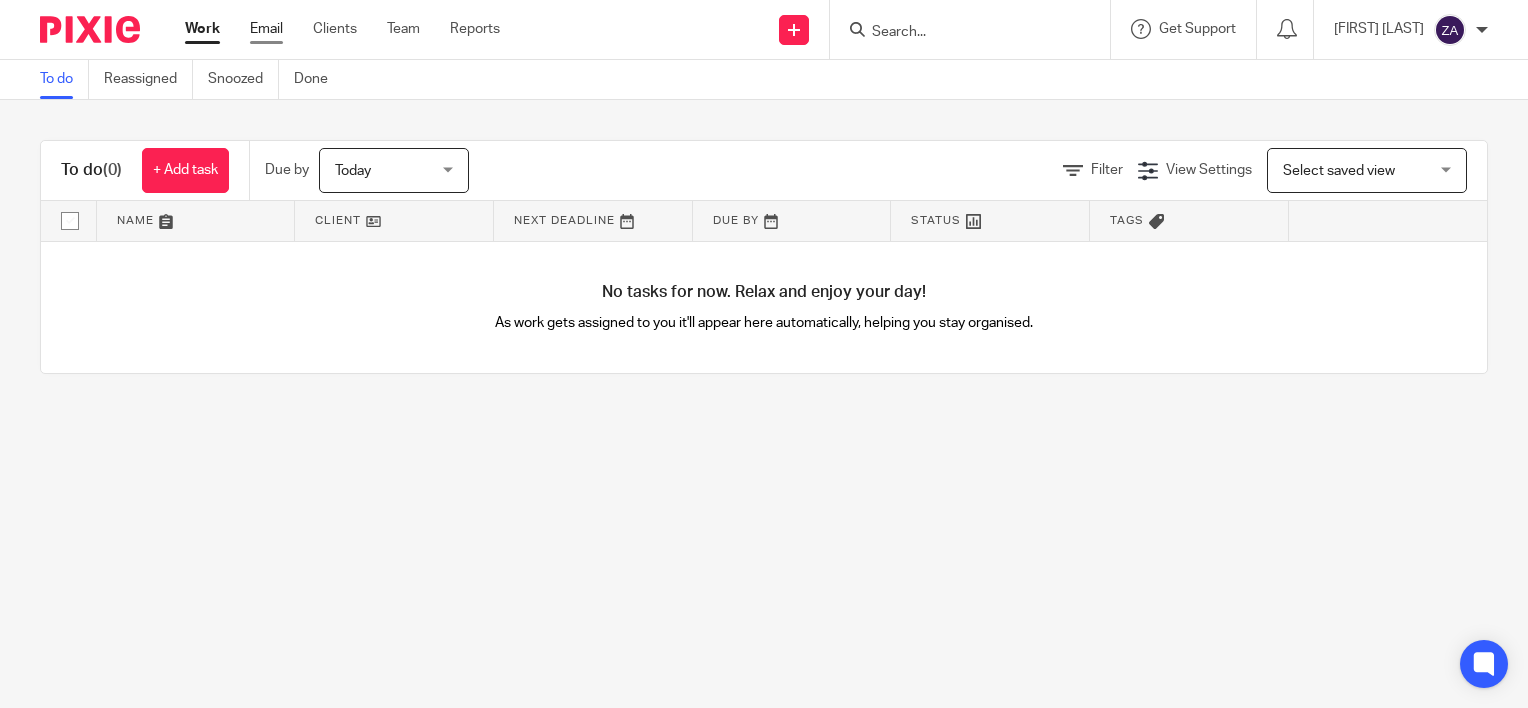click on "Email" at bounding box center [266, 29] 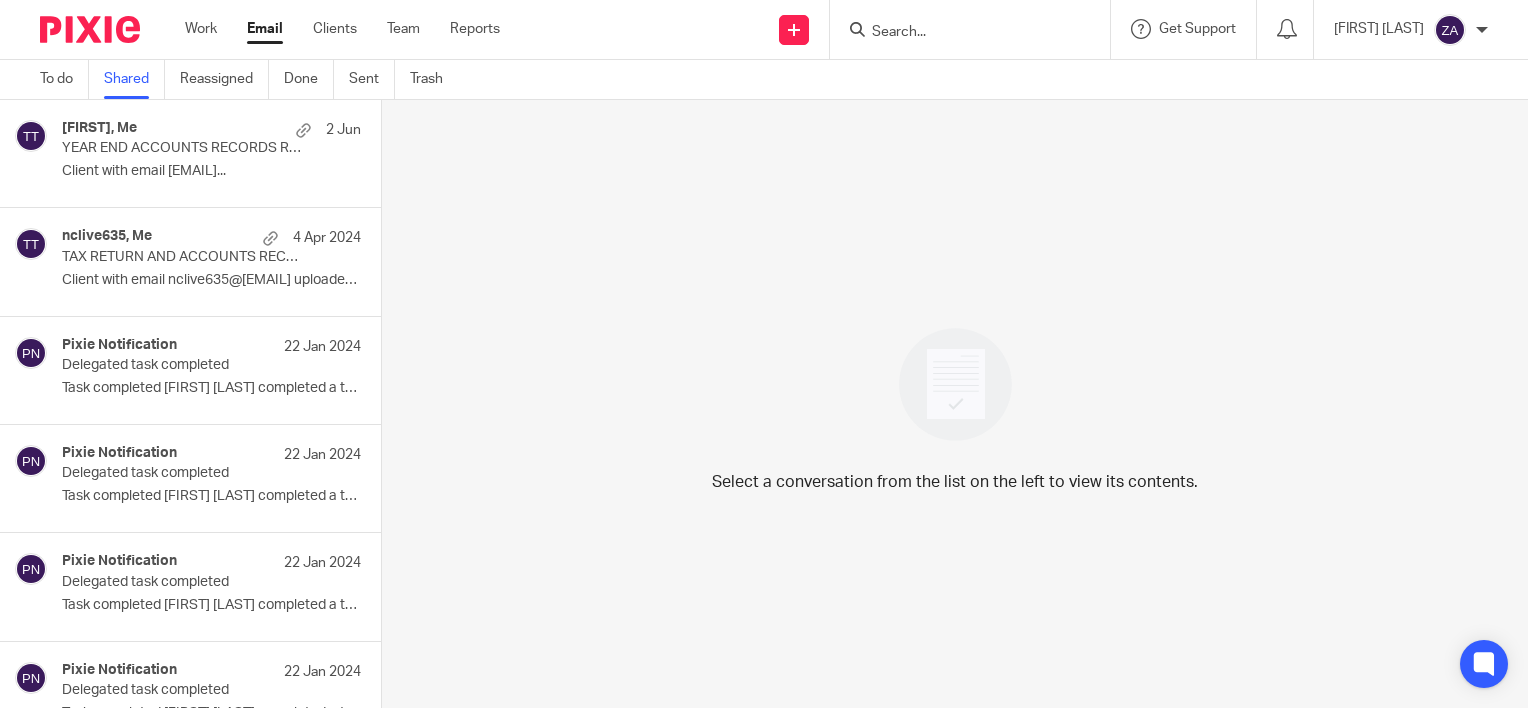 scroll, scrollTop: 0, scrollLeft: 0, axis: both 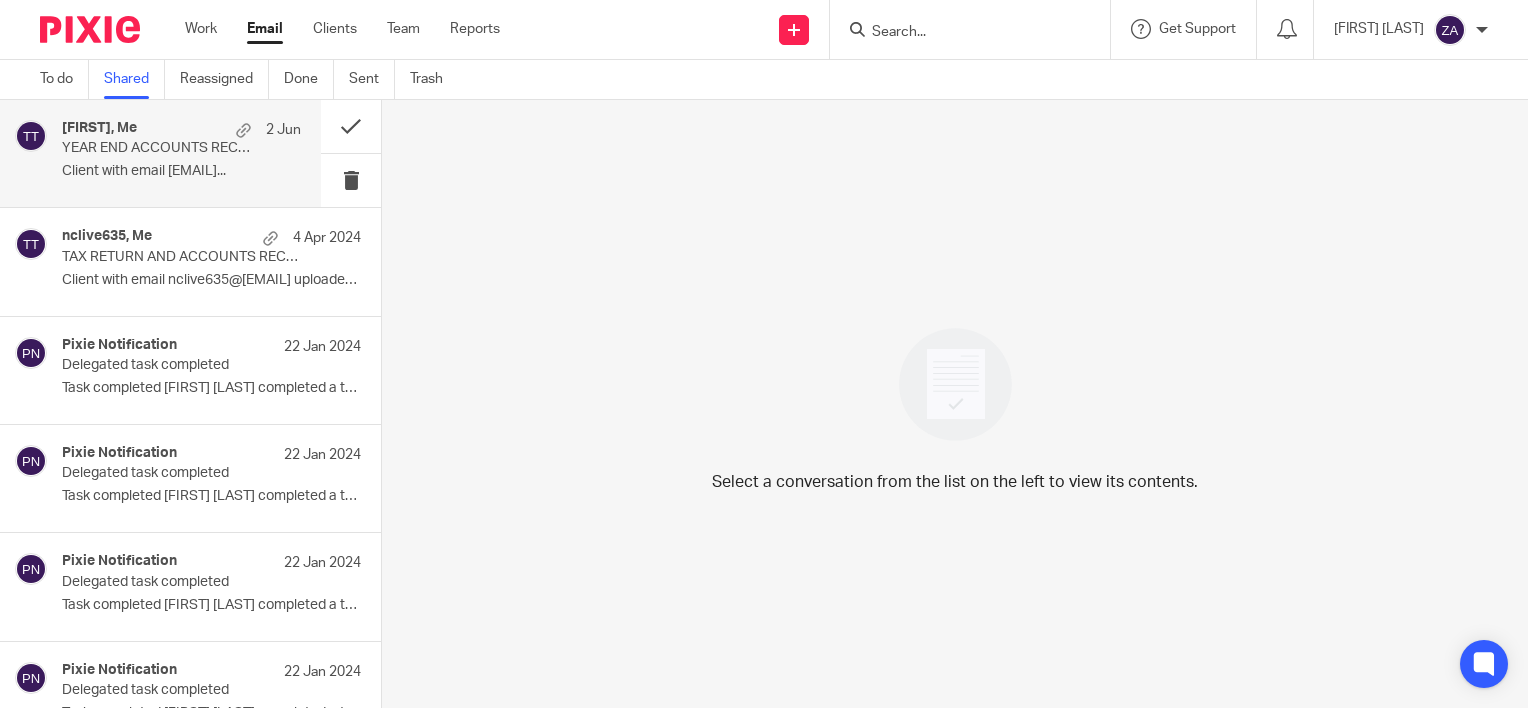 click on "Client with email [EMAIL]..." at bounding box center (181, 171) 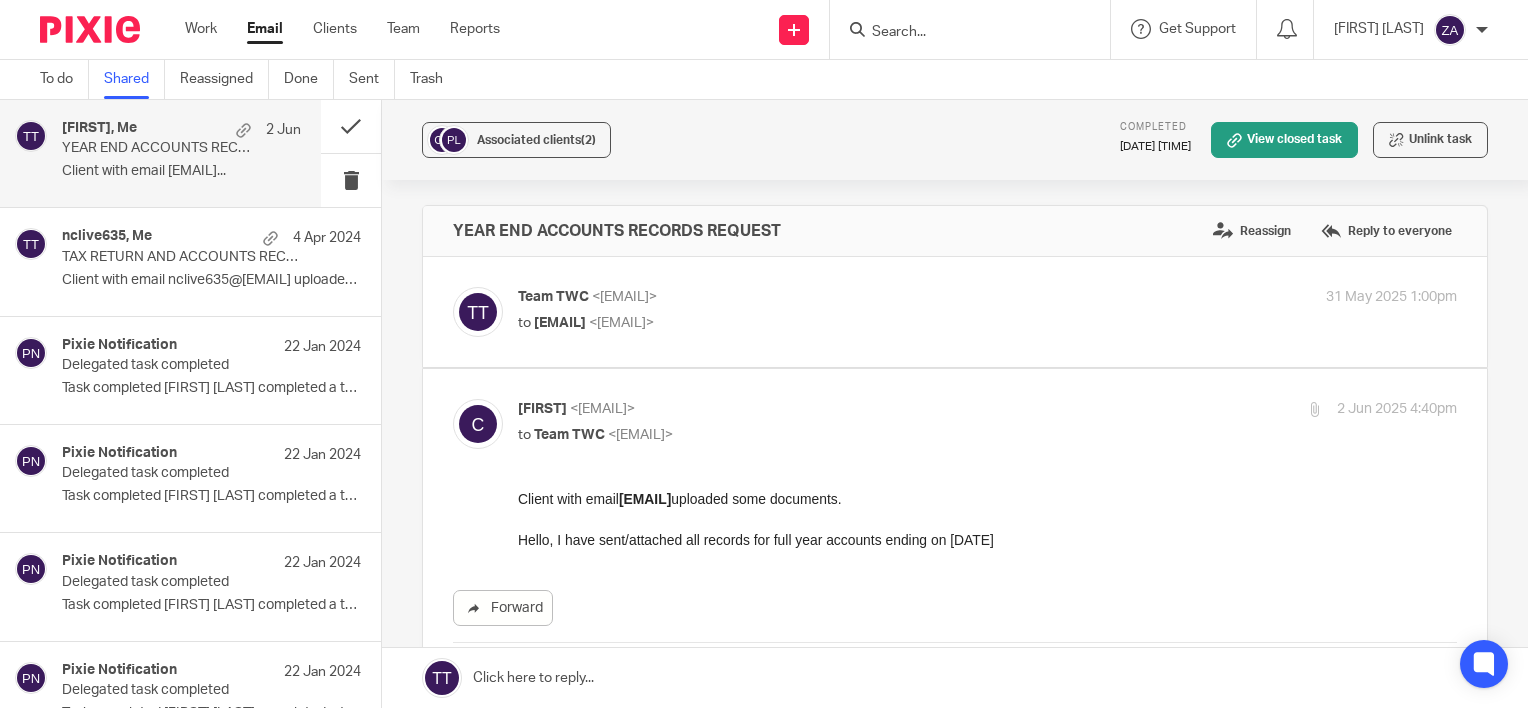 scroll, scrollTop: 0, scrollLeft: 0, axis: both 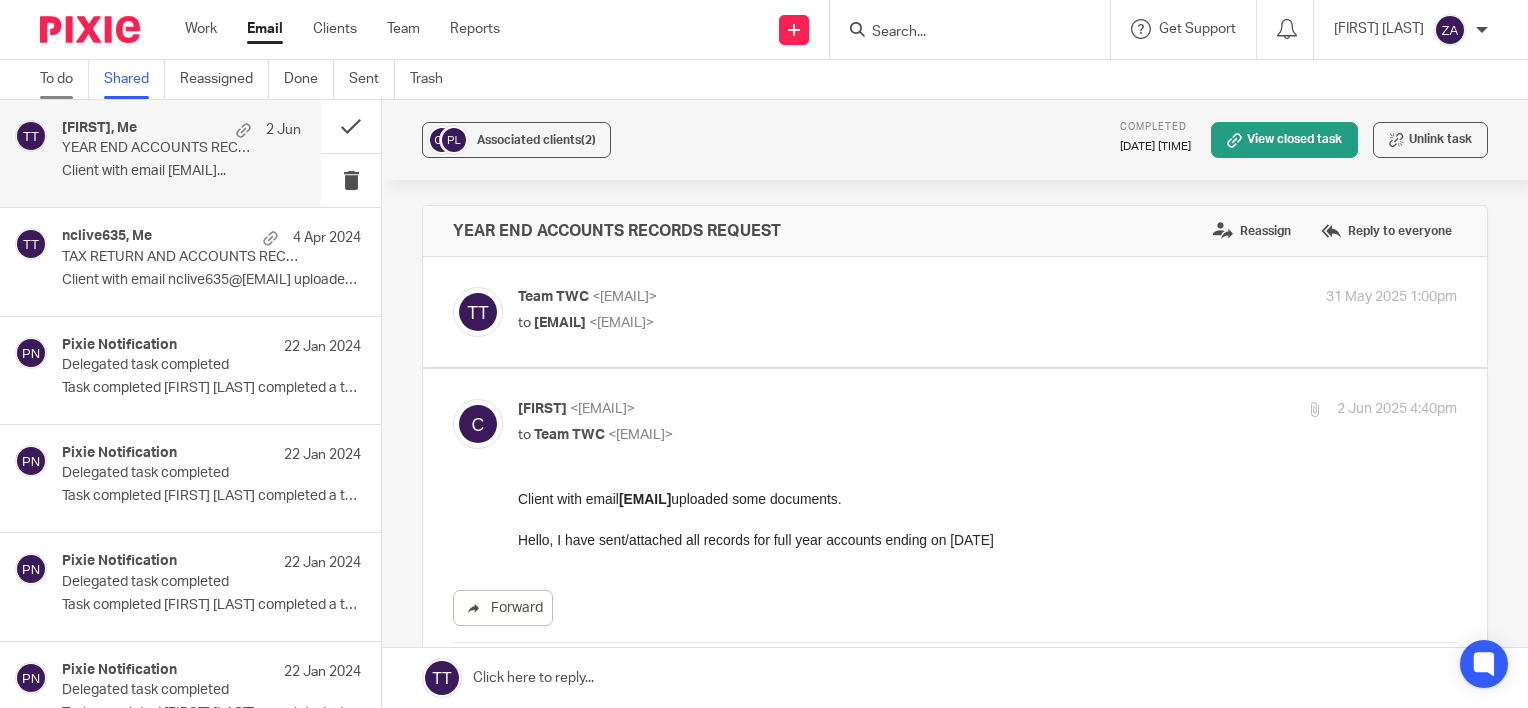 click on "To do" at bounding box center [64, 79] 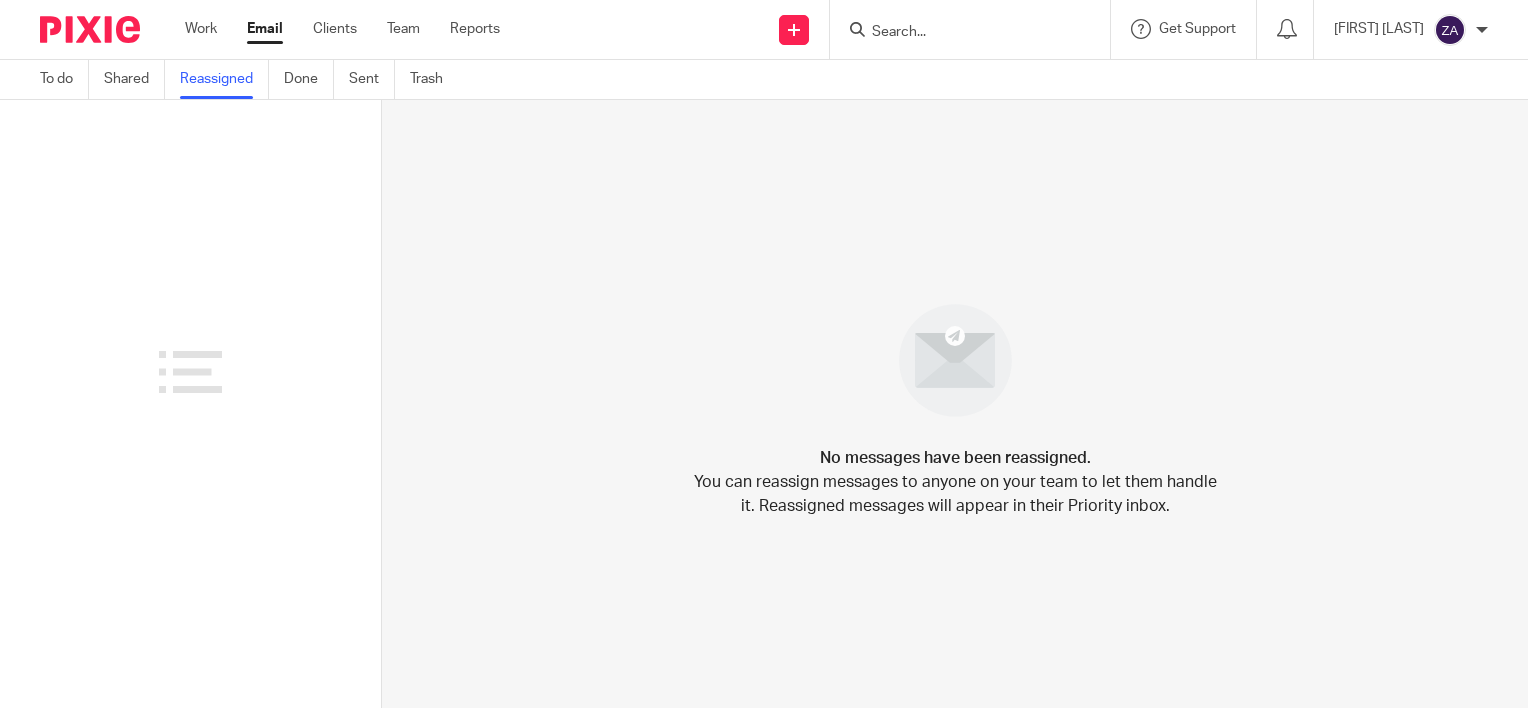 scroll, scrollTop: 0, scrollLeft: 0, axis: both 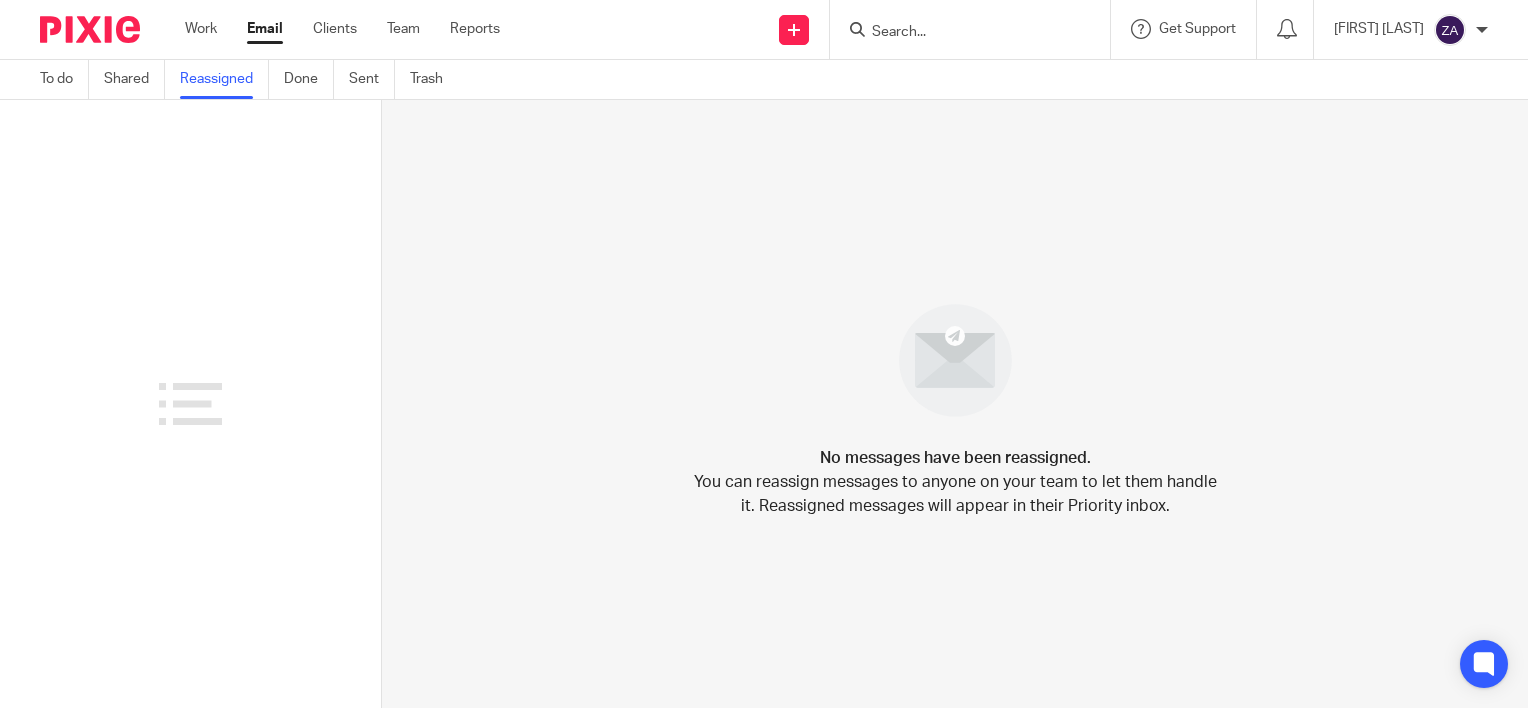 click on "Done" at bounding box center (309, 79) 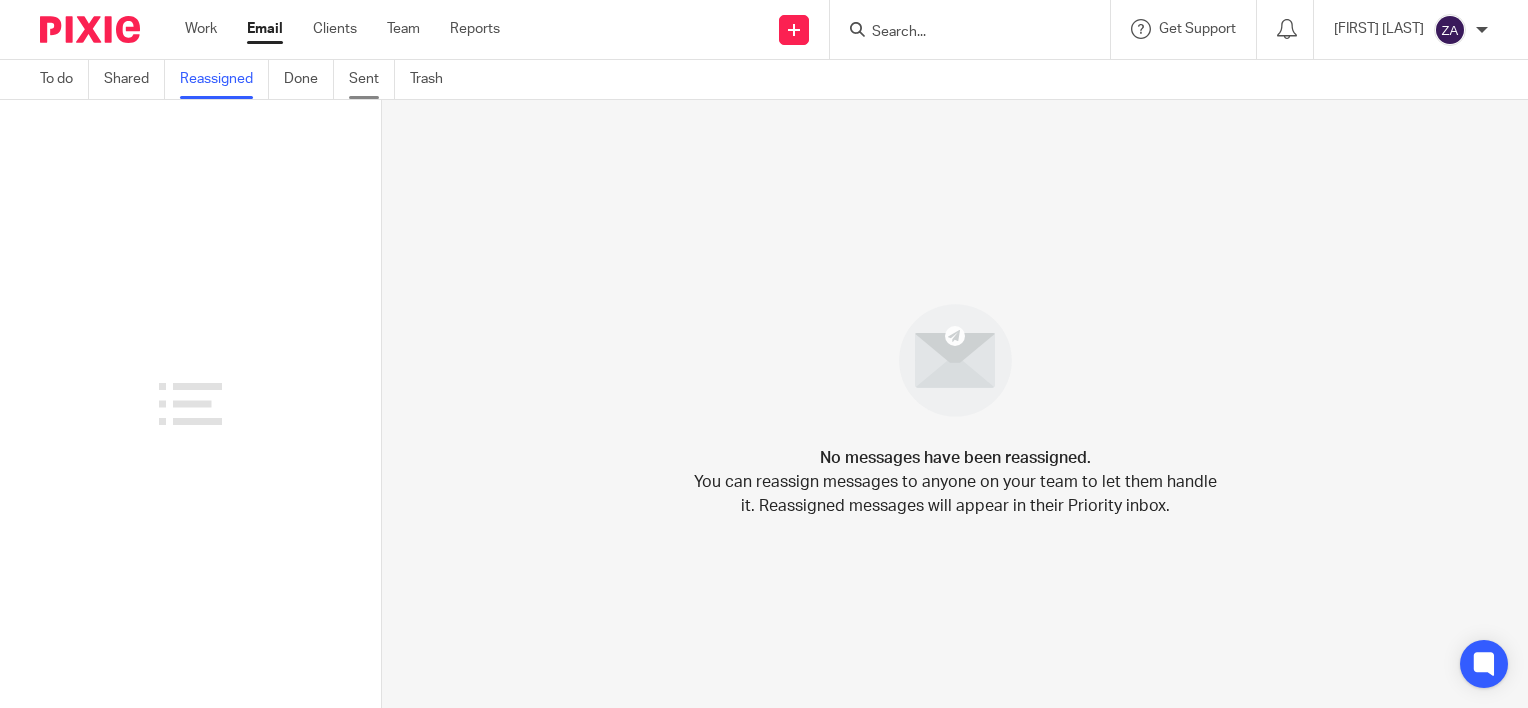 click on "Sent" at bounding box center (372, 79) 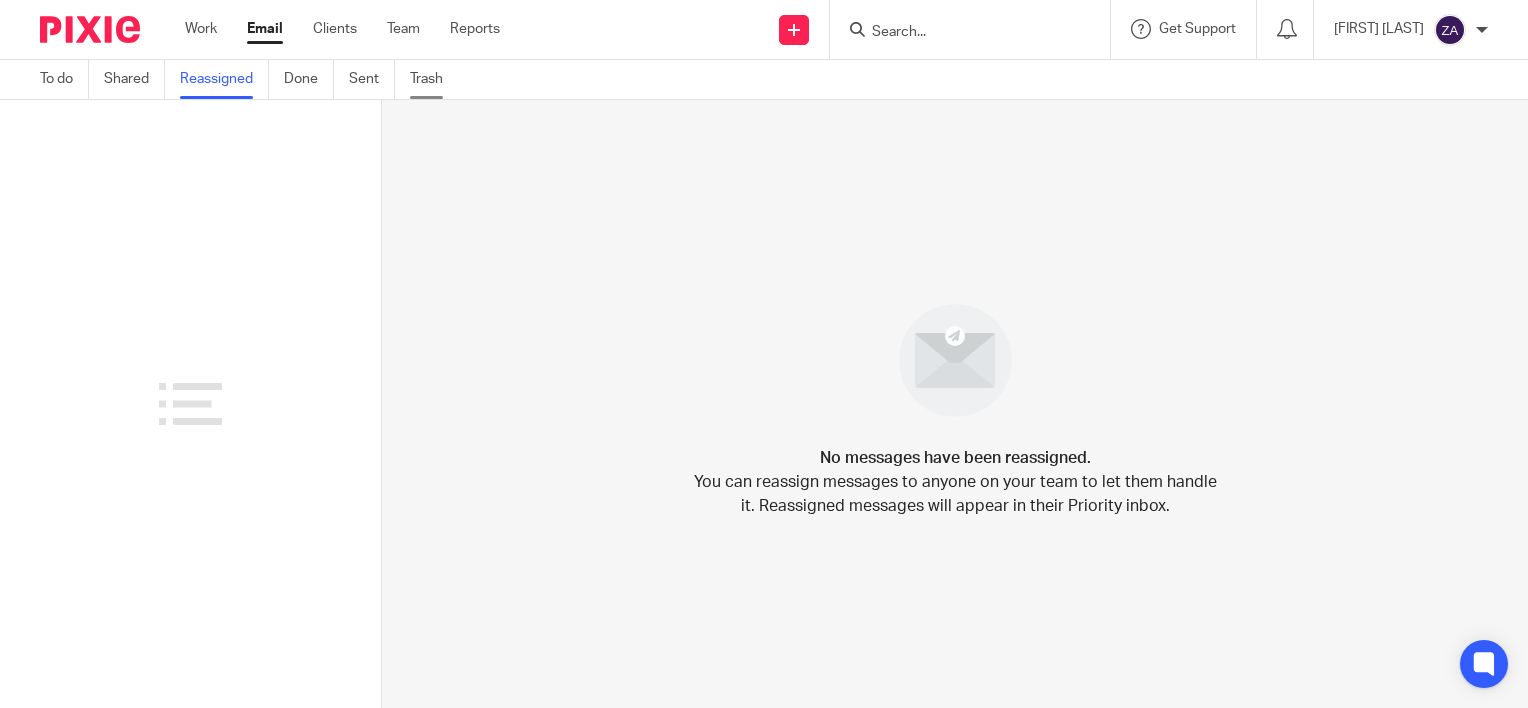 click on "Trash" at bounding box center [434, 79] 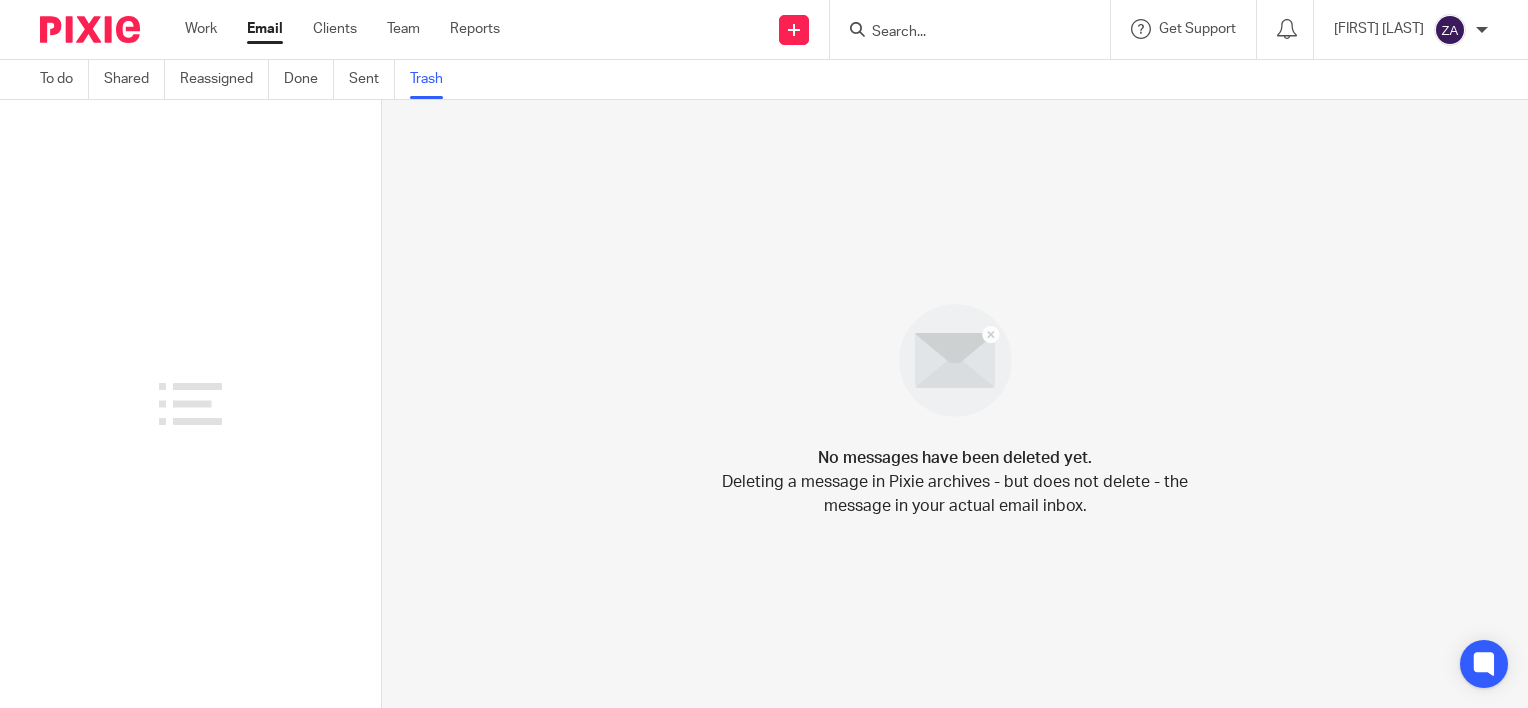 scroll, scrollTop: 0, scrollLeft: 0, axis: both 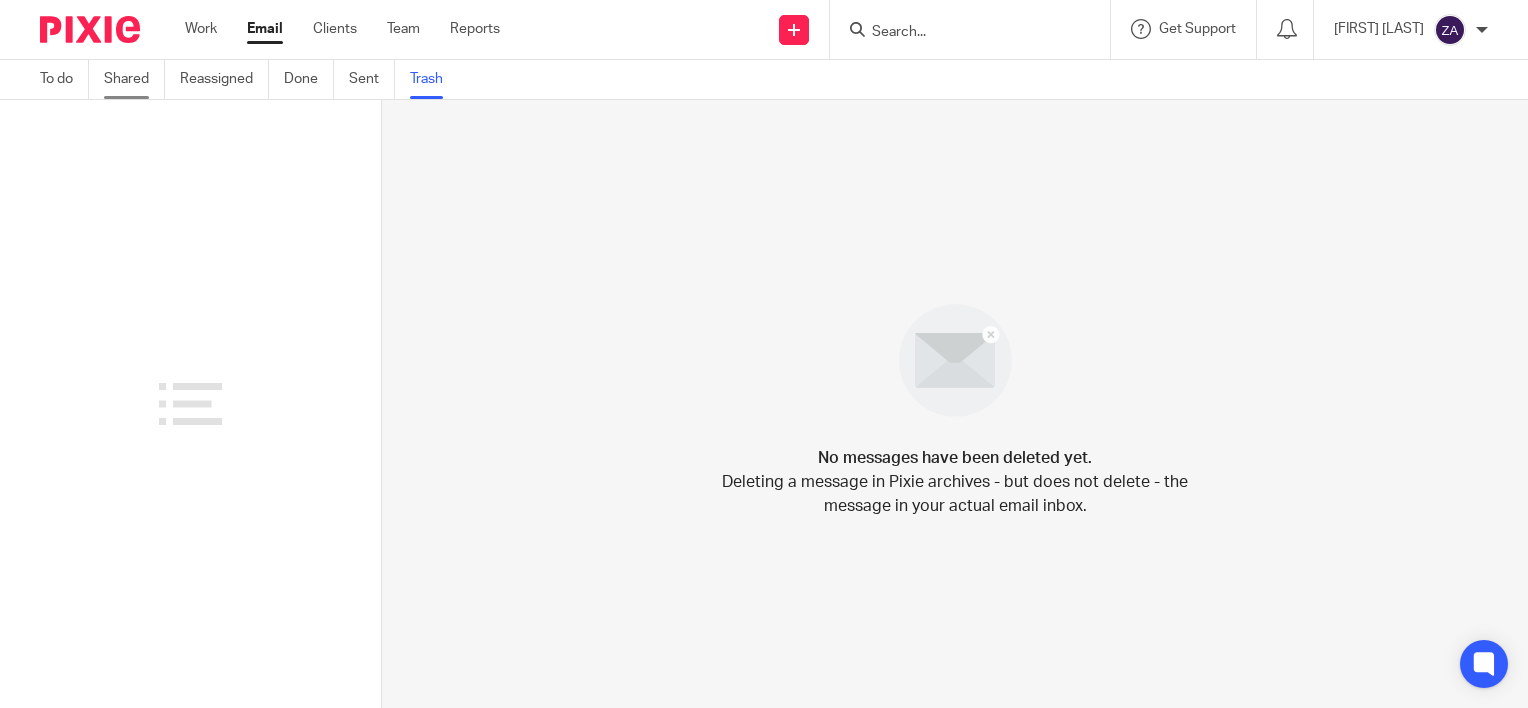 click on "Shared" at bounding box center (134, 79) 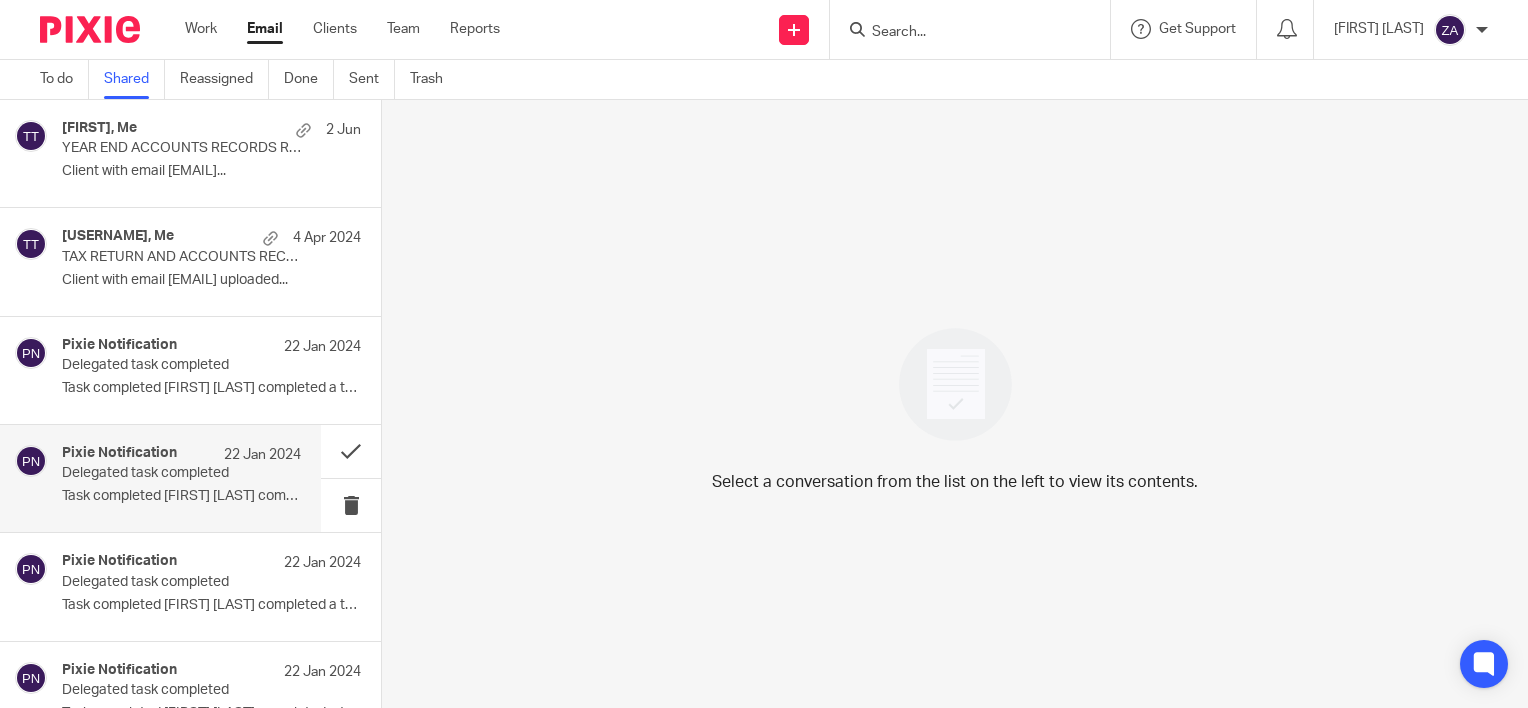 scroll, scrollTop: 0, scrollLeft: 0, axis: both 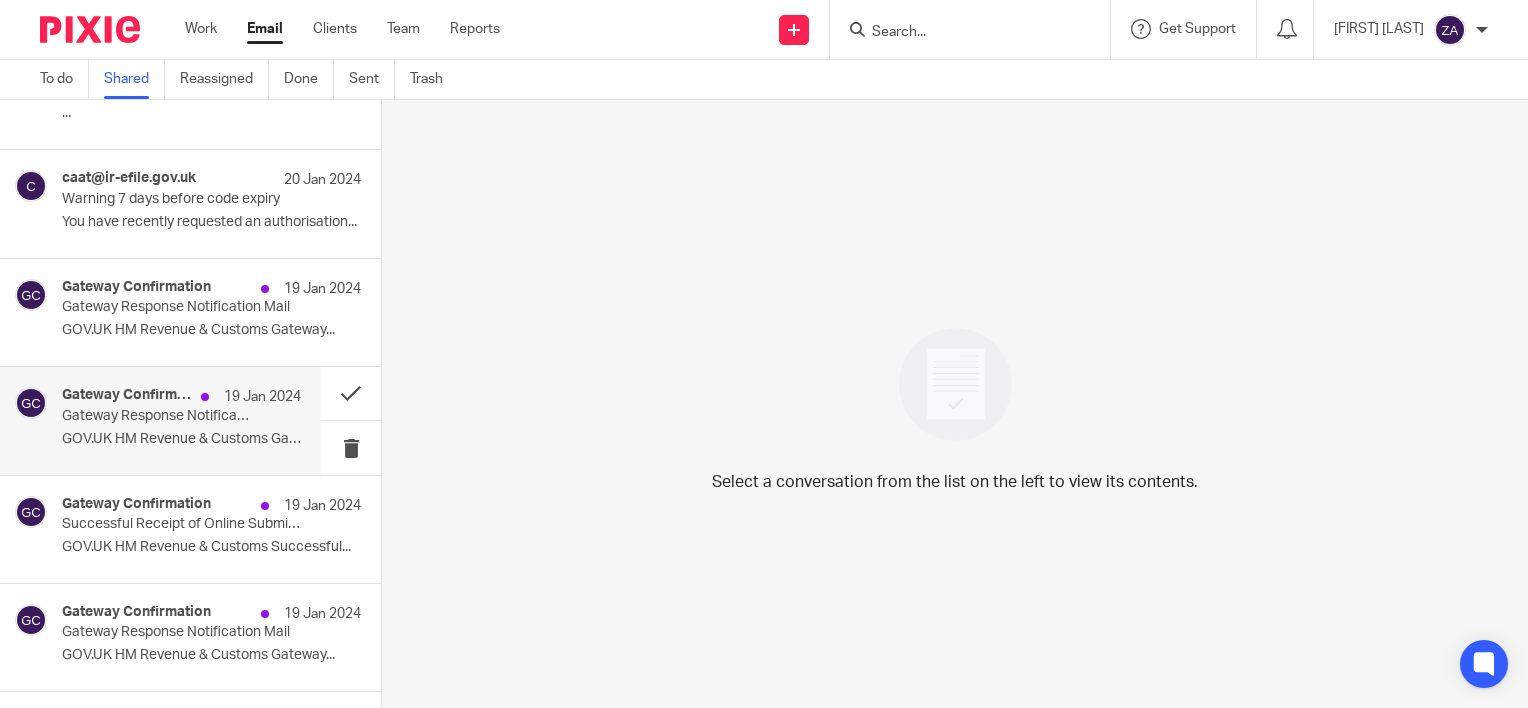 click on "Gateway Confirmation
[DATE]   Gateway Response Notification Mail   GOV.UK  HM Revenue & Customs  Gateway..." at bounding box center (181, 420) 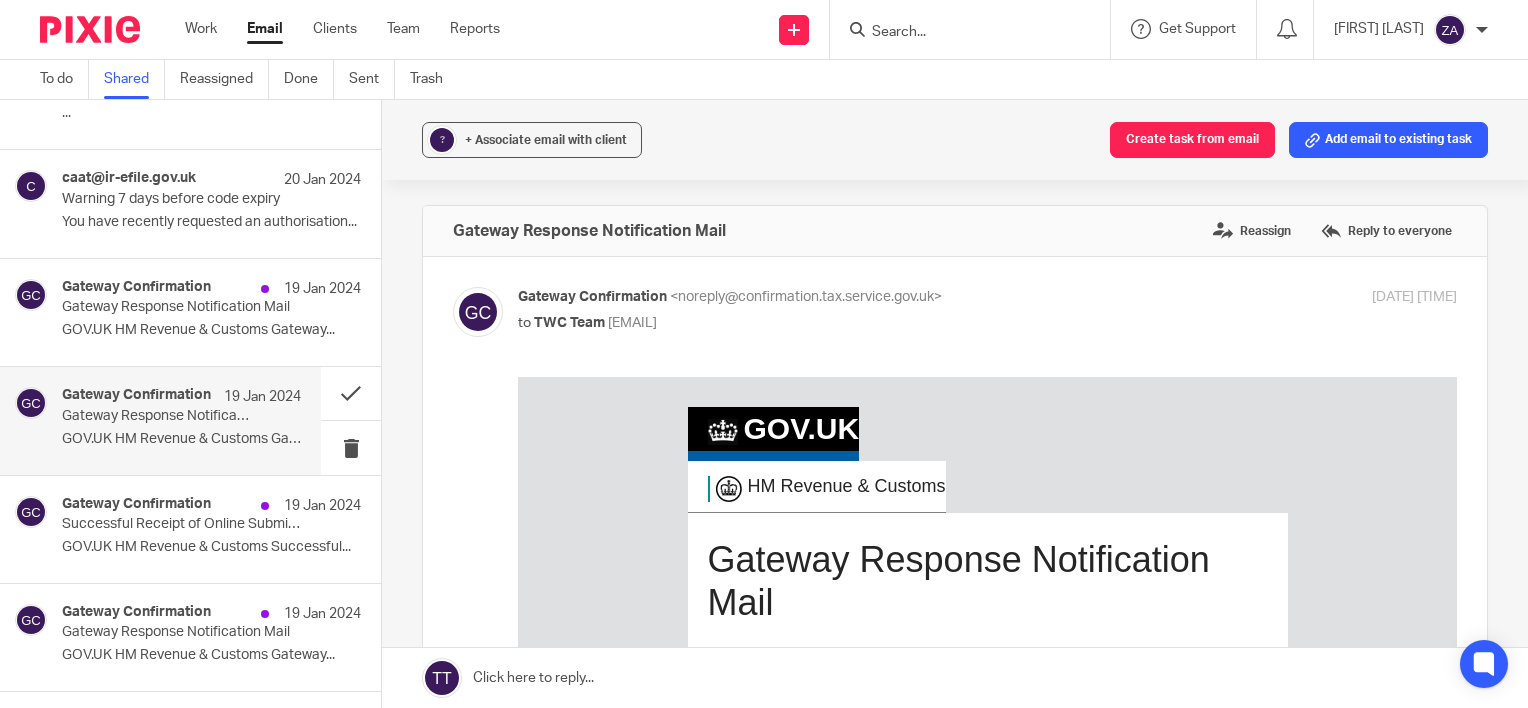 scroll, scrollTop: 0, scrollLeft: 0, axis: both 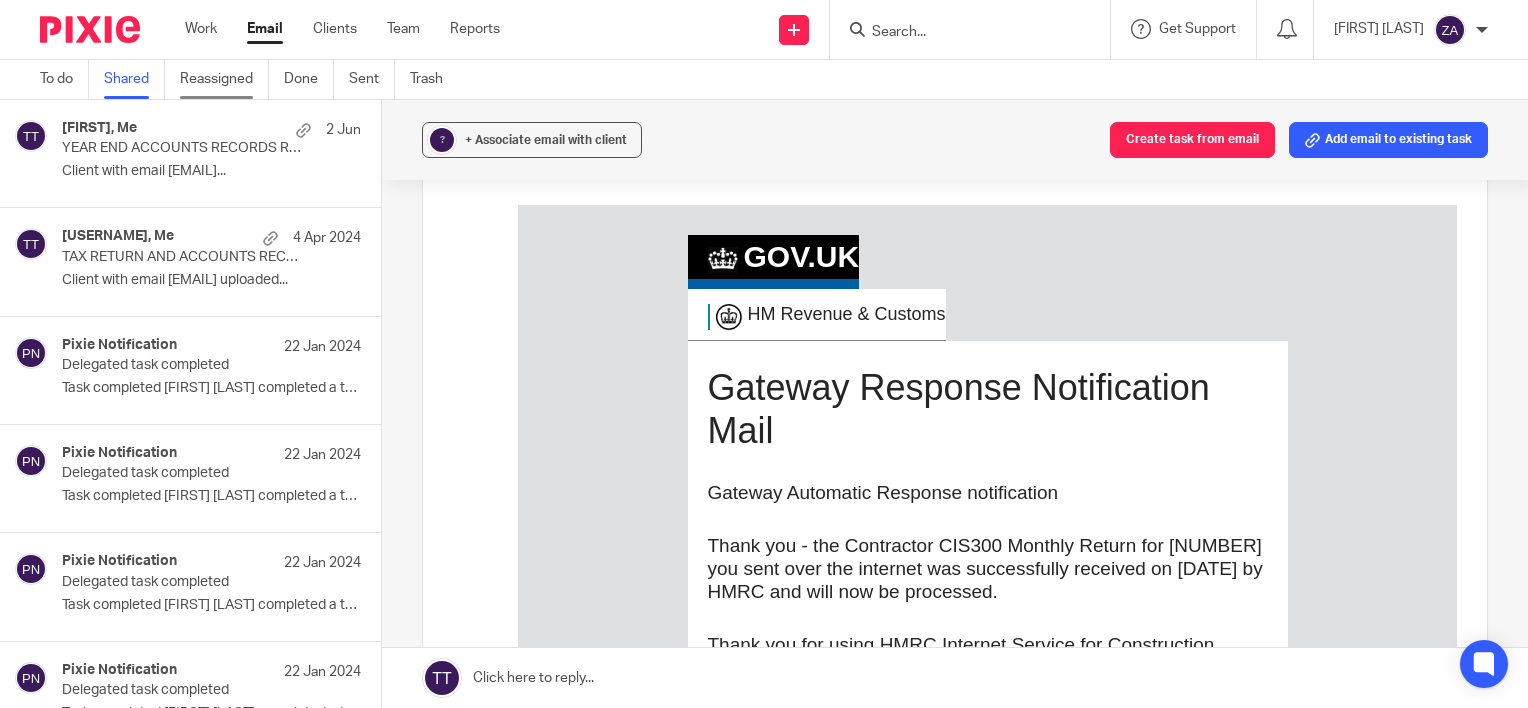 click on "Reassigned" at bounding box center (224, 79) 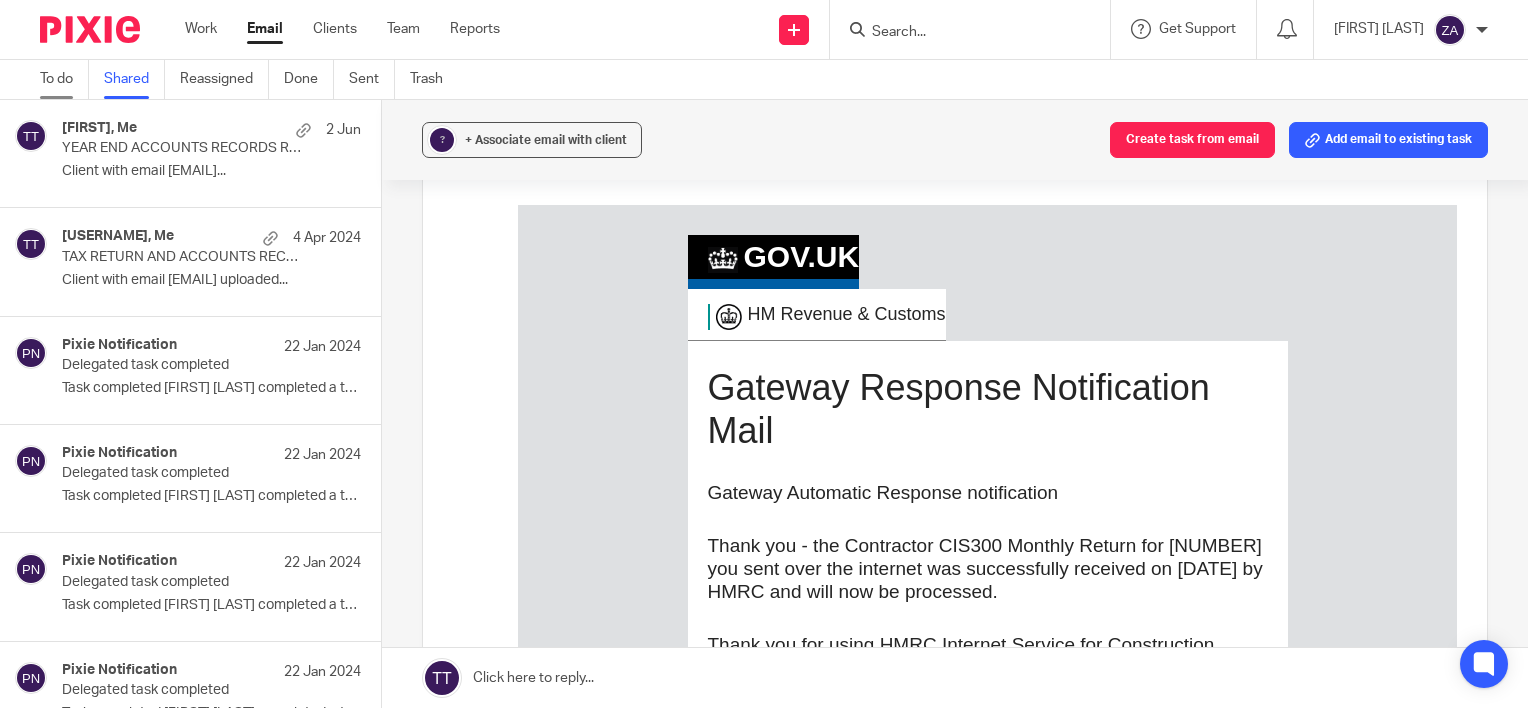click on "To do" at bounding box center (64, 79) 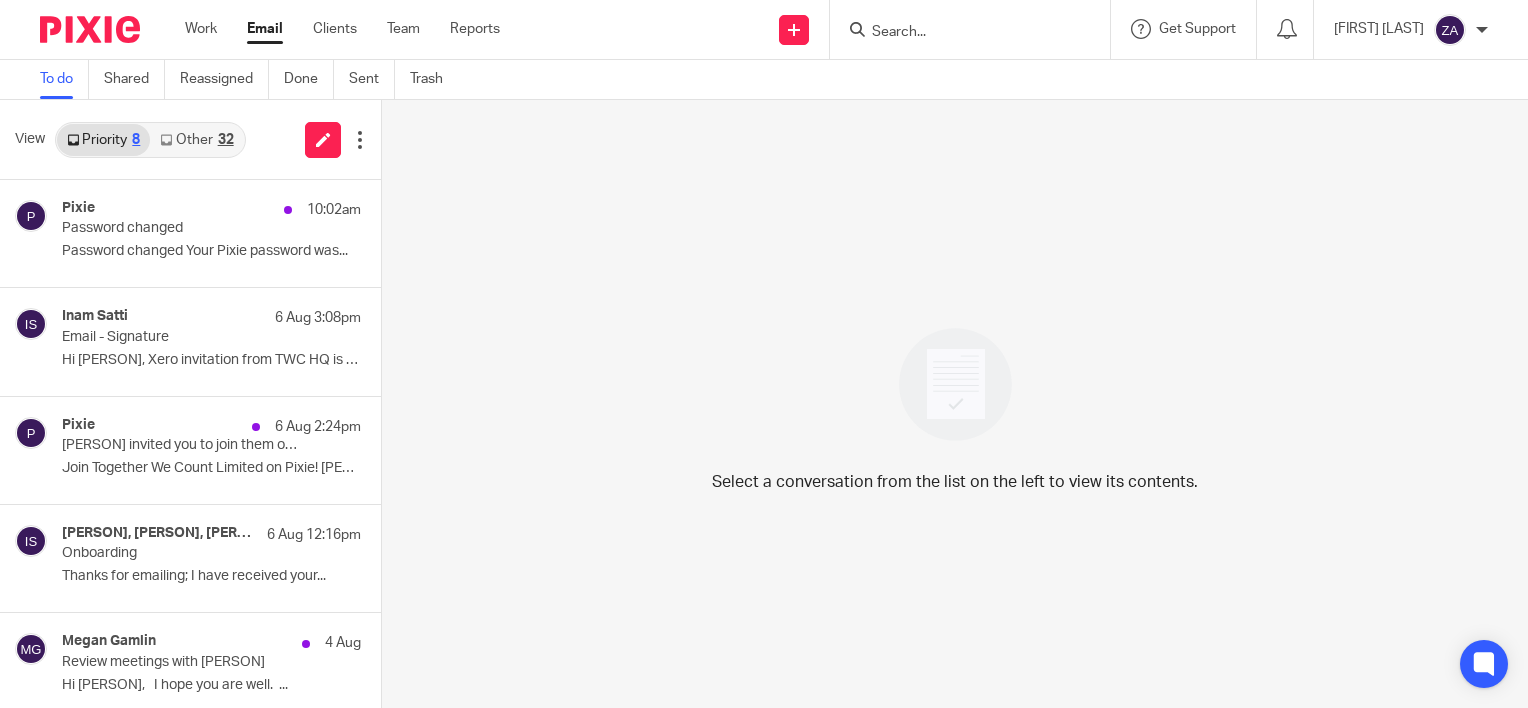 scroll, scrollTop: 0, scrollLeft: 0, axis: both 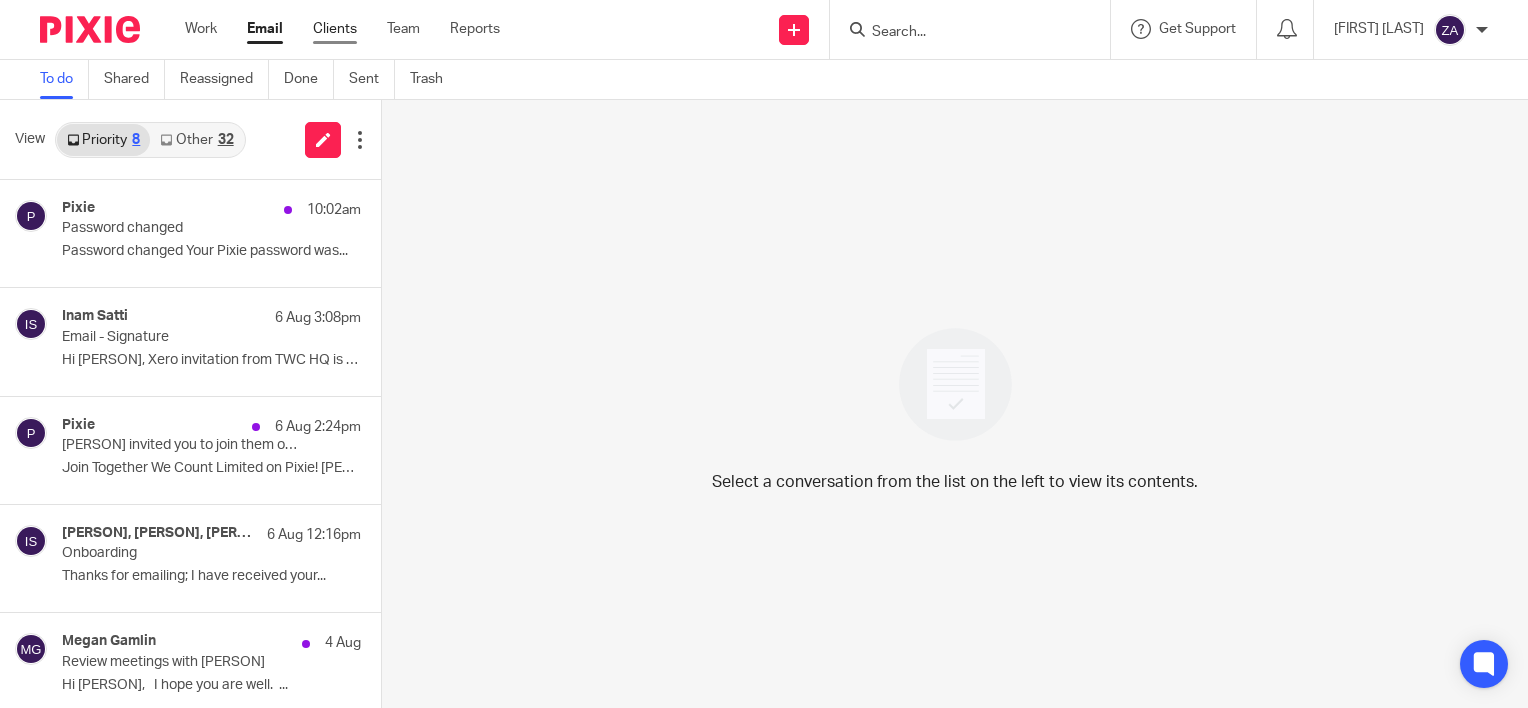 click on "Clients" at bounding box center (335, 29) 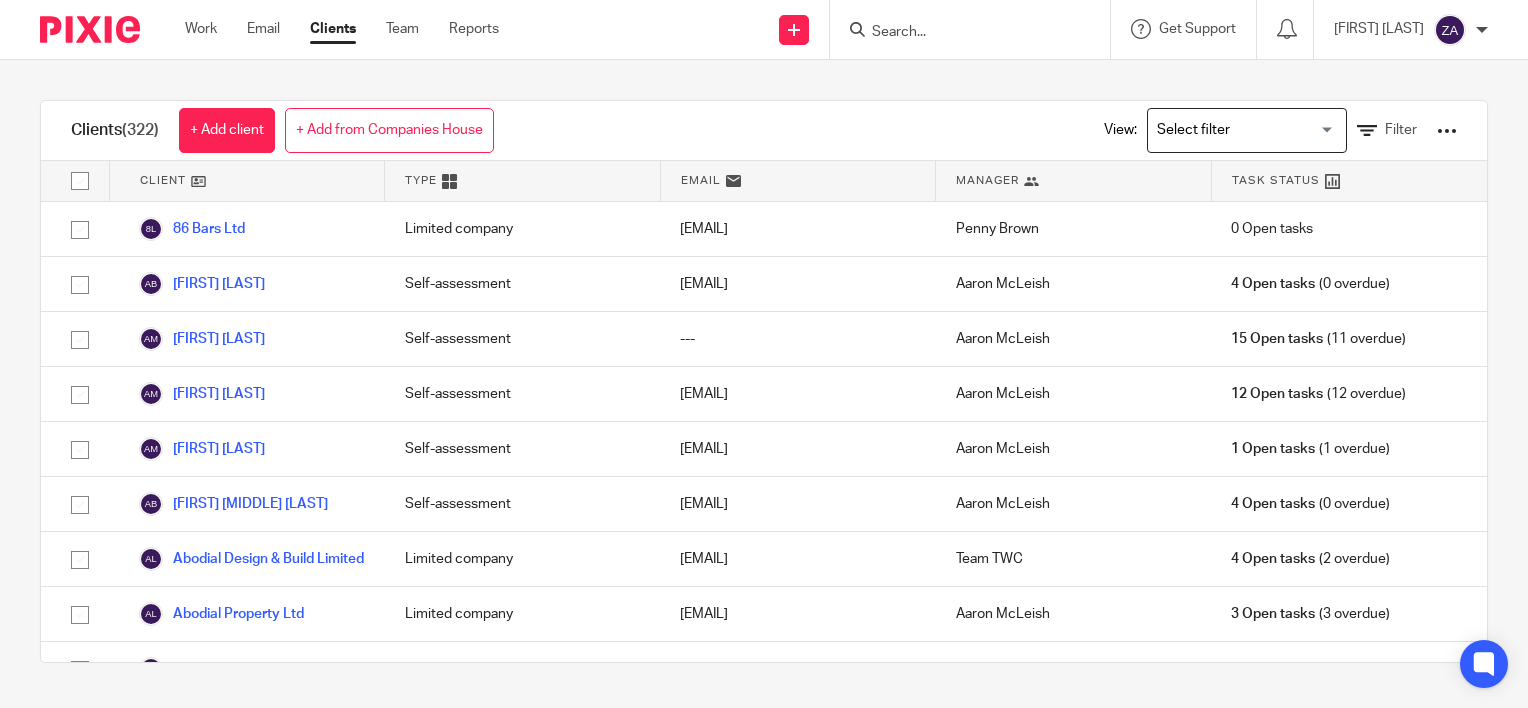 scroll, scrollTop: 0, scrollLeft: 0, axis: both 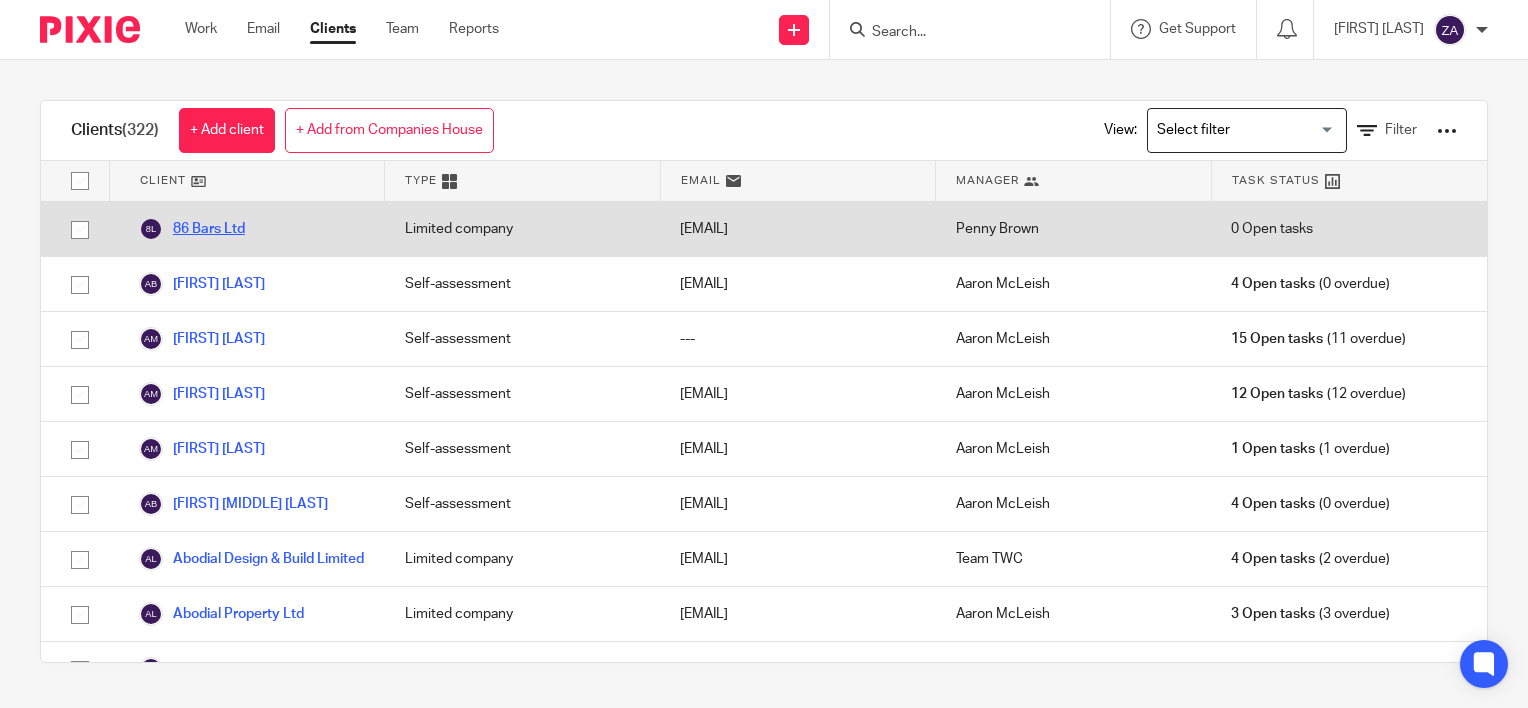 click on "86 Bars Ltd" at bounding box center [192, 229] 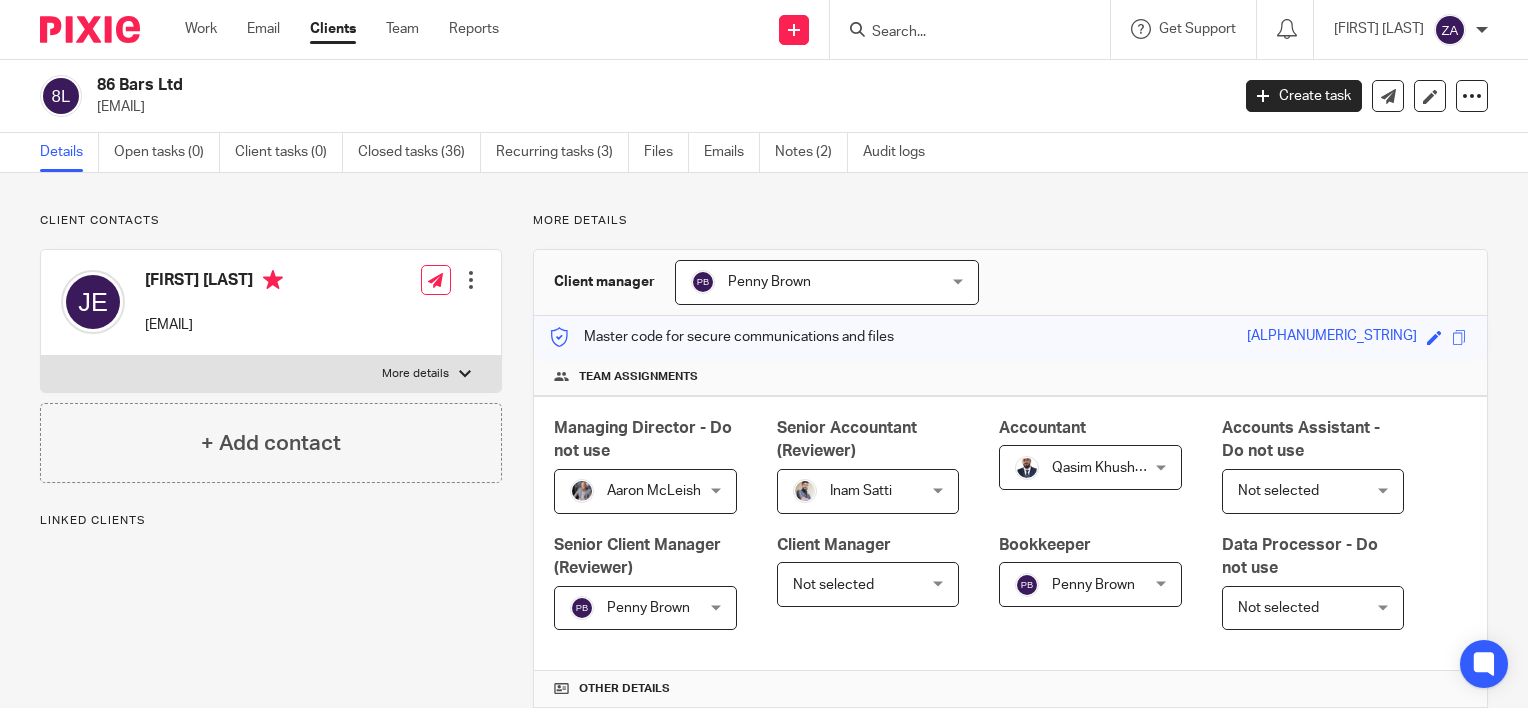 scroll, scrollTop: 0, scrollLeft: 0, axis: both 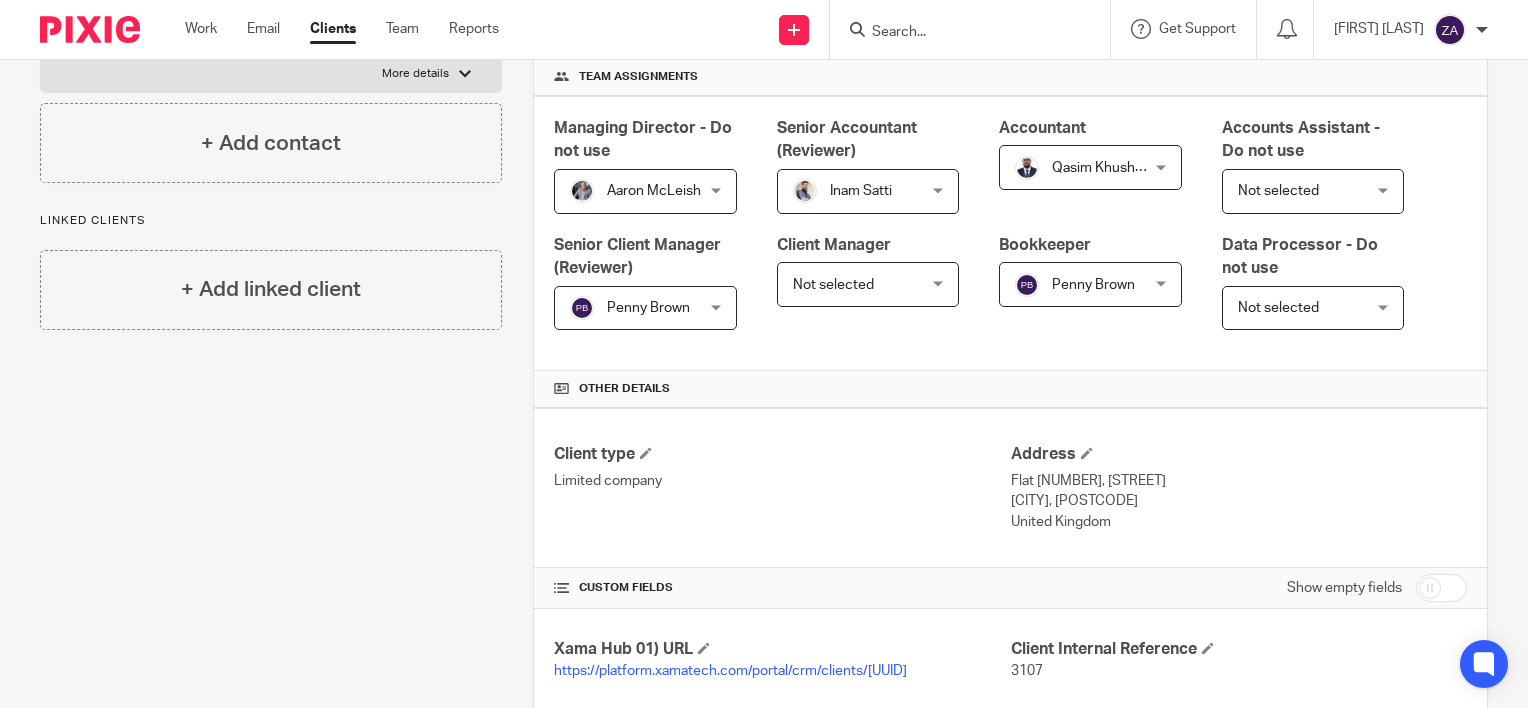 click on "[FIRST] [LAST]
[FIRST] [LAST]" at bounding box center (868, 191) 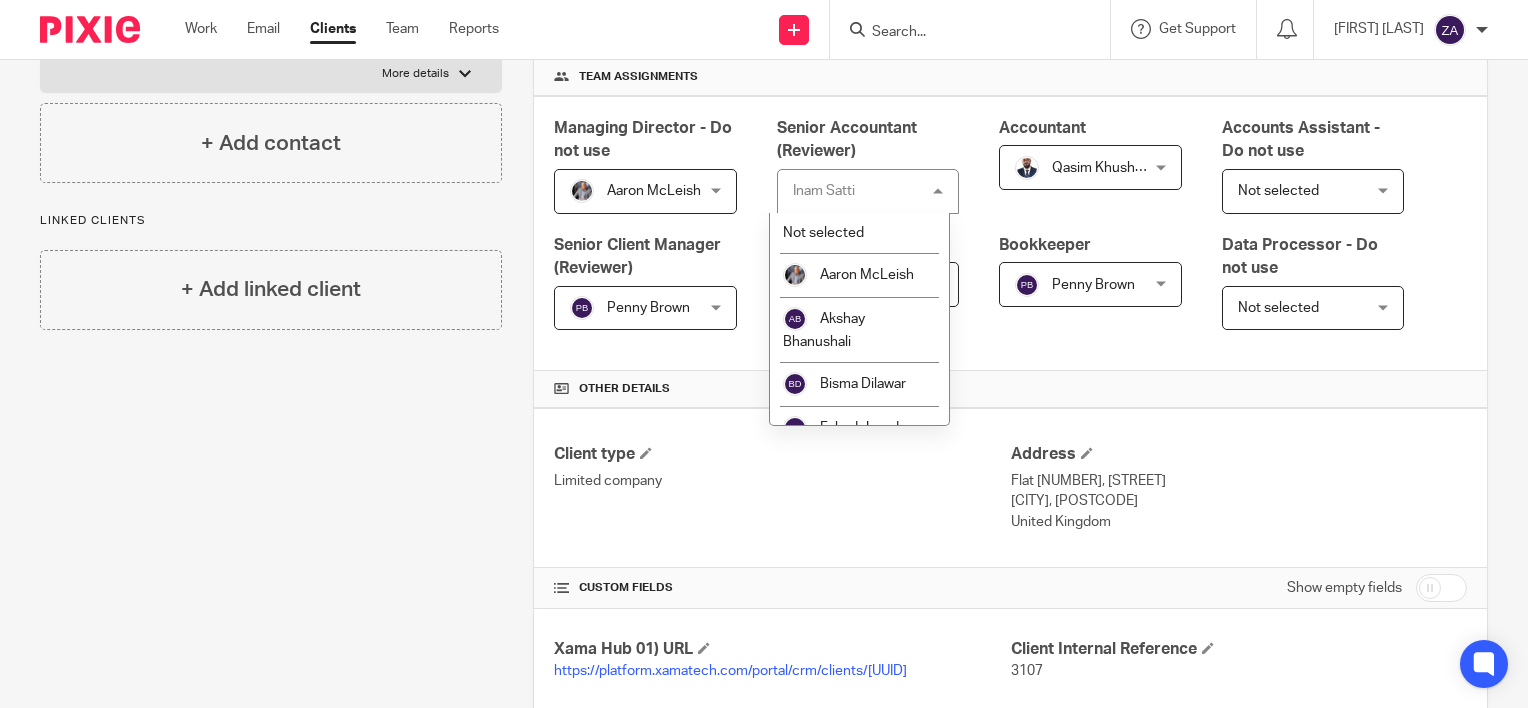 click on "Inam Satti
Inam Satti" at bounding box center (868, 191) 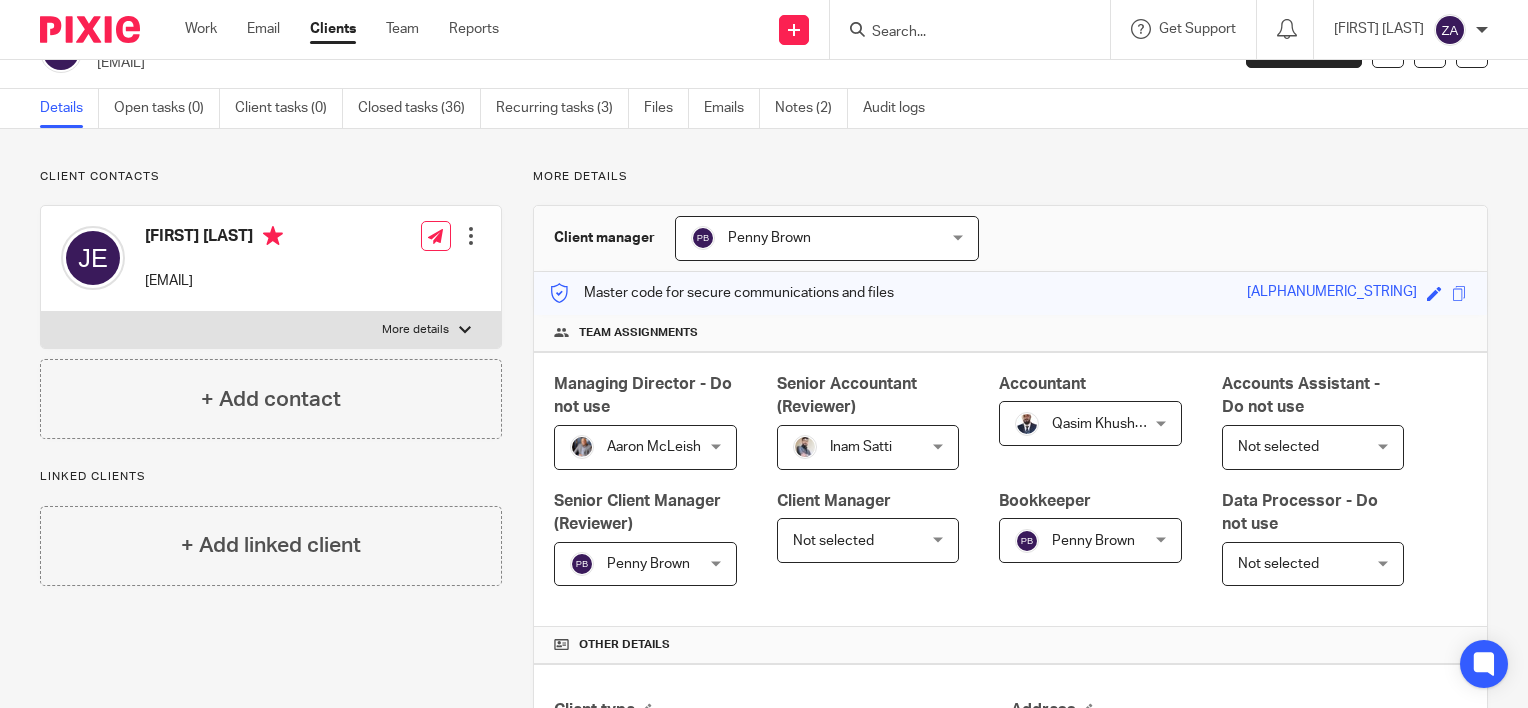 scroll, scrollTop: 0, scrollLeft: 0, axis: both 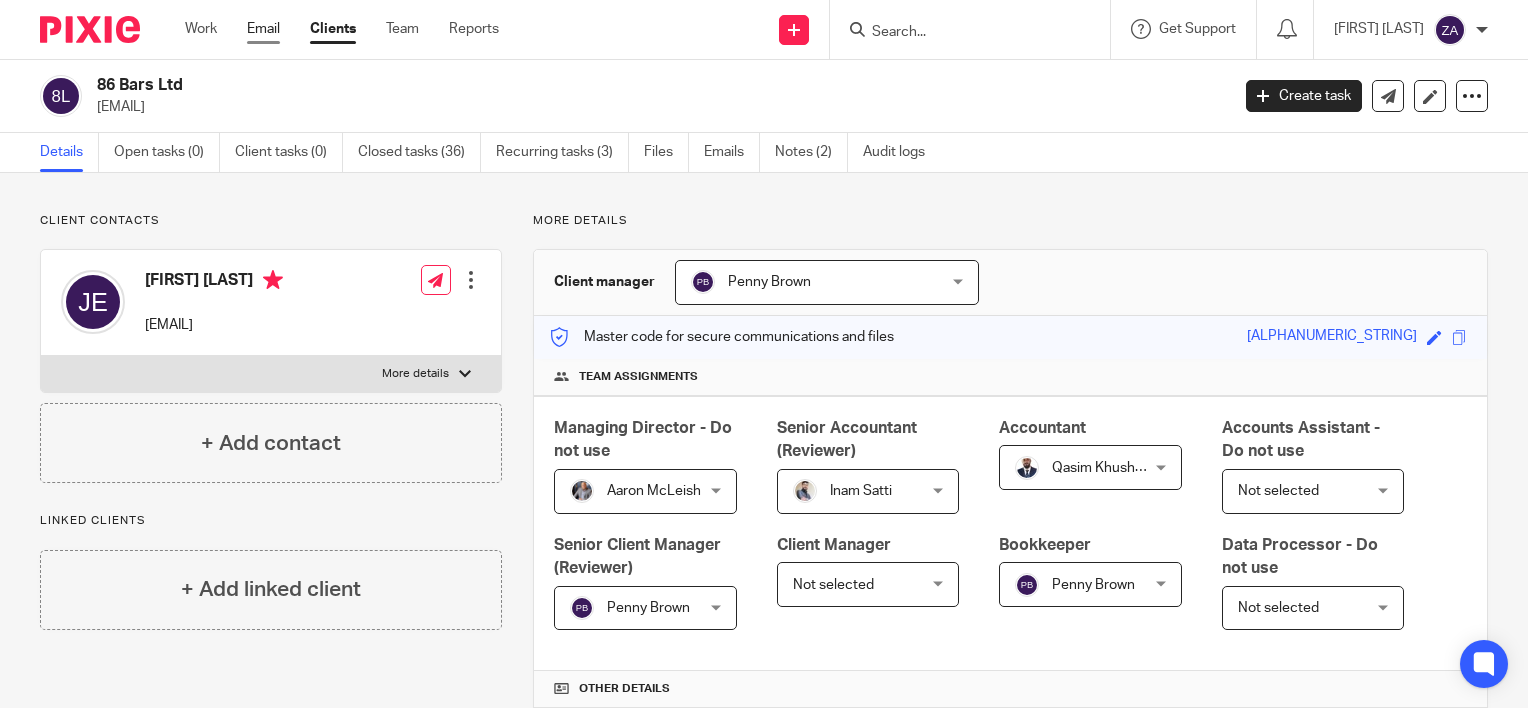 click on "Email" at bounding box center [263, 29] 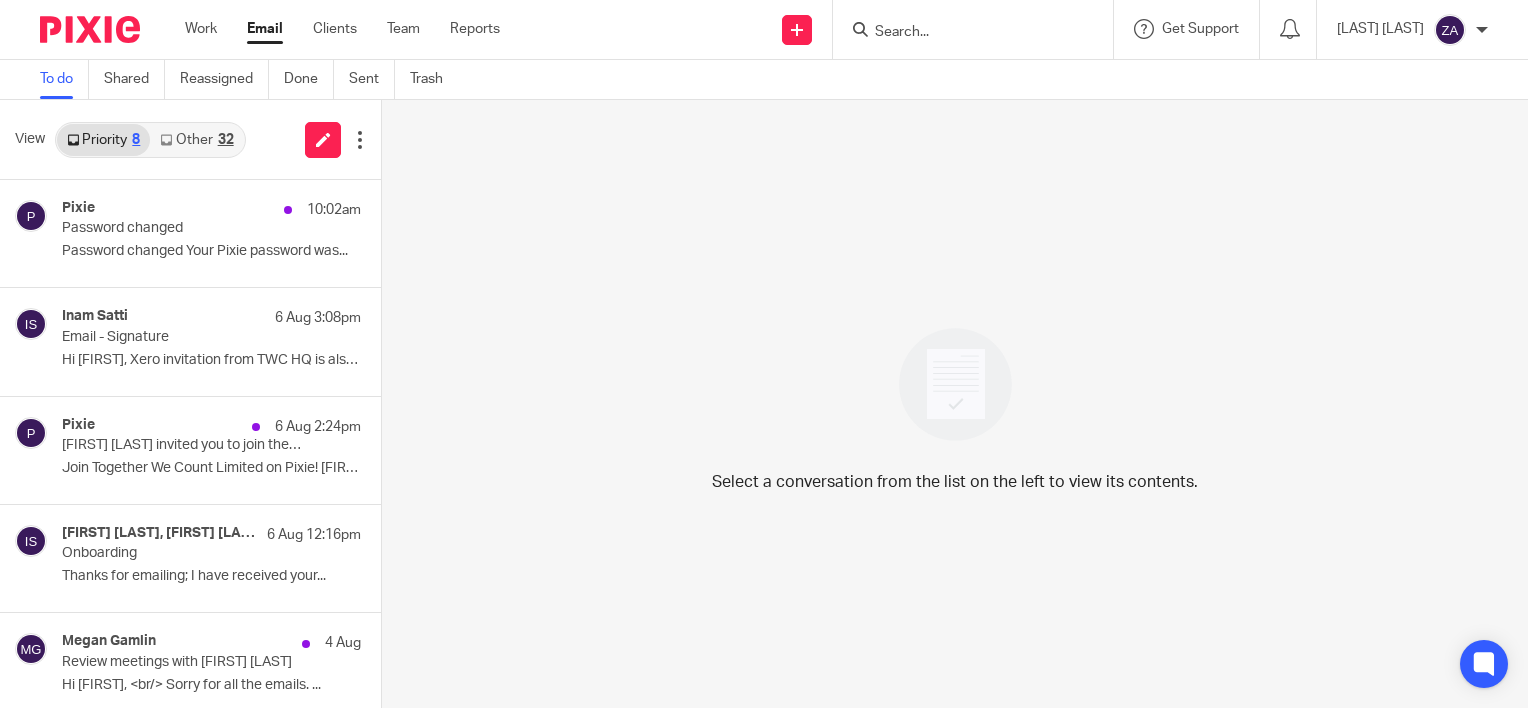 scroll, scrollTop: 0, scrollLeft: 0, axis: both 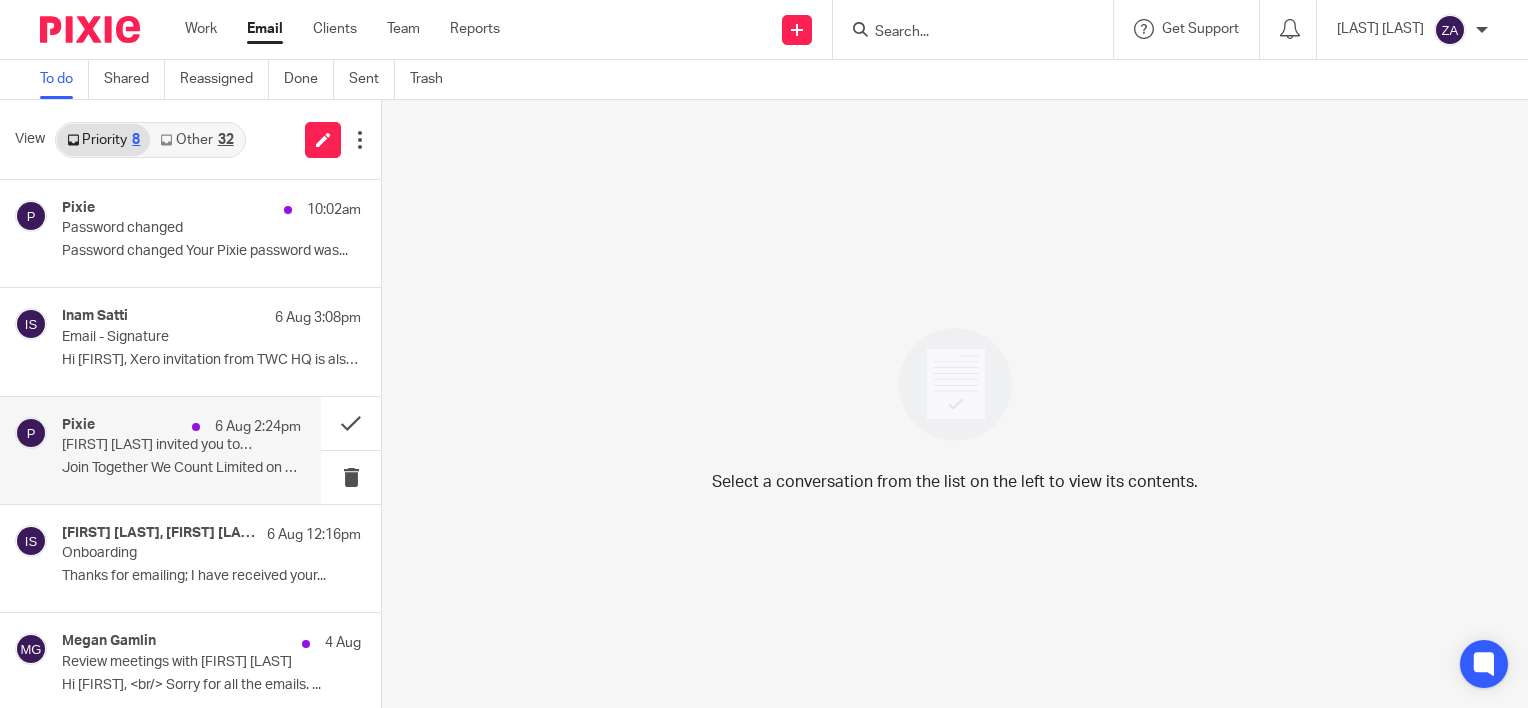 click on "Pixie
6 Aug 2:24pm   Inam Satti invited you to join them on Pixie   Join Together We Count Limited on Pixie!   Inam..." at bounding box center [181, 450] 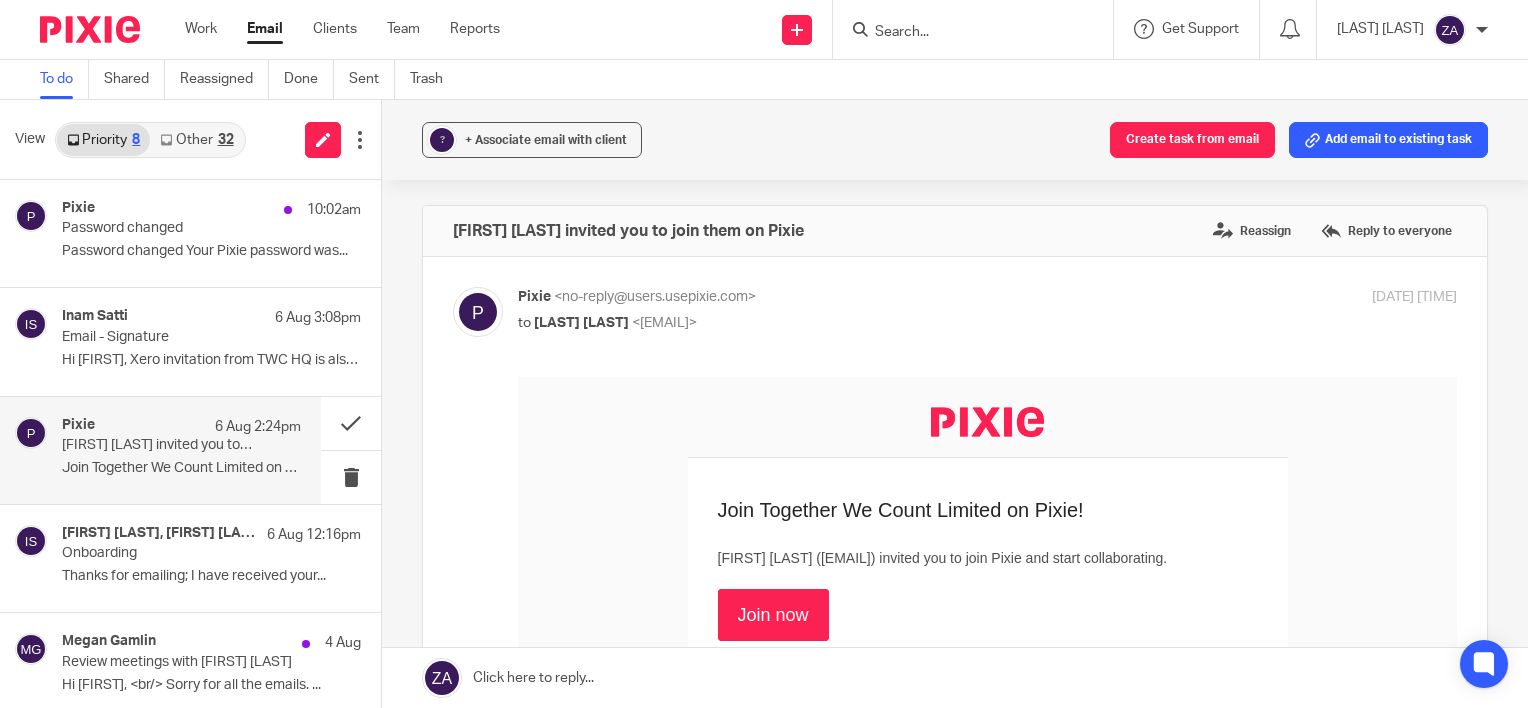 scroll, scrollTop: 0, scrollLeft: 0, axis: both 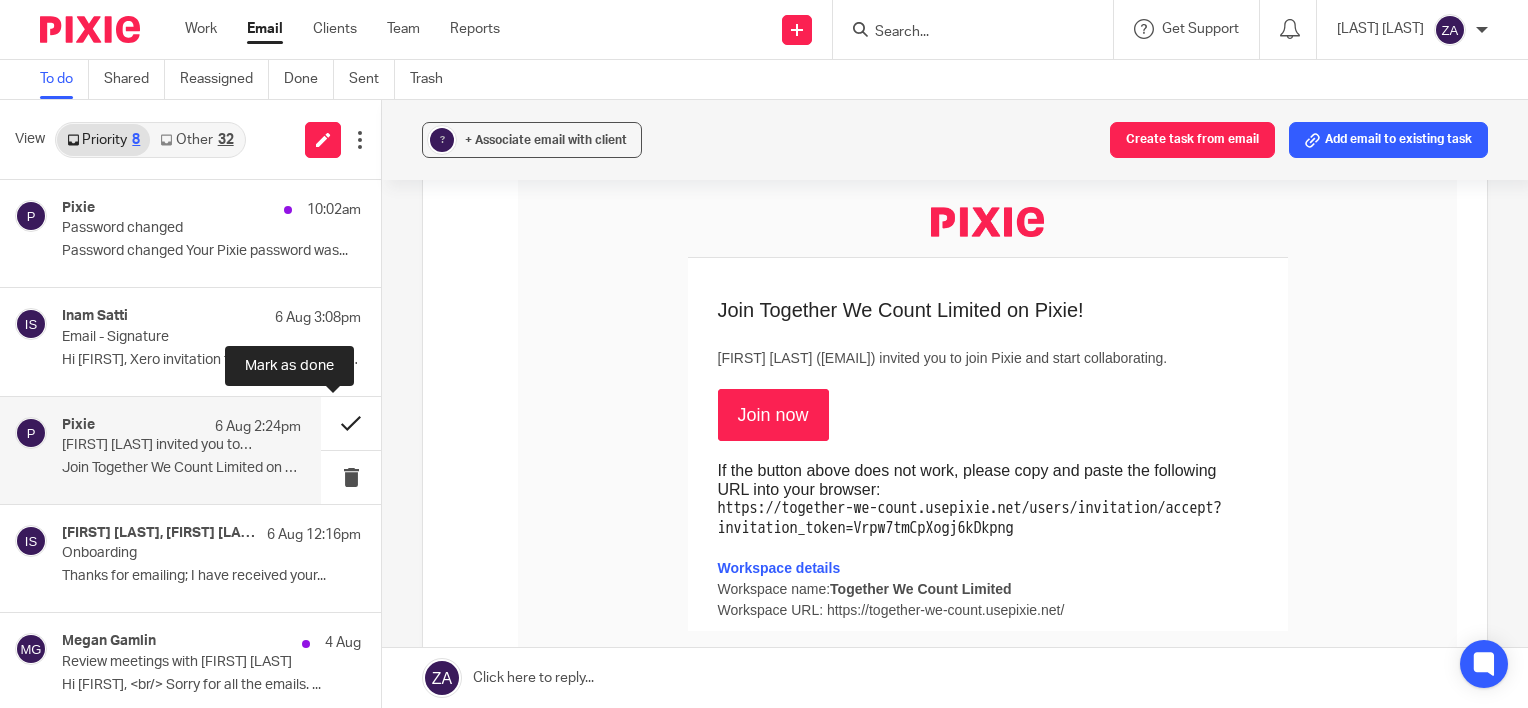 click at bounding box center [351, 423] 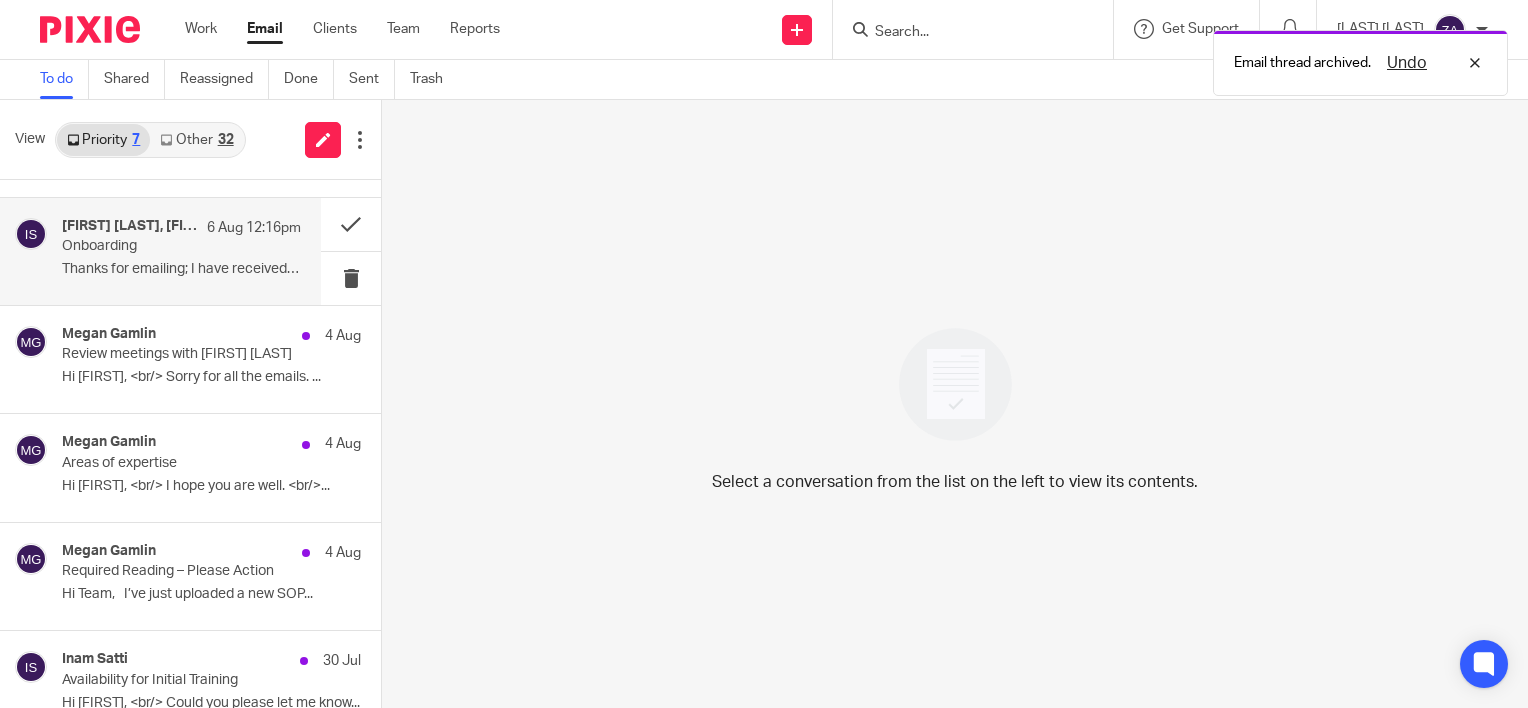 scroll, scrollTop: 200, scrollLeft: 0, axis: vertical 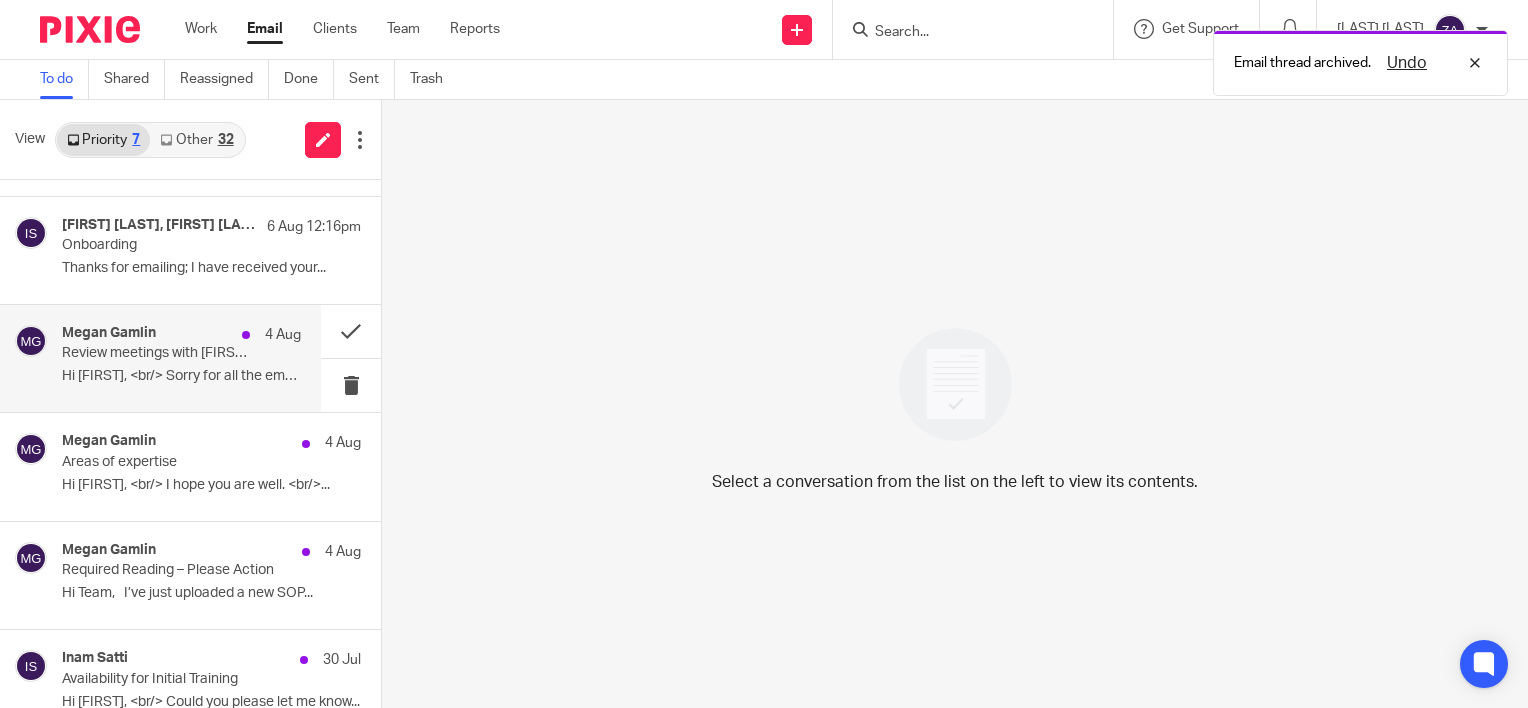click on "Megan Gamlin
4 Aug   Review meetings with Aaron McLeish   Hi Zakir,     Sorry for all the emails. ..." at bounding box center [181, 358] 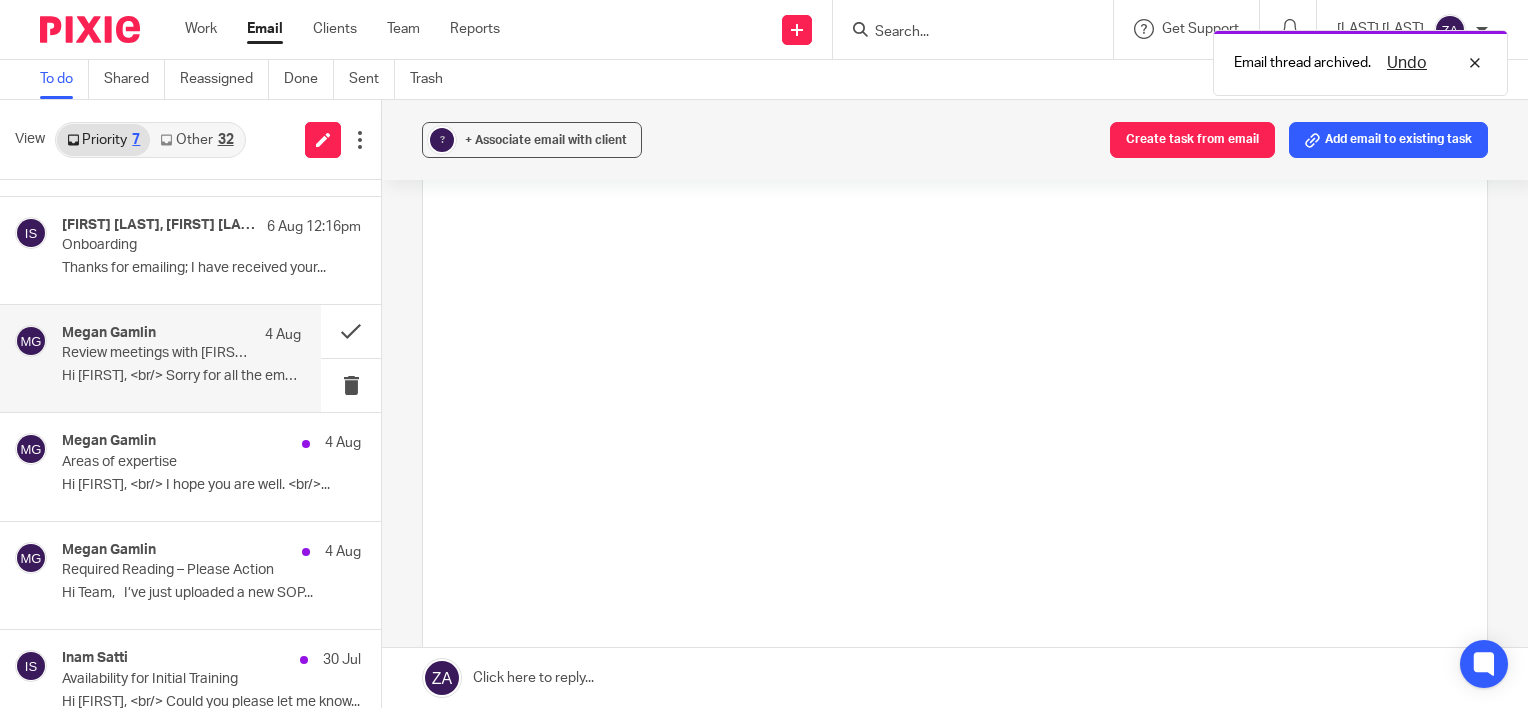 scroll, scrollTop: 0, scrollLeft: 0, axis: both 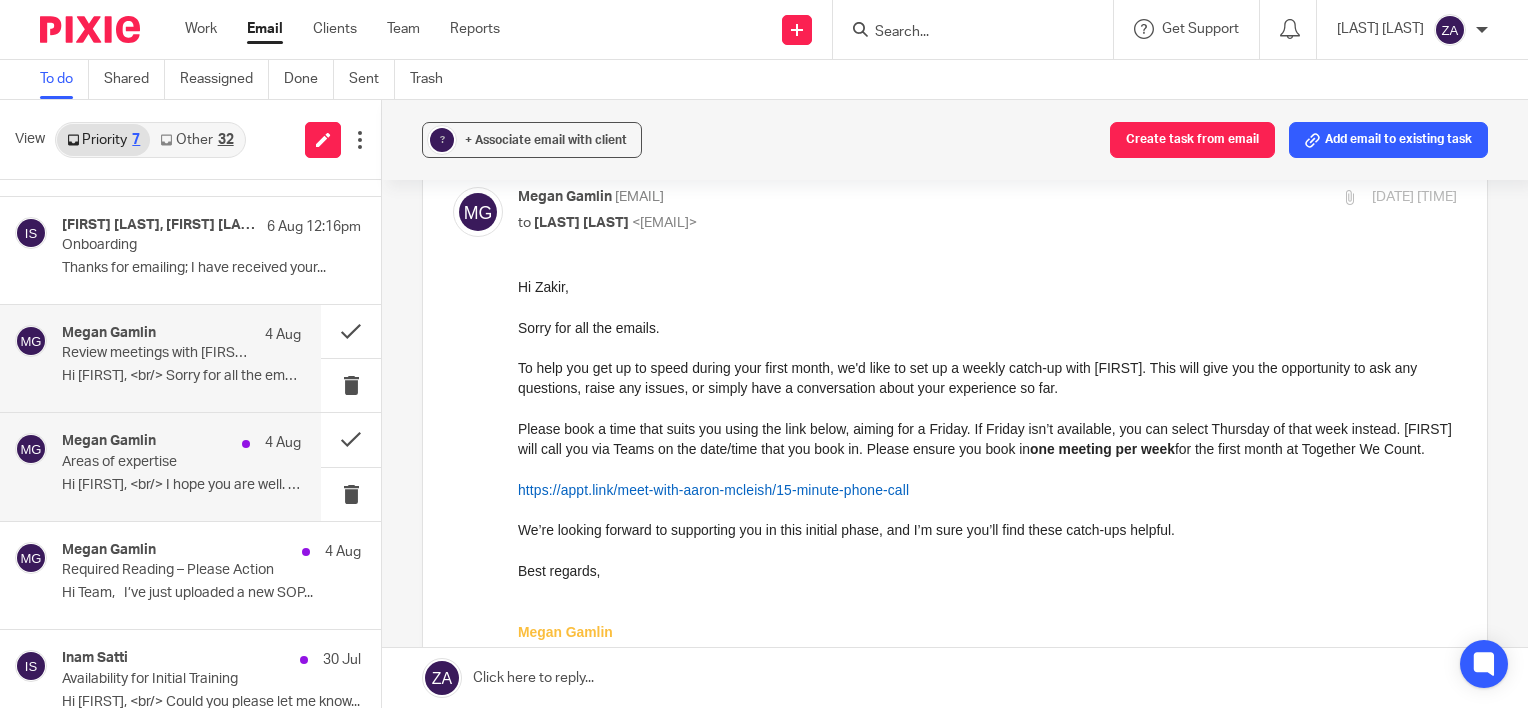 click on "Areas of expertise" at bounding box center [157, 462] 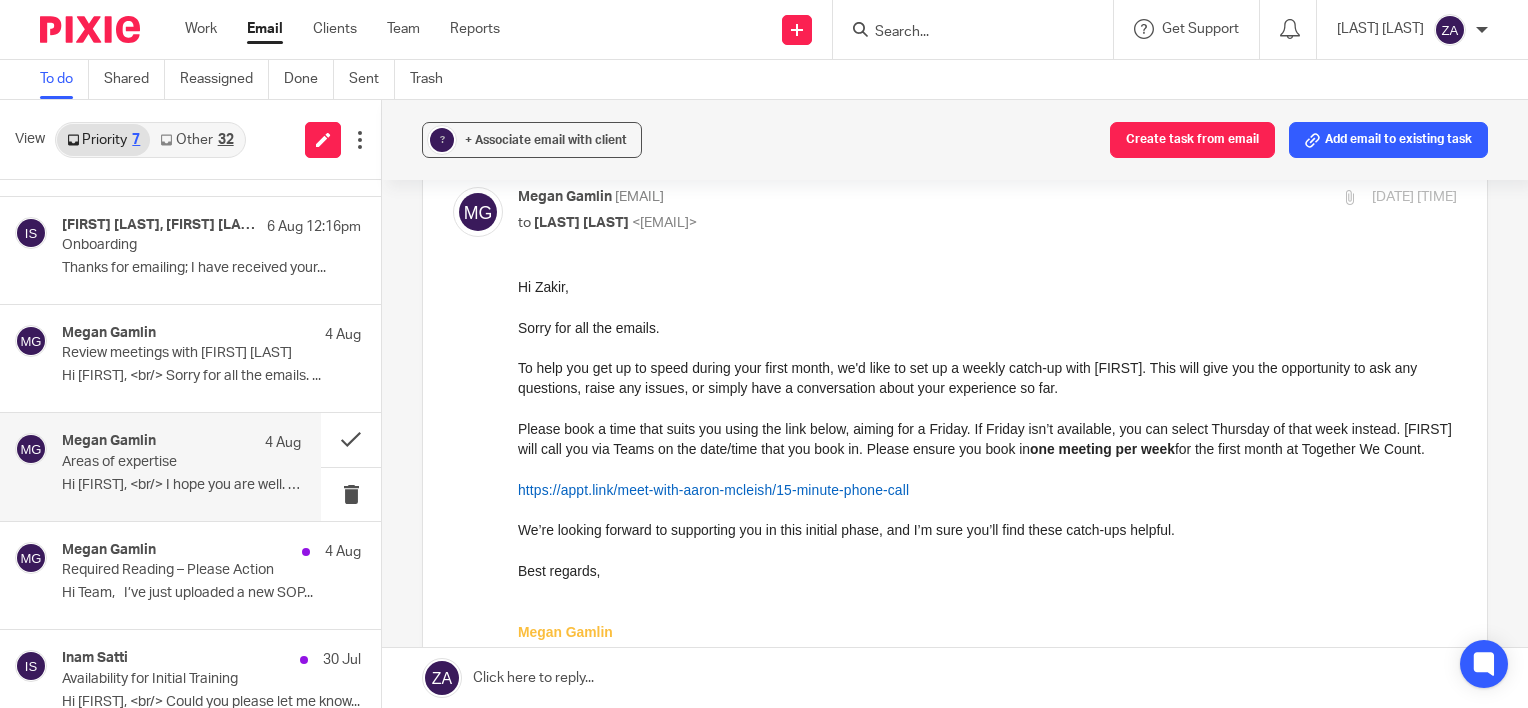 scroll, scrollTop: 0, scrollLeft: 0, axis: both 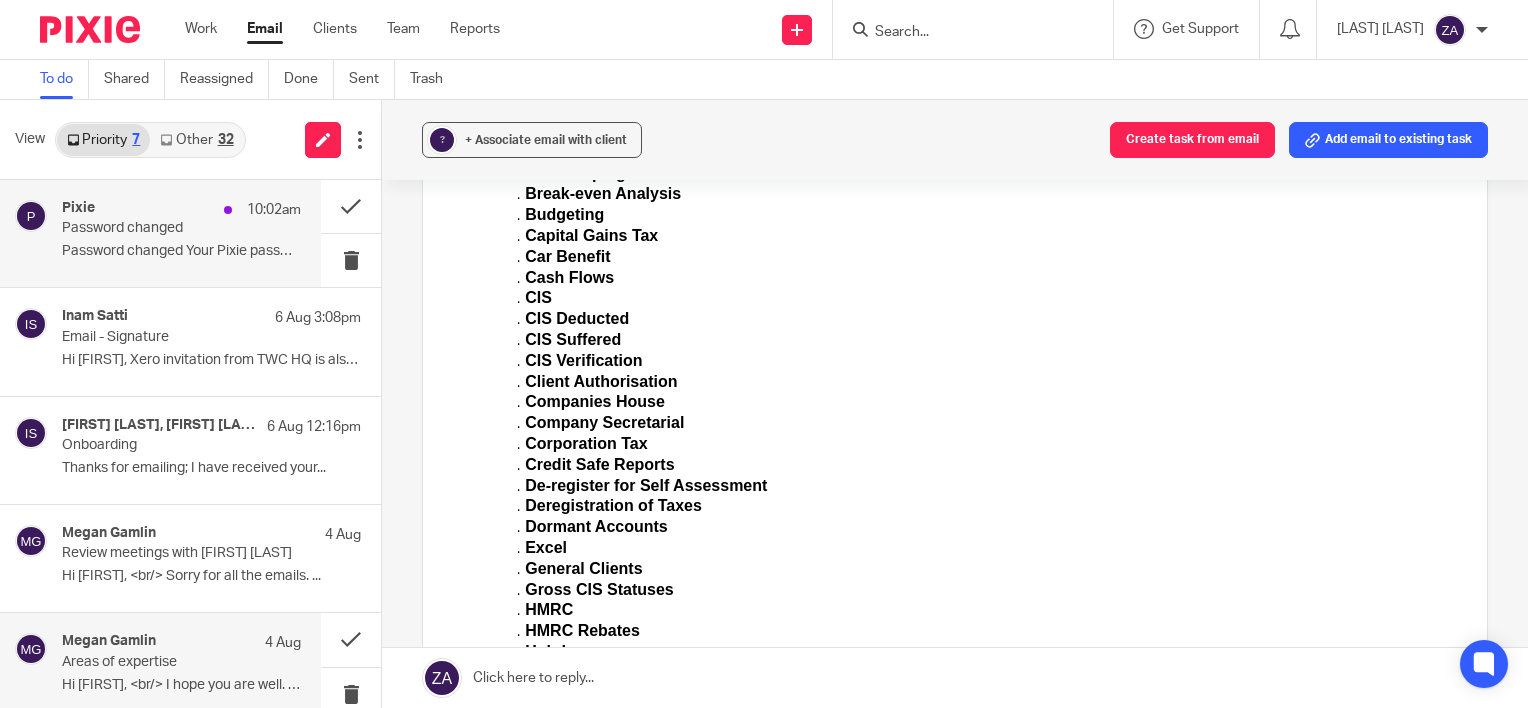click on "Password changed" at bounding box center [157, 228] 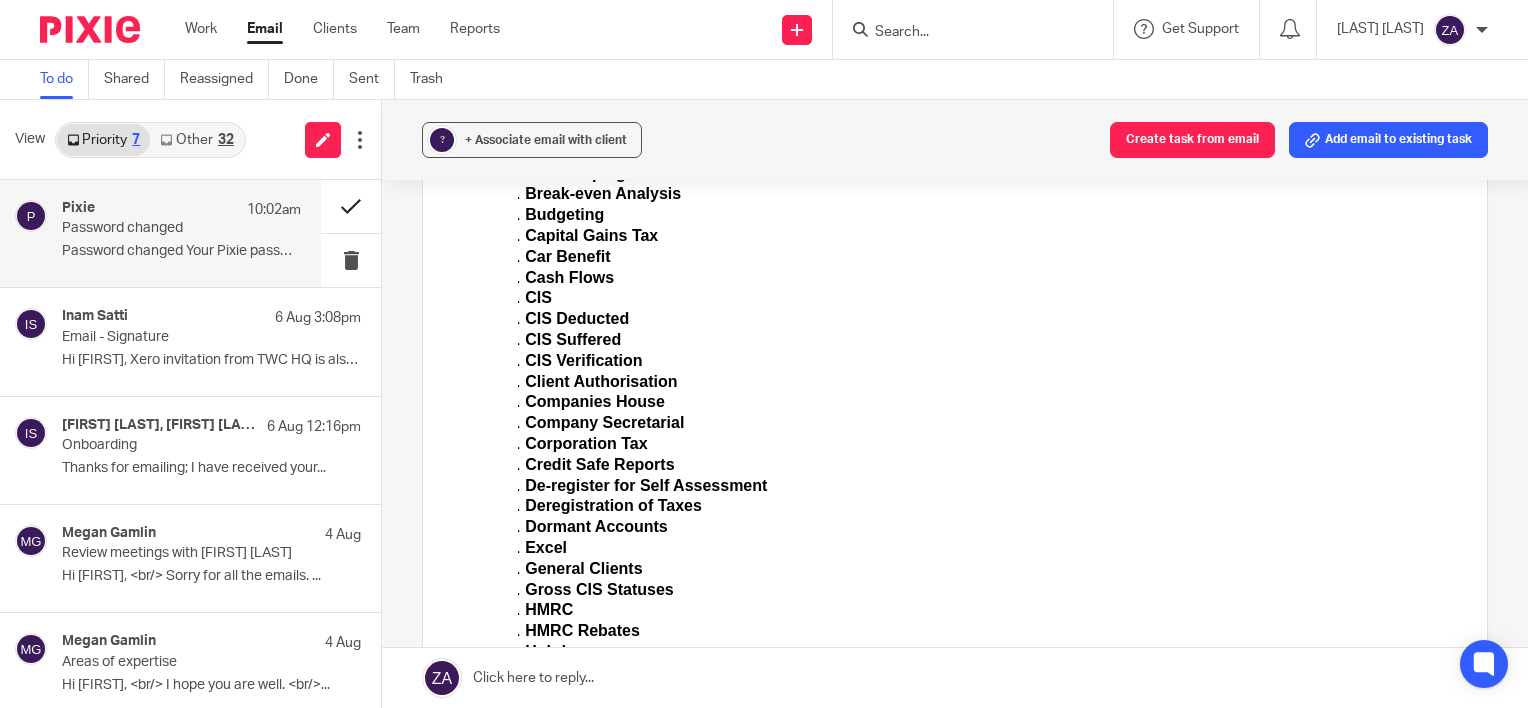 scroll, scrollTop: 0, scrollLeft: 0, axis: both 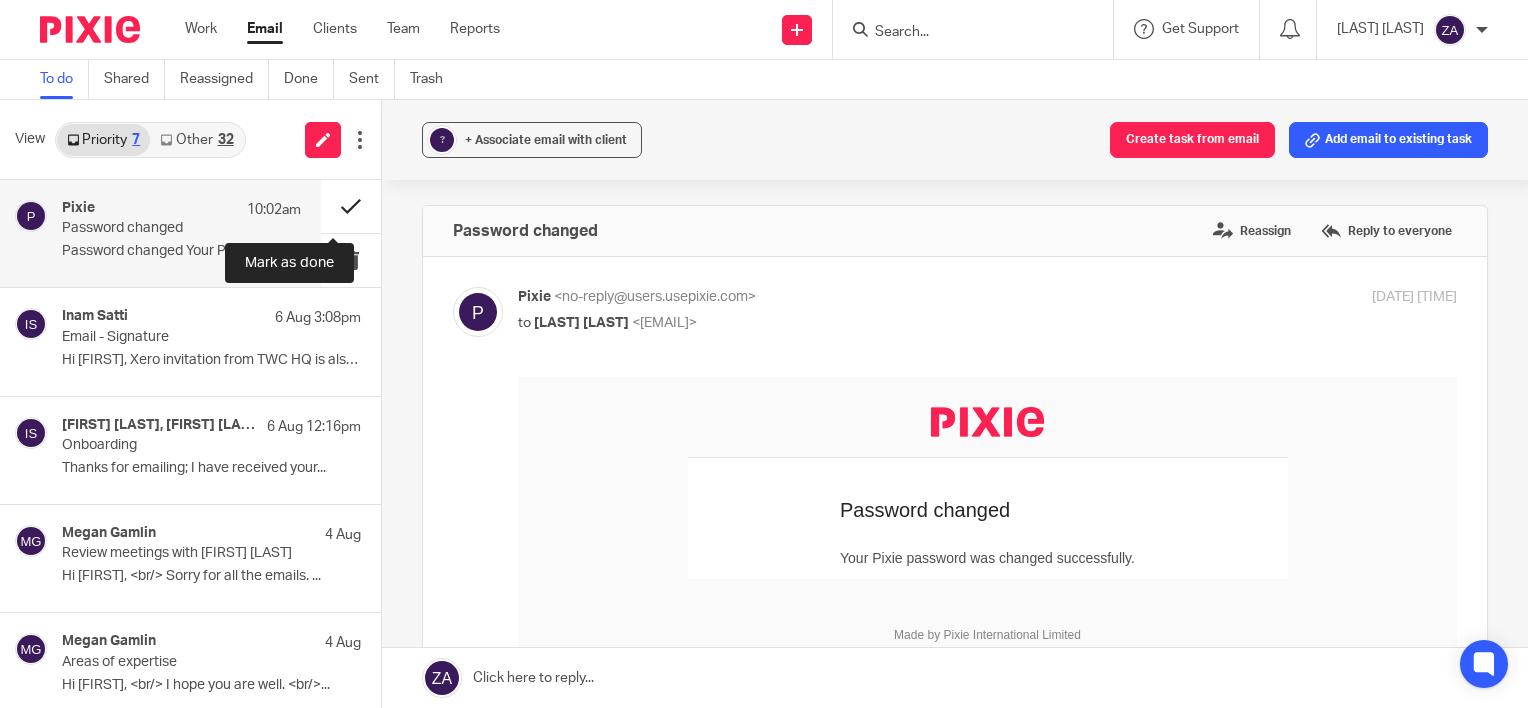 click at bounding box center [351, 206] 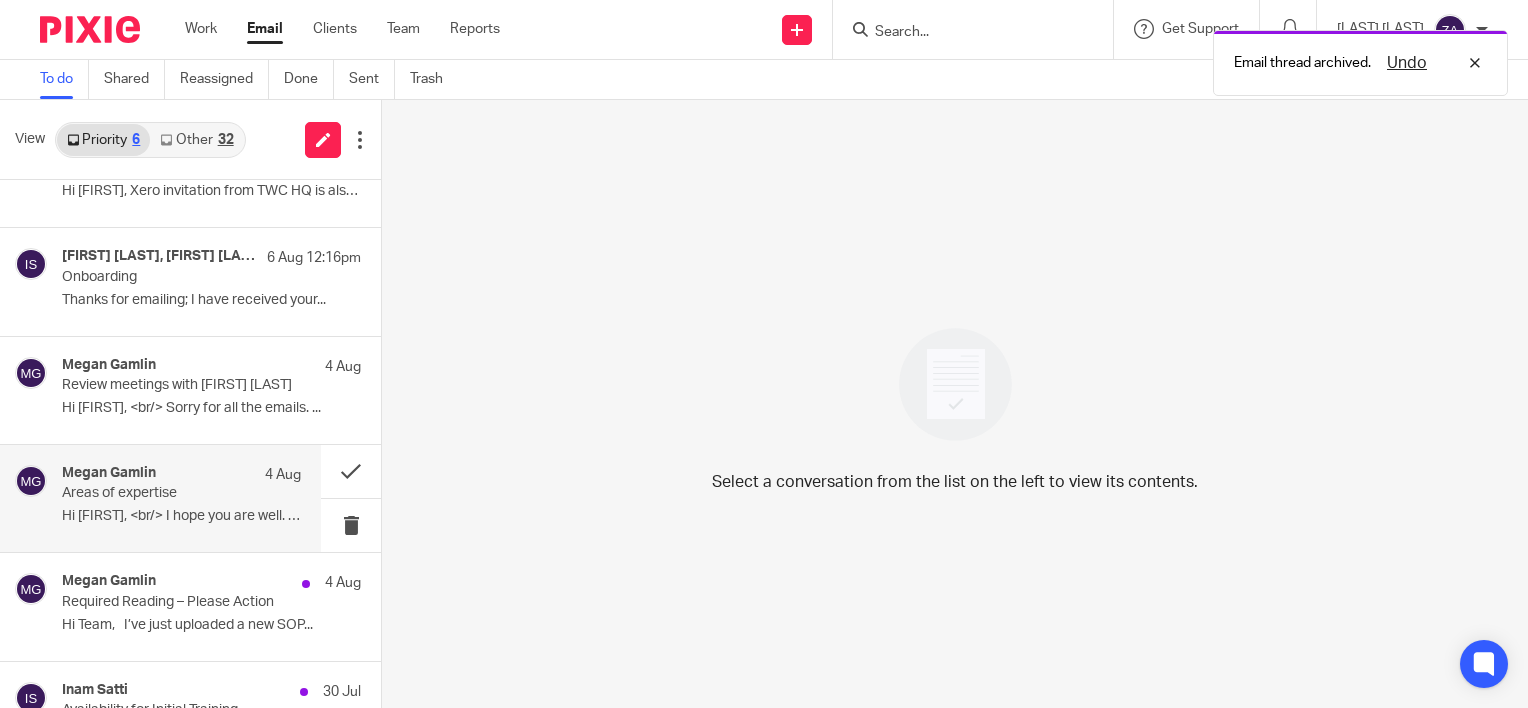 scroll, scrollTop: 120, scrollLeft: 0, axis: vertical 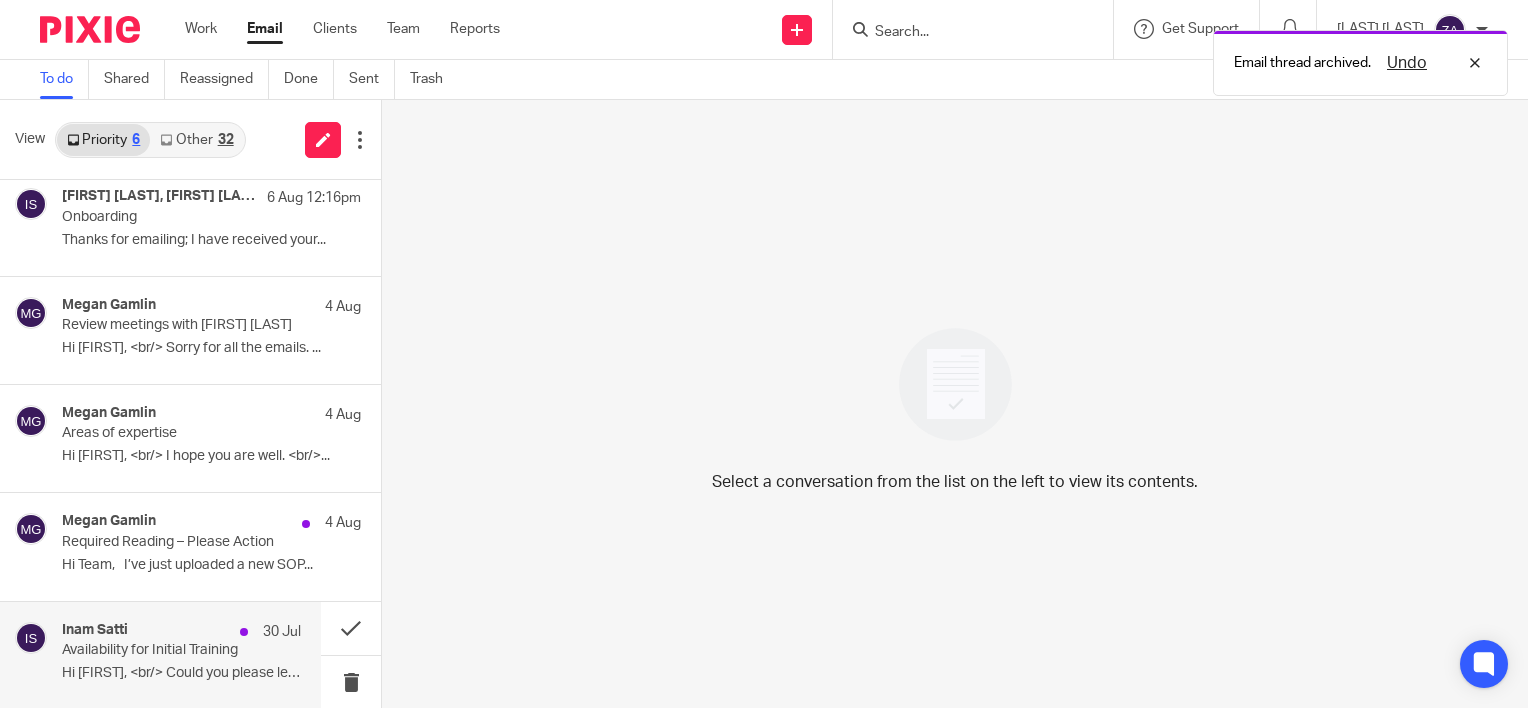 click on "Availability for Initial Training" at bounding box center (157, 650) 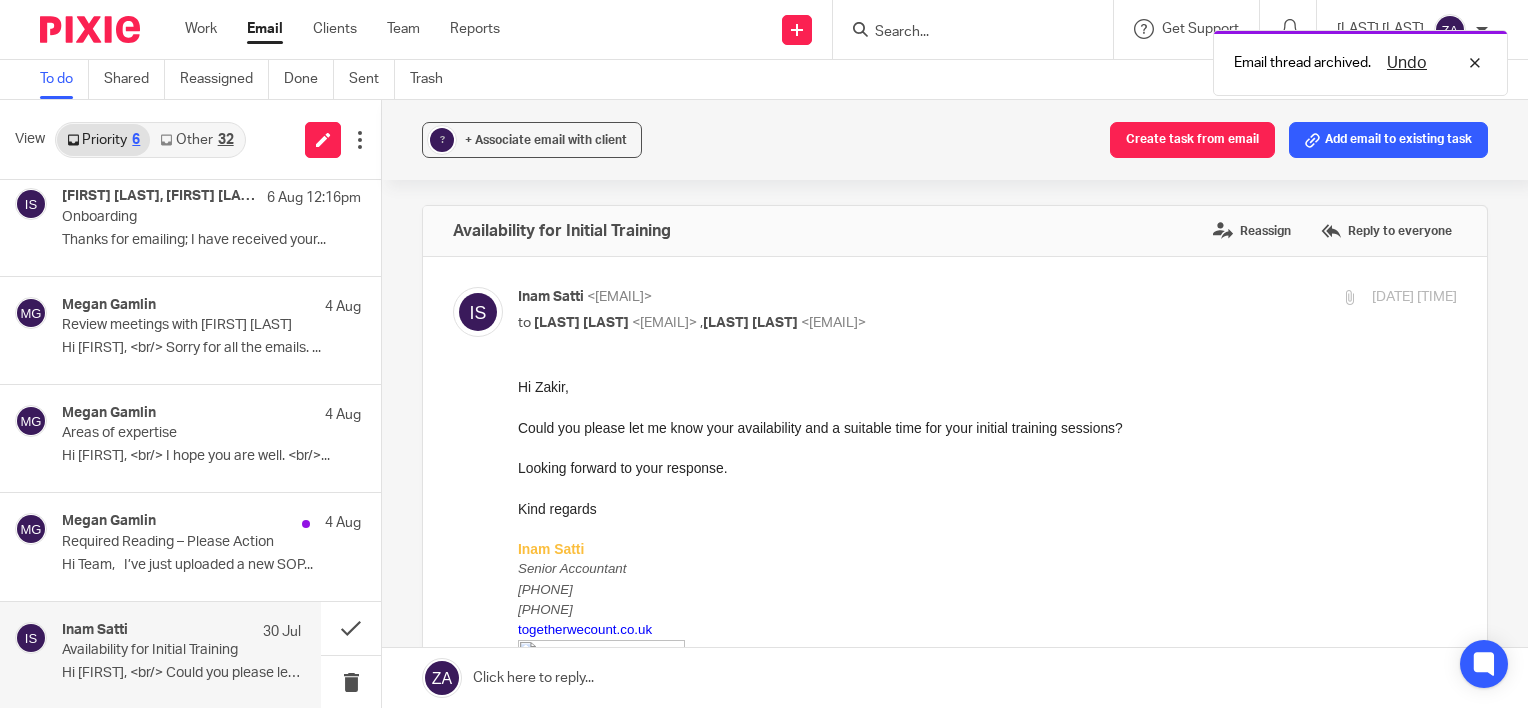 scroll, scrollTop: 0, scrollLeft: 0, axis: both 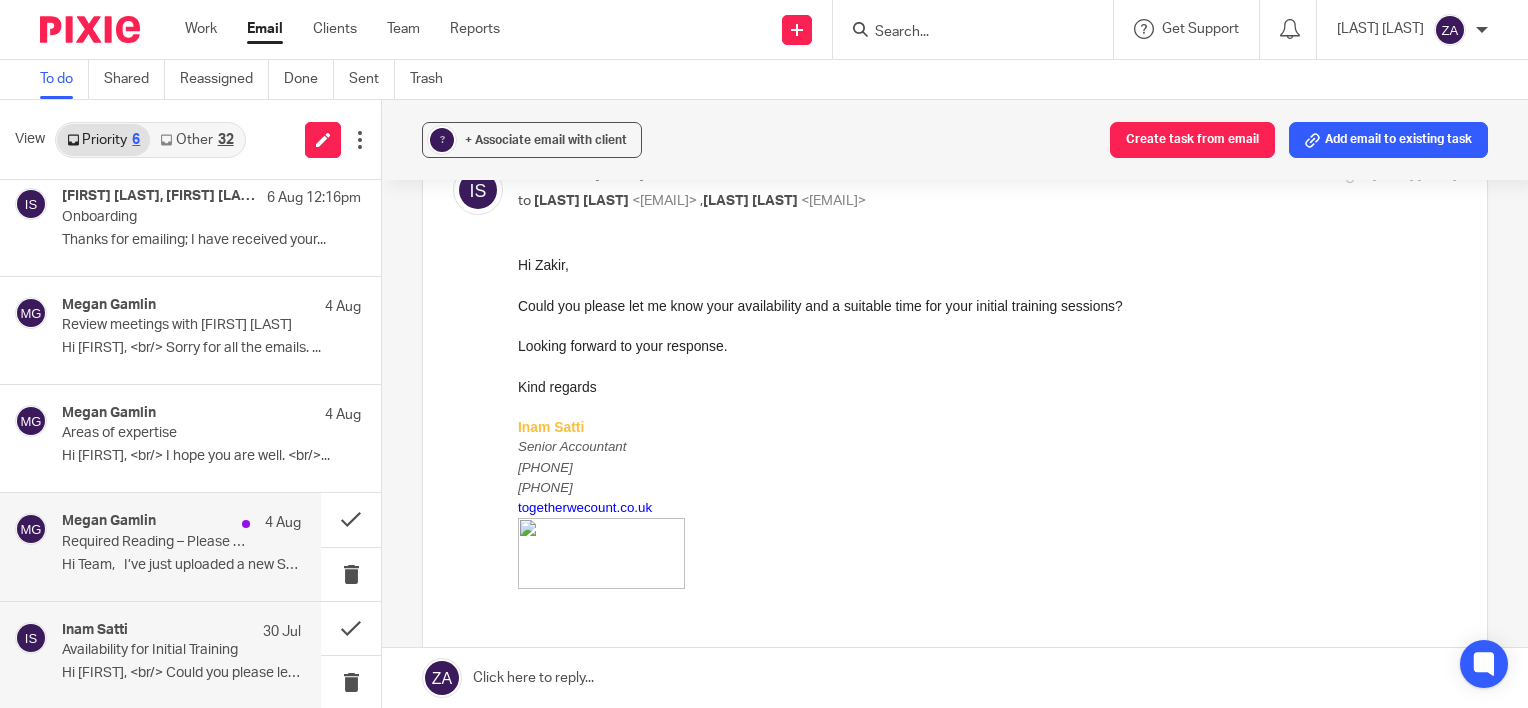 click on "Megan Gamlin
4 Aug   Required Reading – Please Action   Hi Team,     I’ve just uploaded a new SOP..." at bounding box center (181, 546) 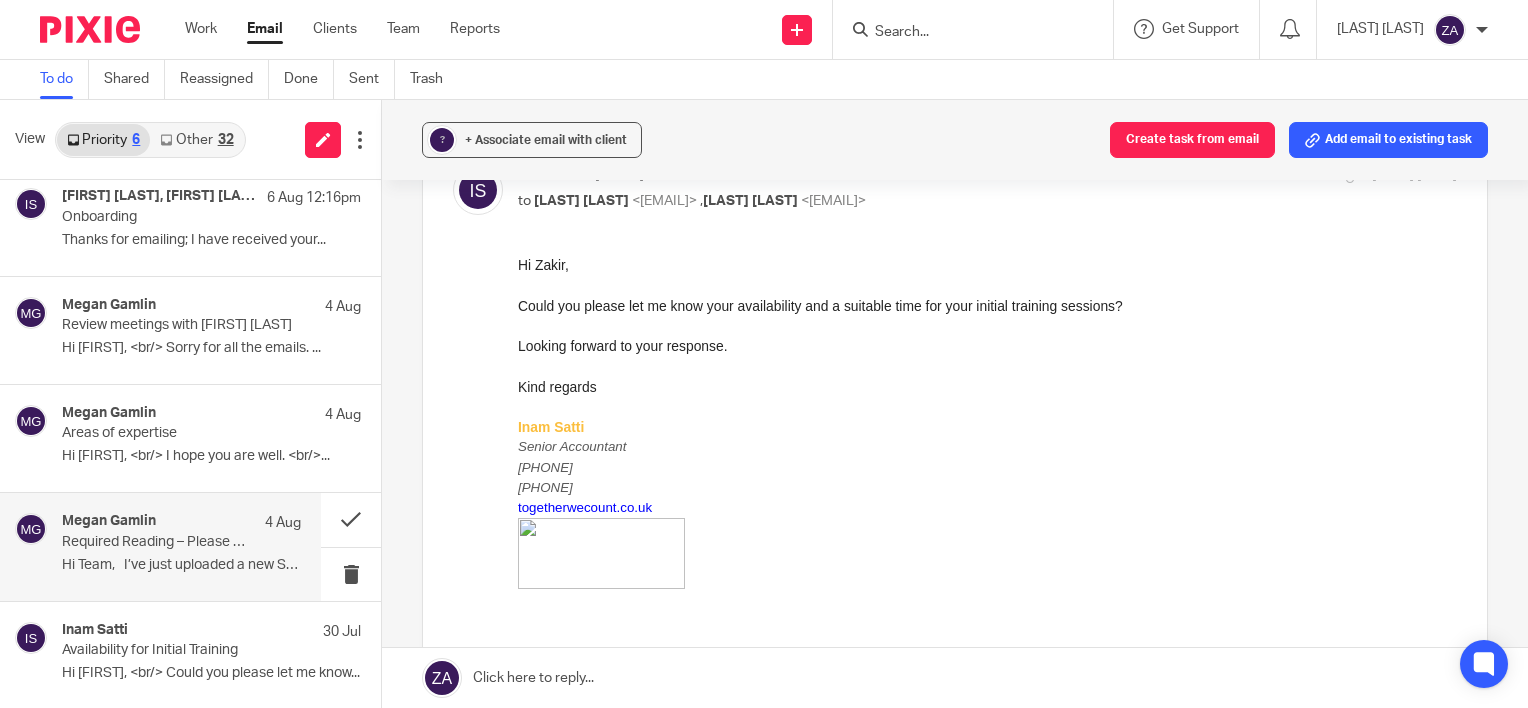 scroll, scrollTop: 0, scrollLeft: 0, axis: both 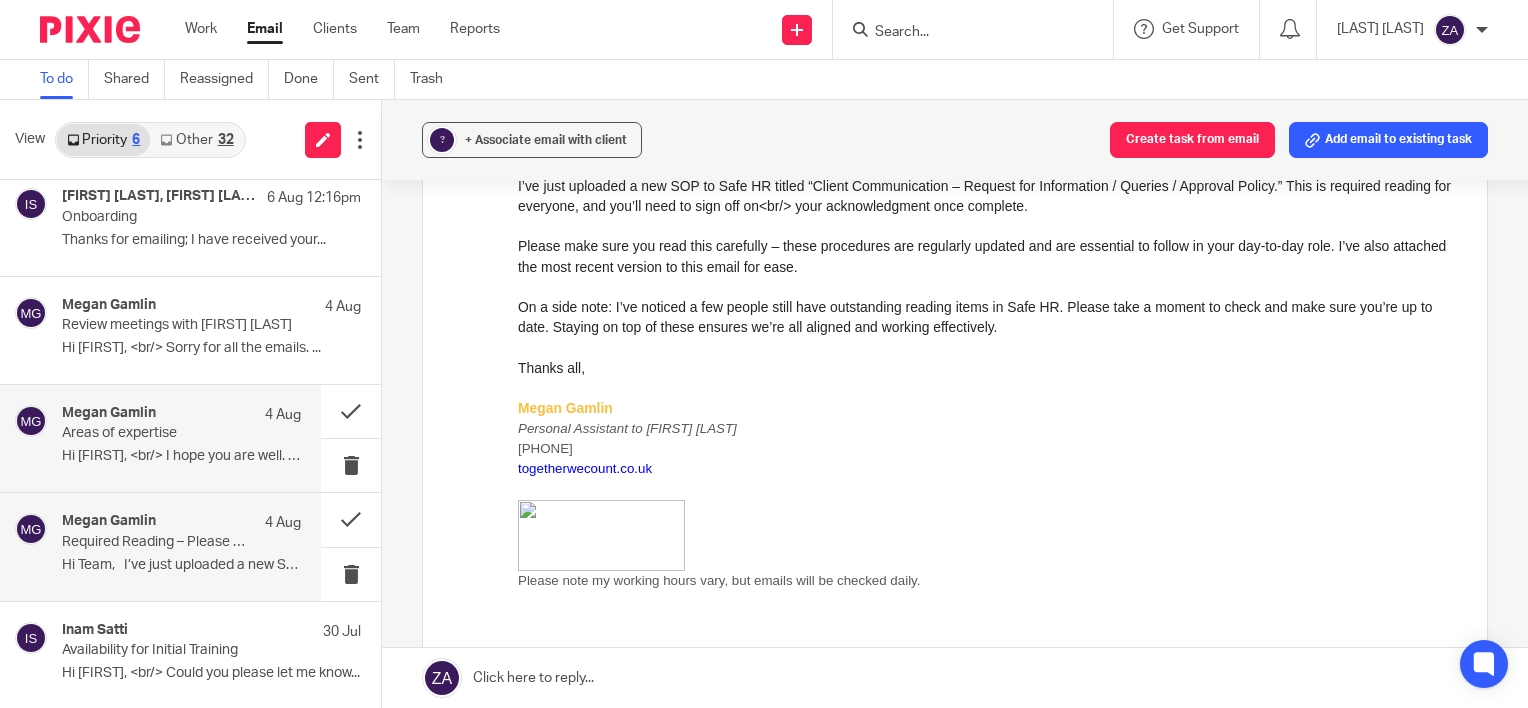 click on "Megan Gamlin
4 Aug   Areas of expertise   Hi Zakir,     I hope you are well.   ..." at bounding box center (160, 438) 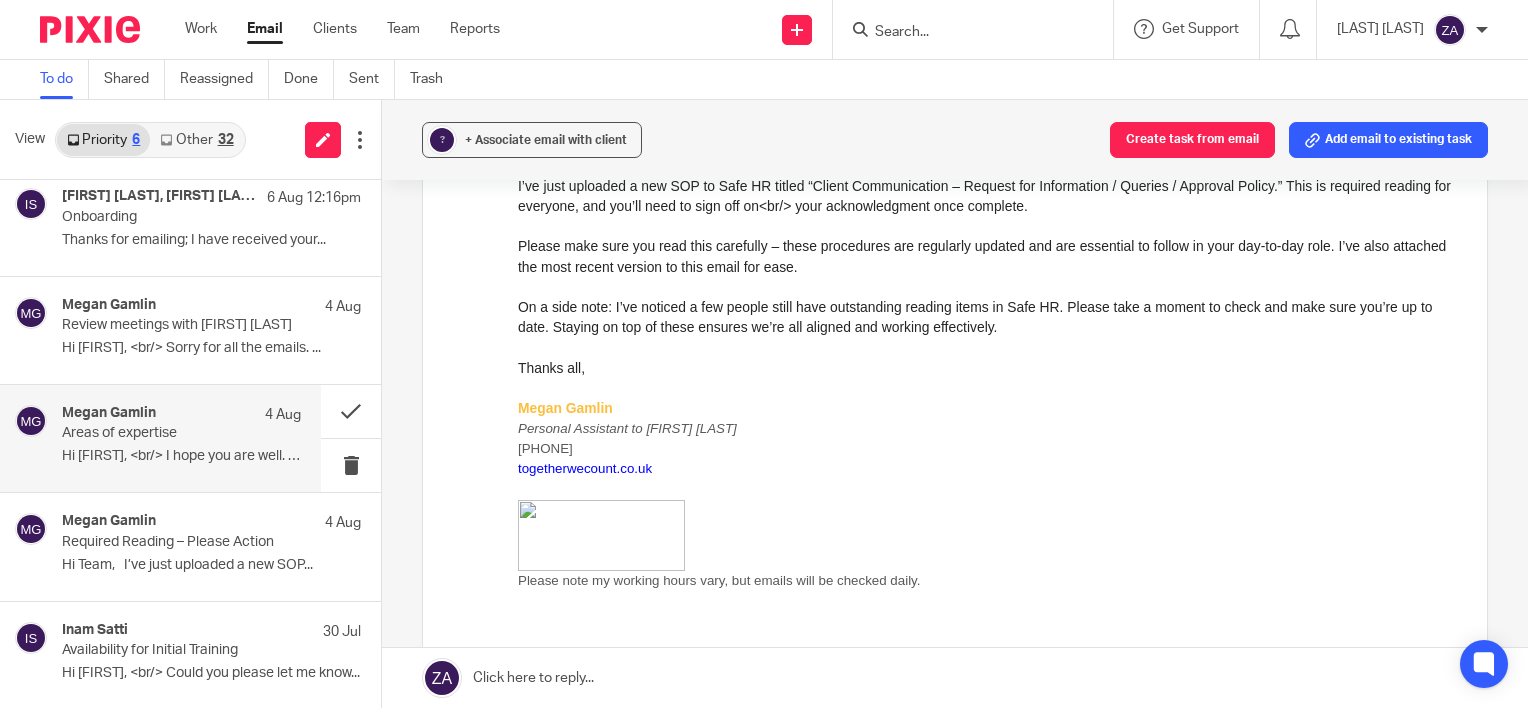 scroll, scrollTop: 0, scrollLeft: 0, axis: both 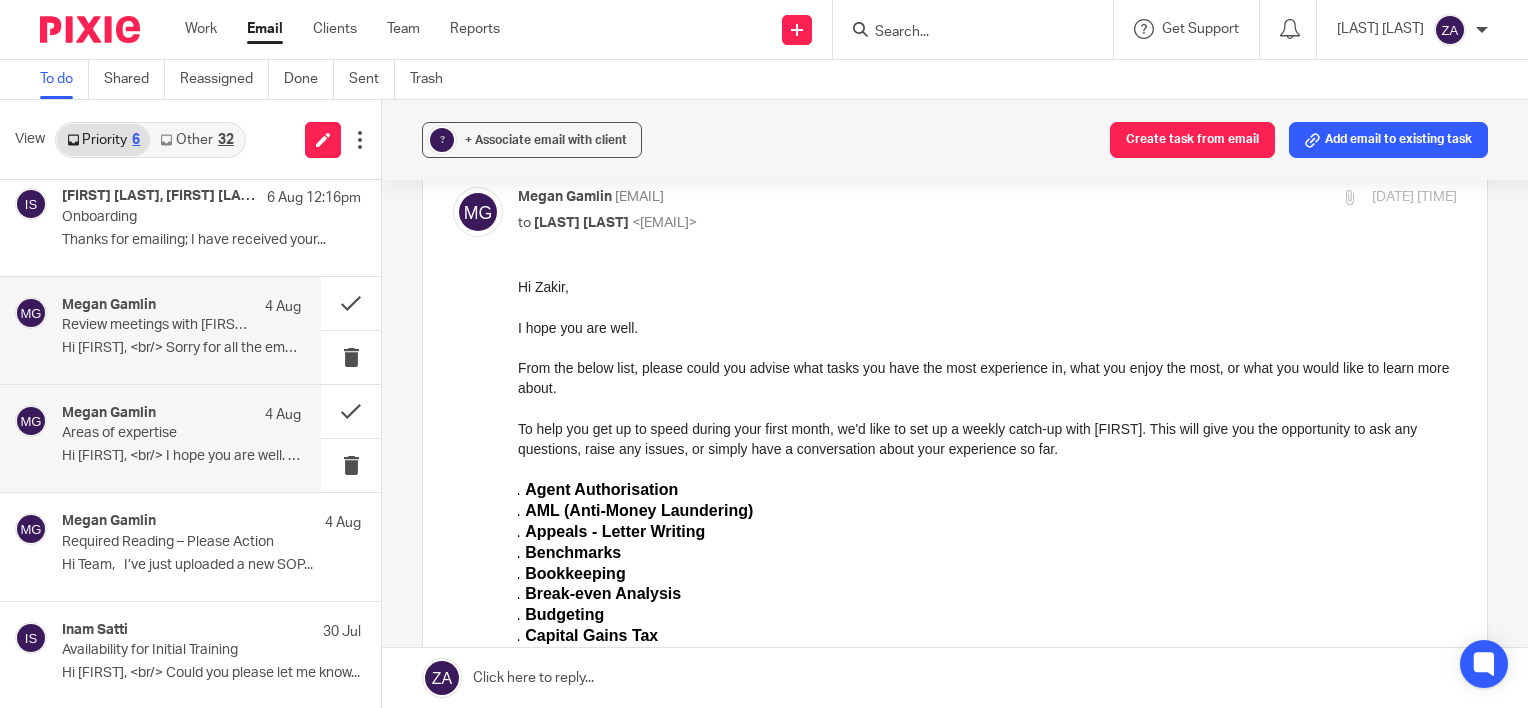 click on "Megan Gamlin
4 Aug   Review meetings with Aaron McLeish   Hi Zakir,     Sorry for all the emails. ..." at bounding box center [181, 330] 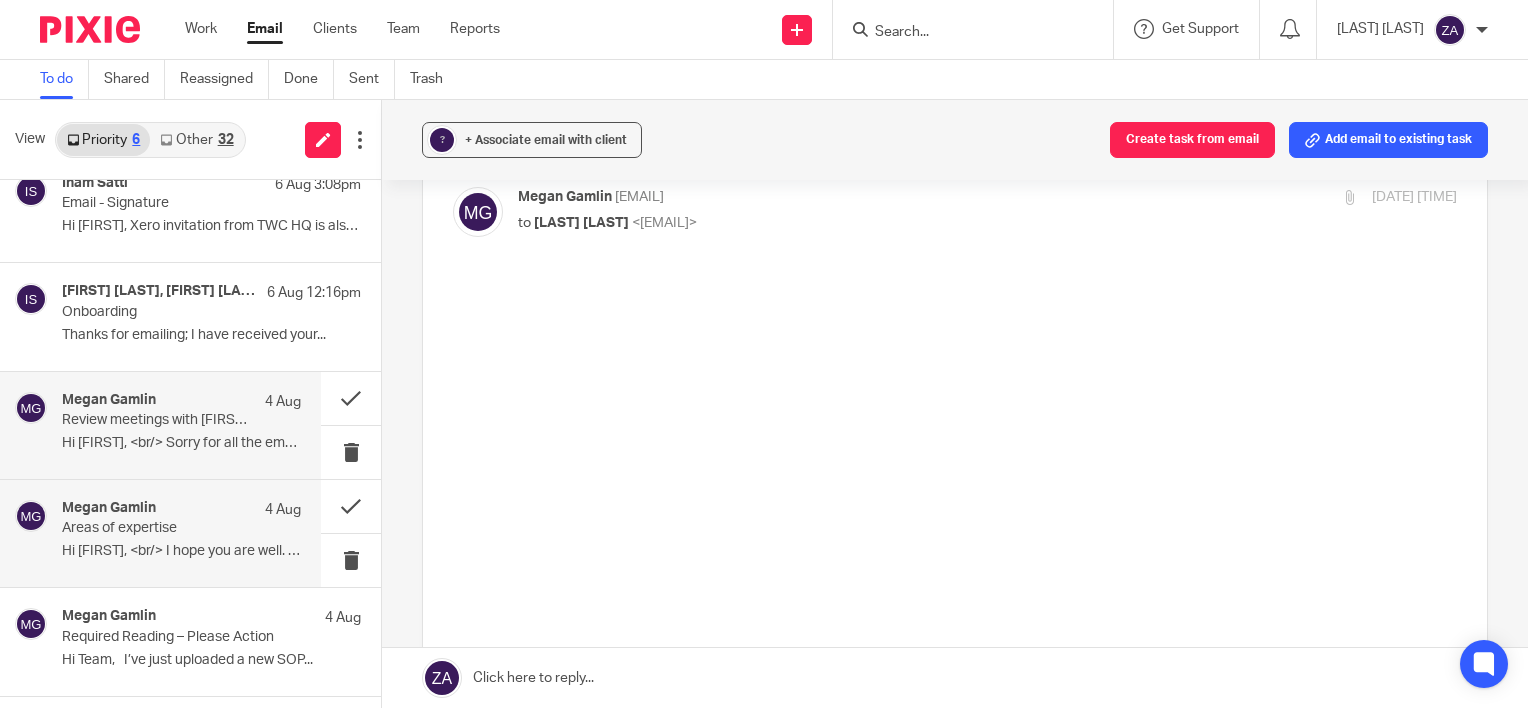 scroll, scrollTop: 0, scrollLeft: 0, axis: both 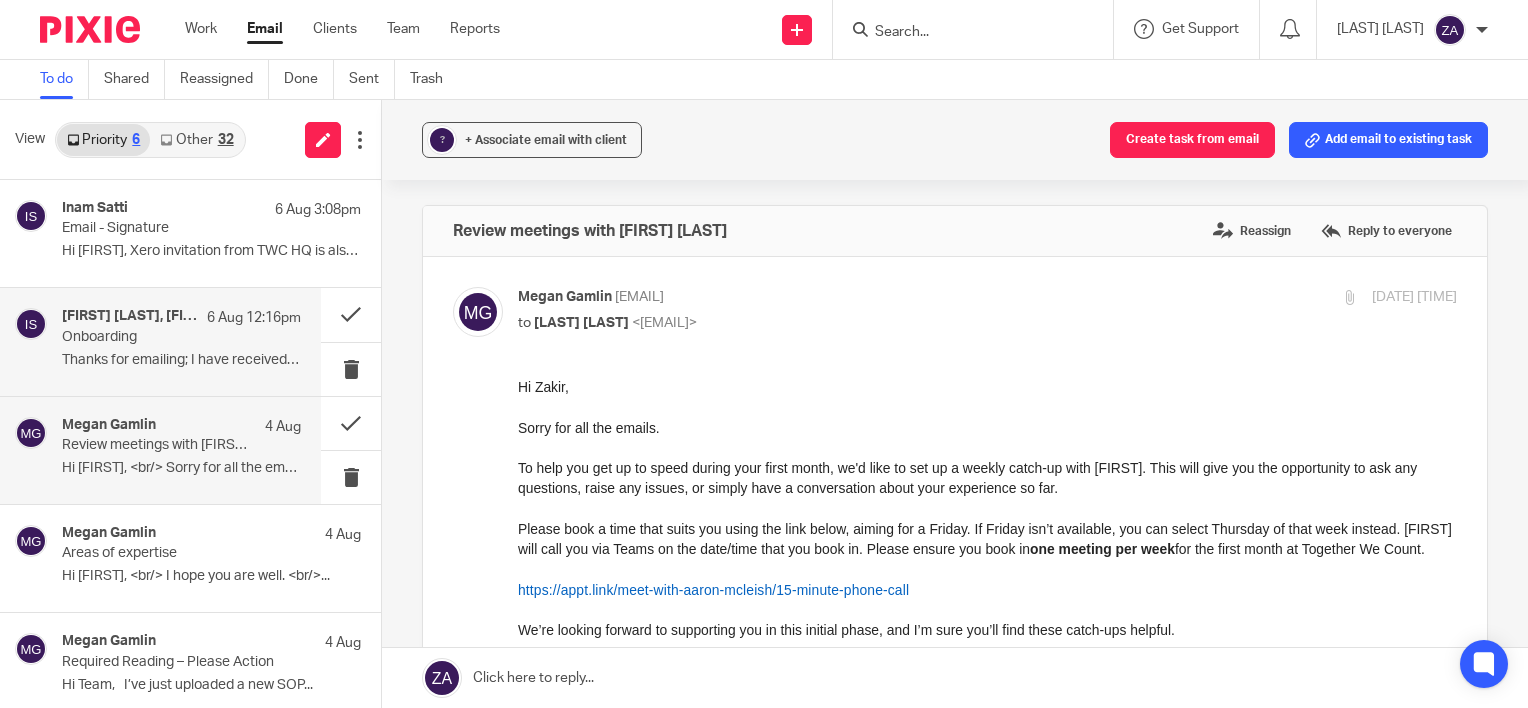 click on "Thanks for emailing; I have received your..." at bounding box center (181, 360) 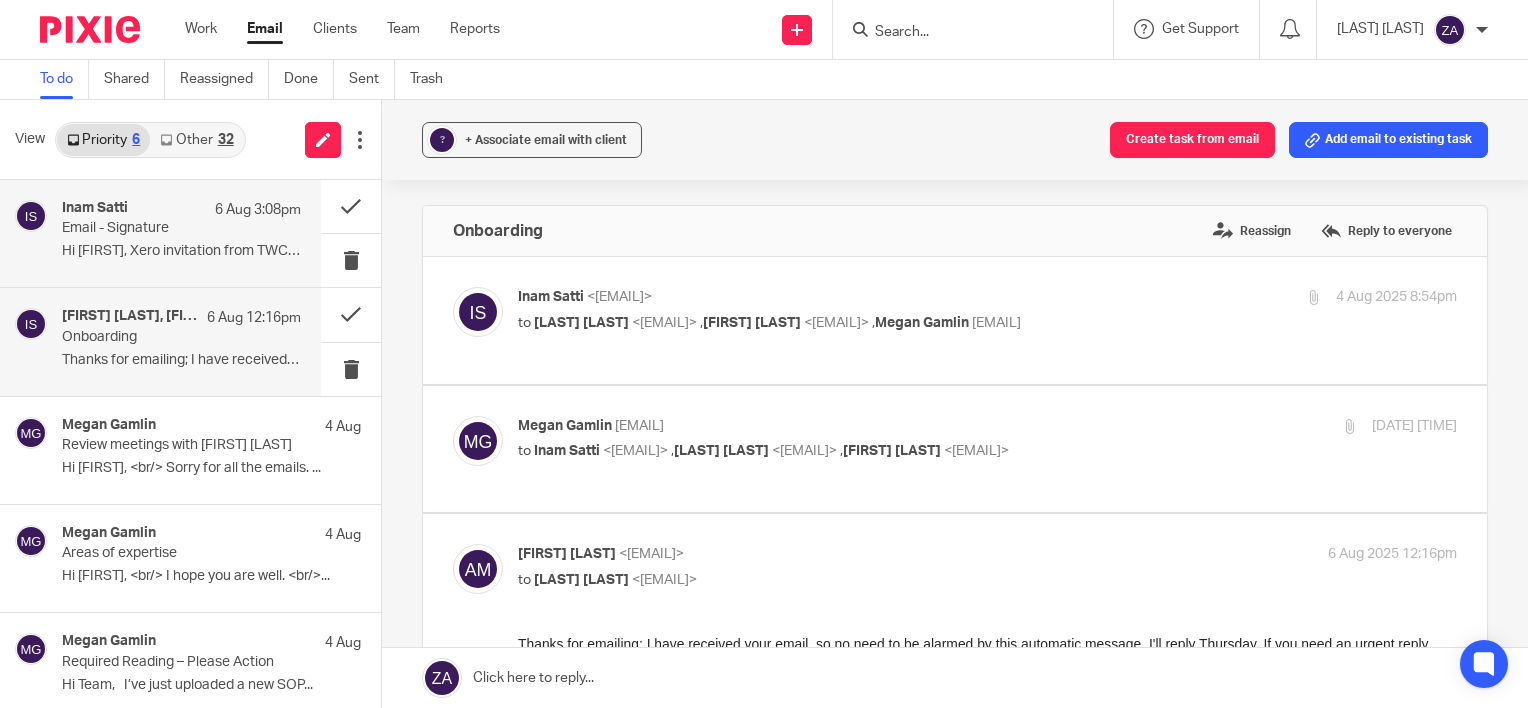 scroll, scrollTop: 0, scrollLeft: 0, axis: both 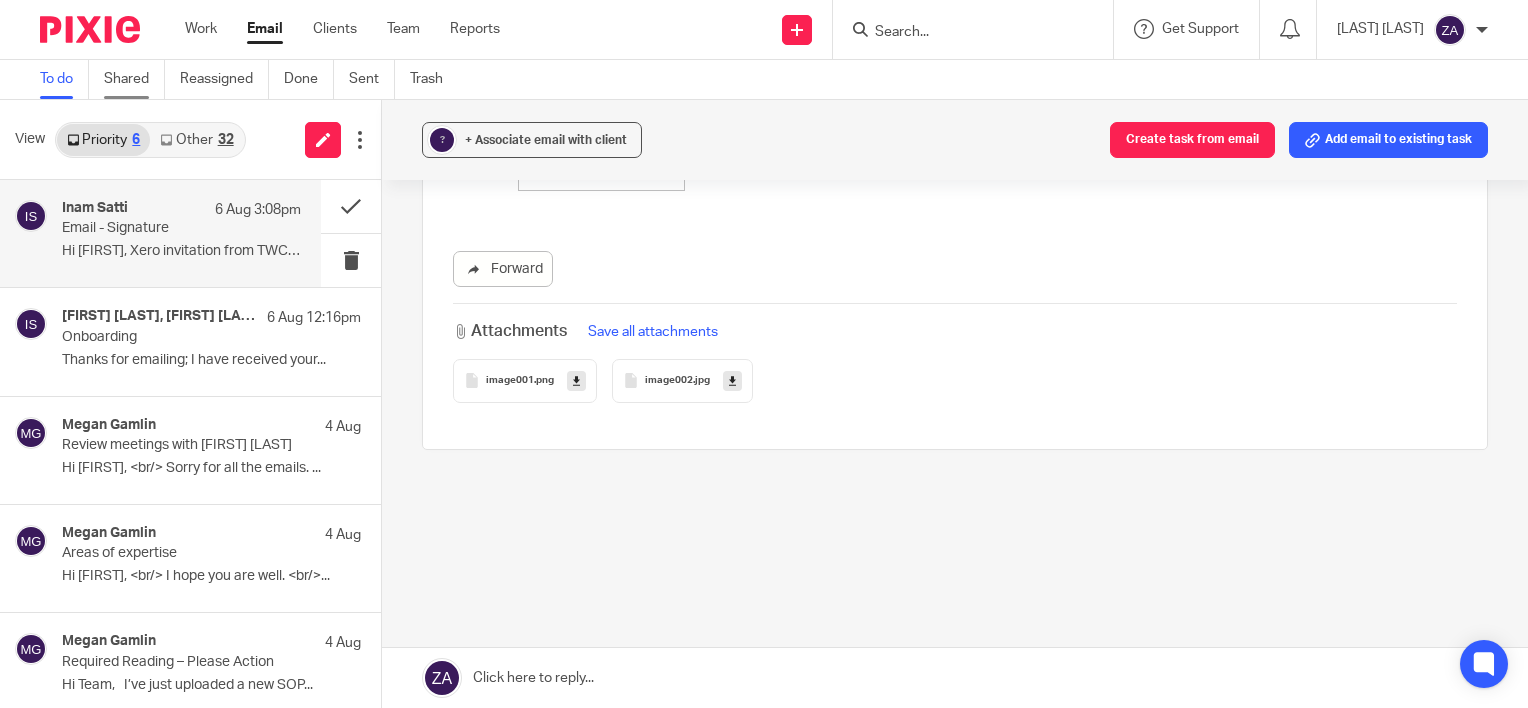 click on "Shared" at bounding box center (134, 79) 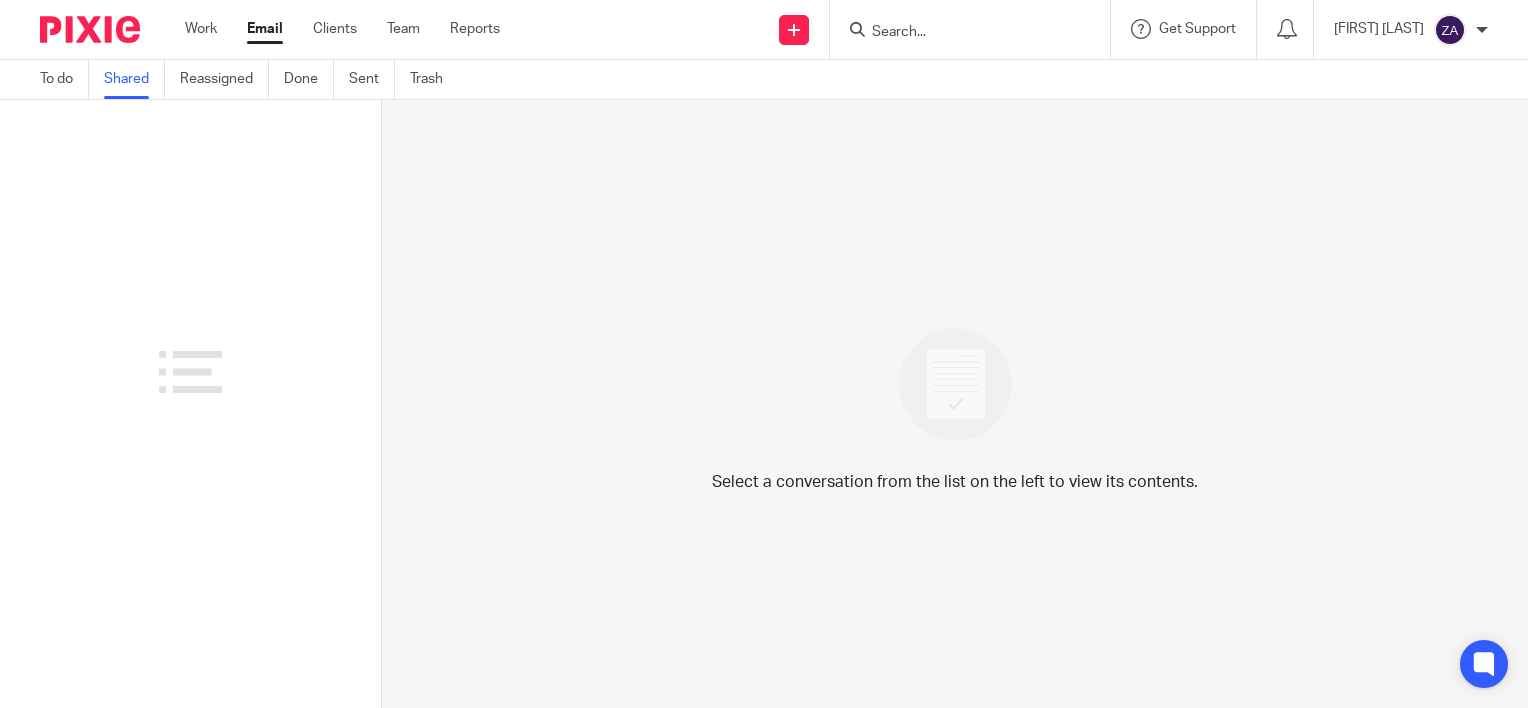 scroll, scrollTop: 0, scrollLeft: 0, axis: both 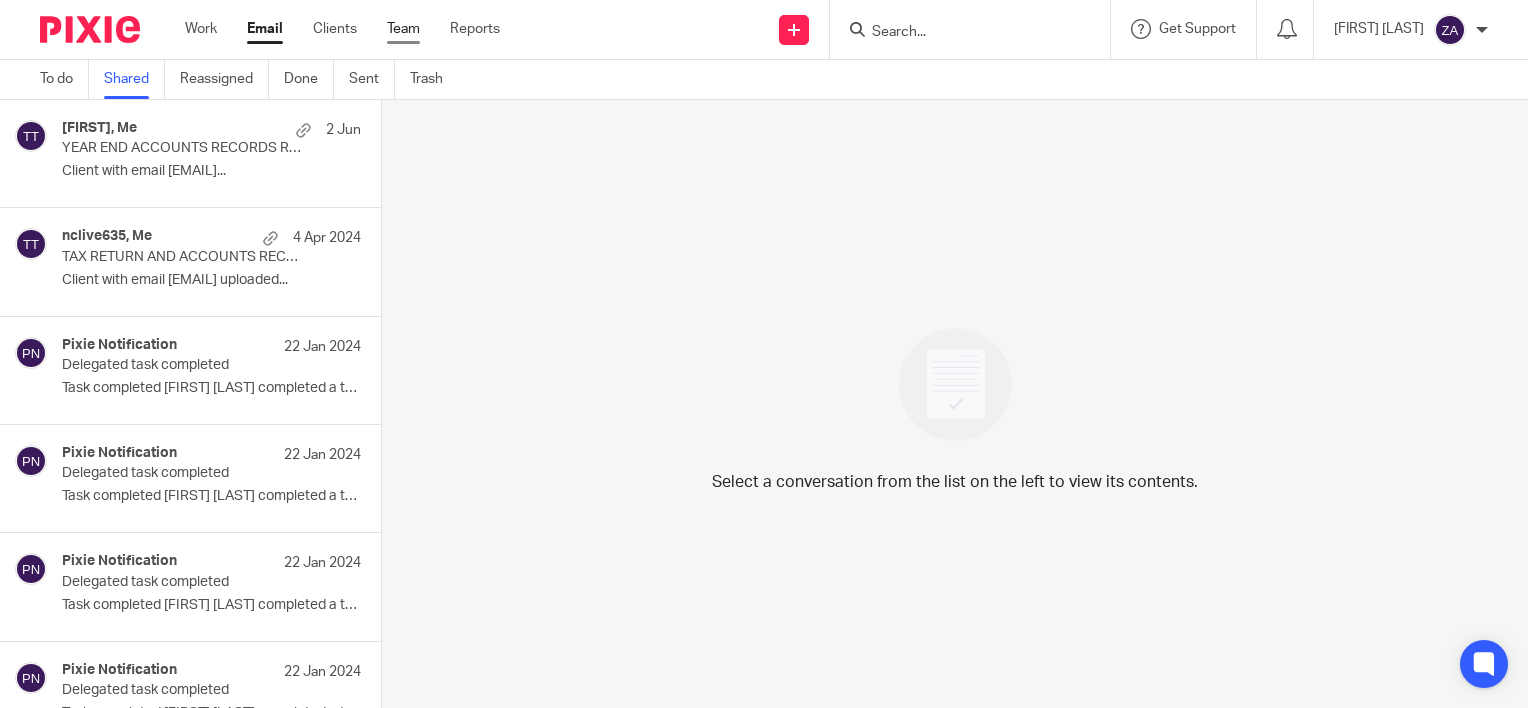 click on "Team" at bounding box center [403, 29] 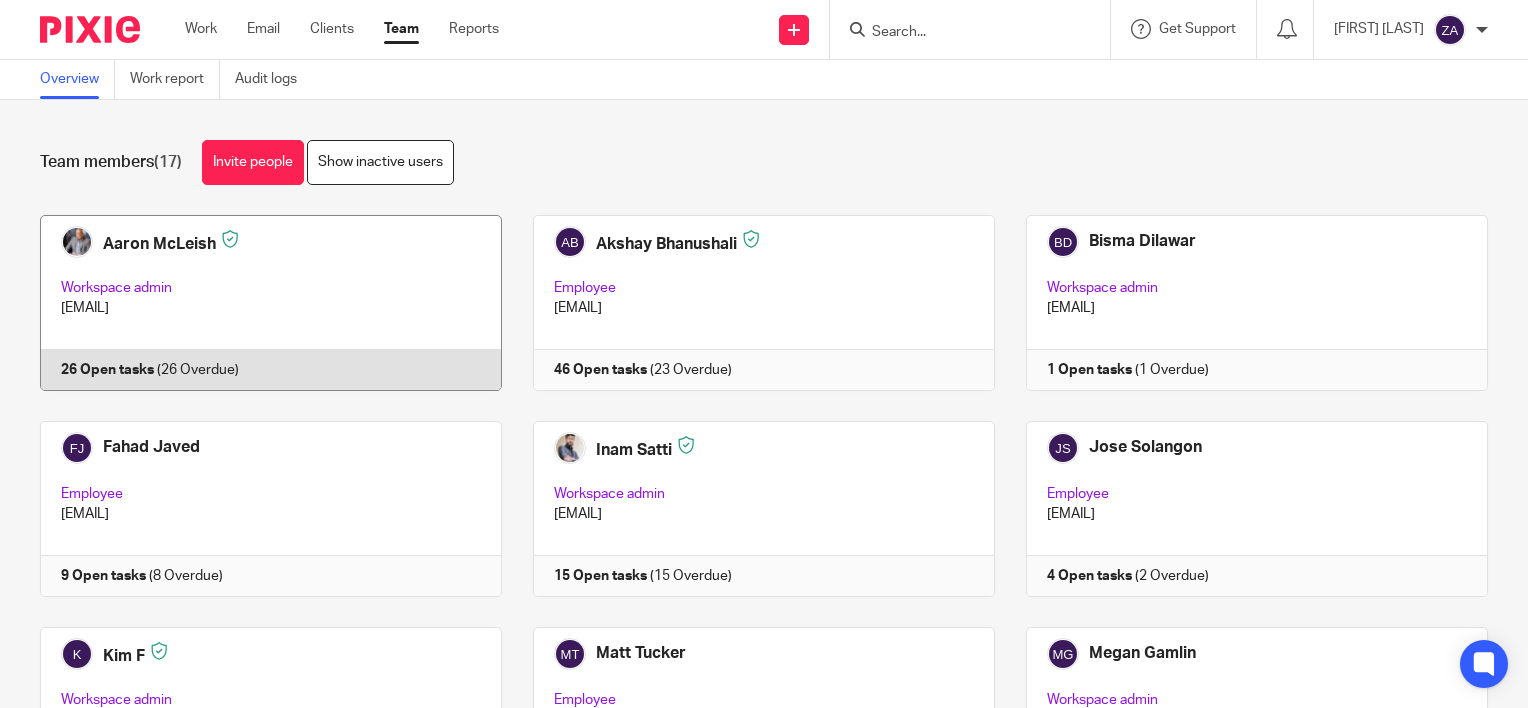 scroll, scrollTop: 0, scrollLeft: 0, axis: both 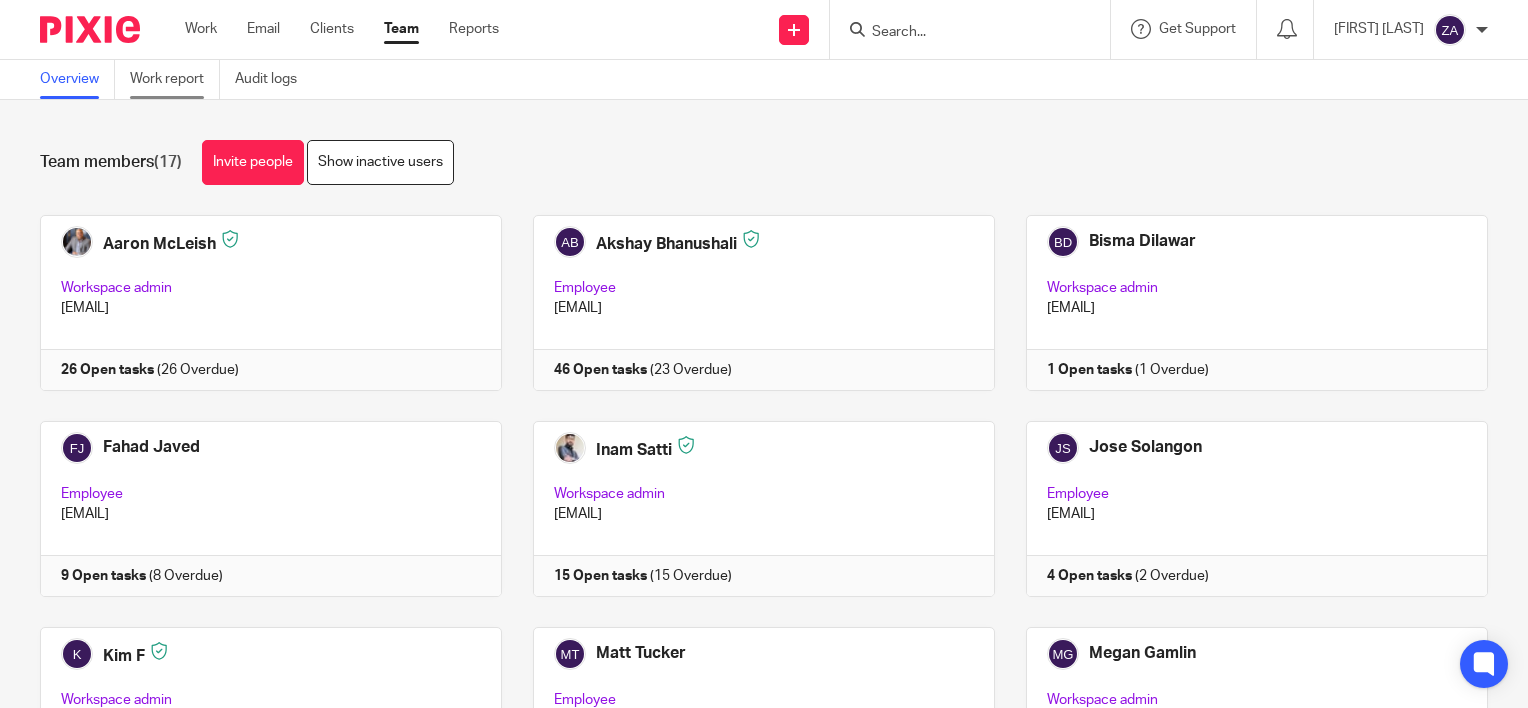click on "Work report" at bounding box center [175, 79] 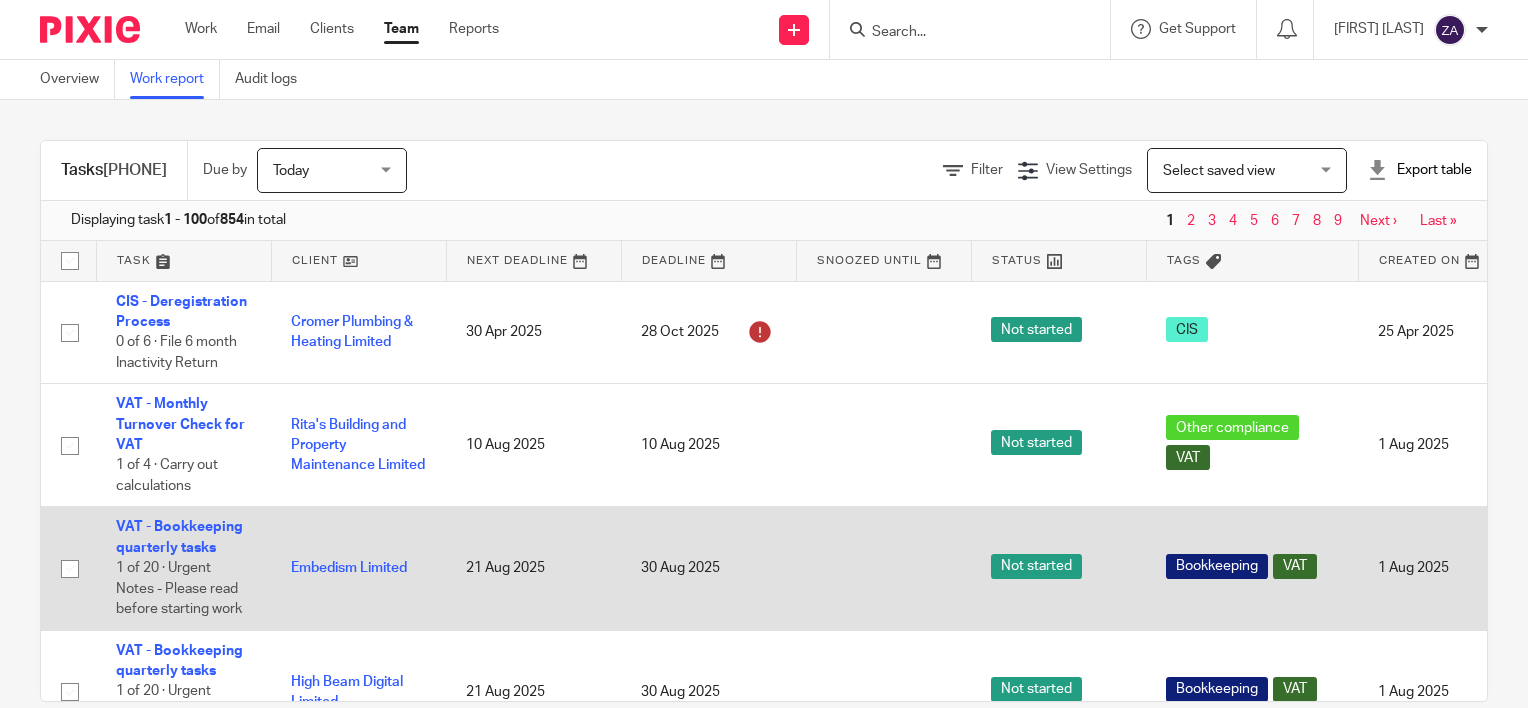 scroll, scrollTop: 0, scrollLeft: 0, axis: both 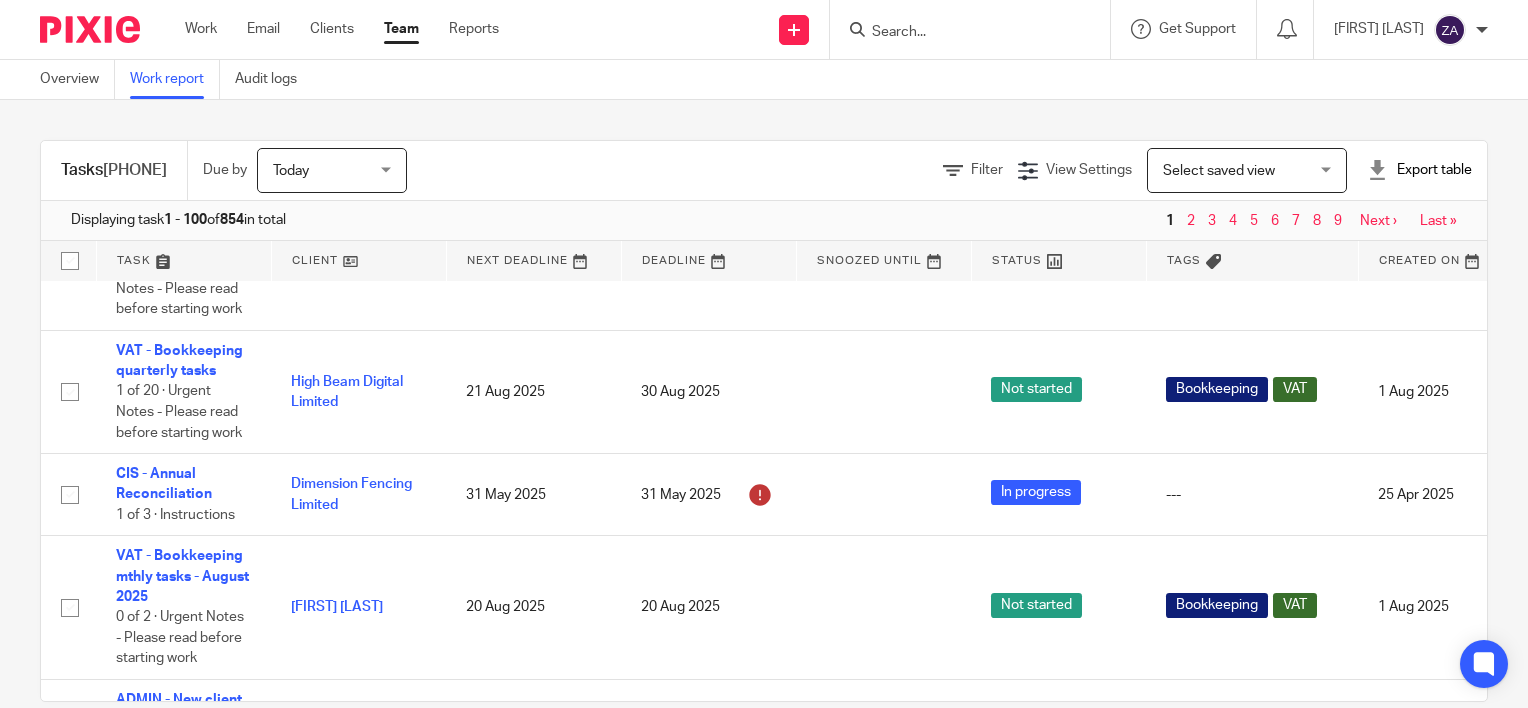 click at bounding box center (1482, 30) 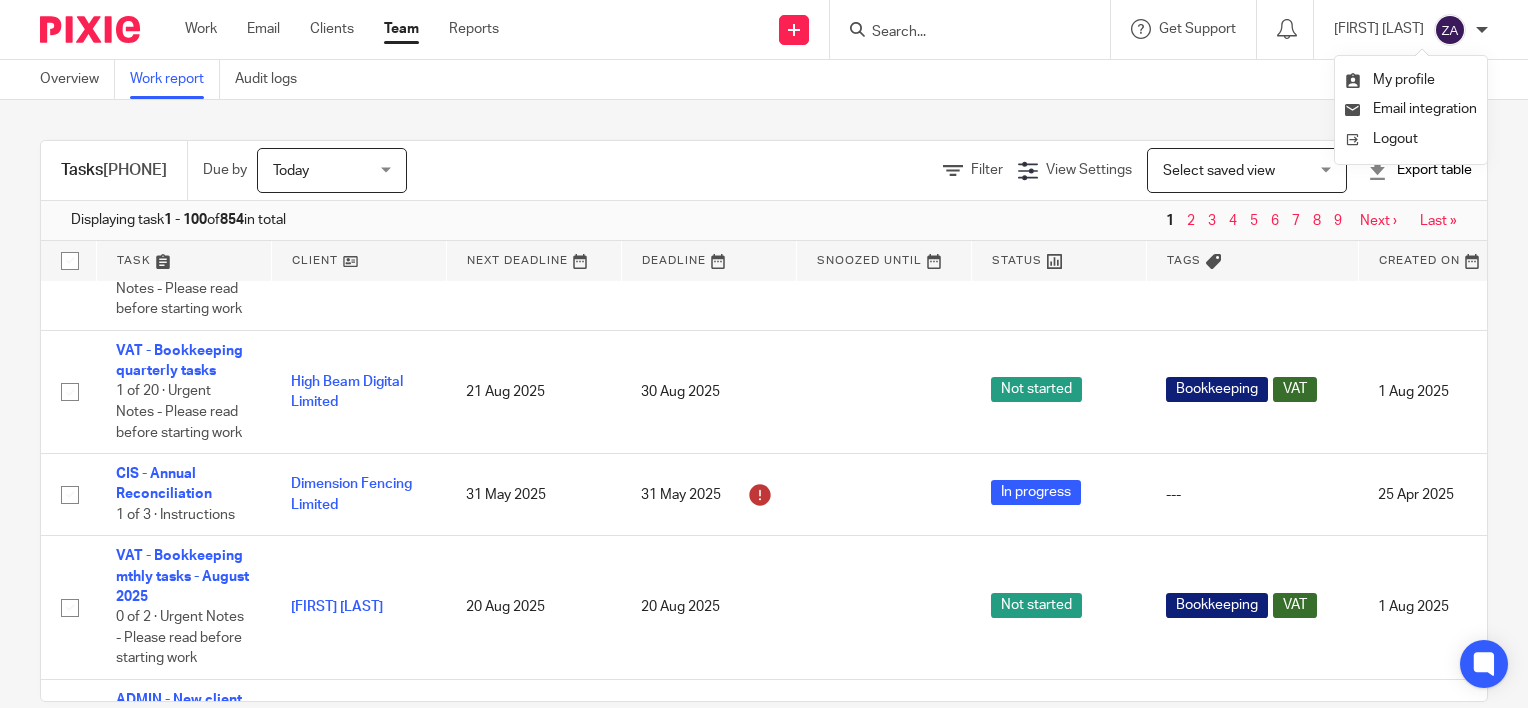 click at bounding box center (1482, 30) 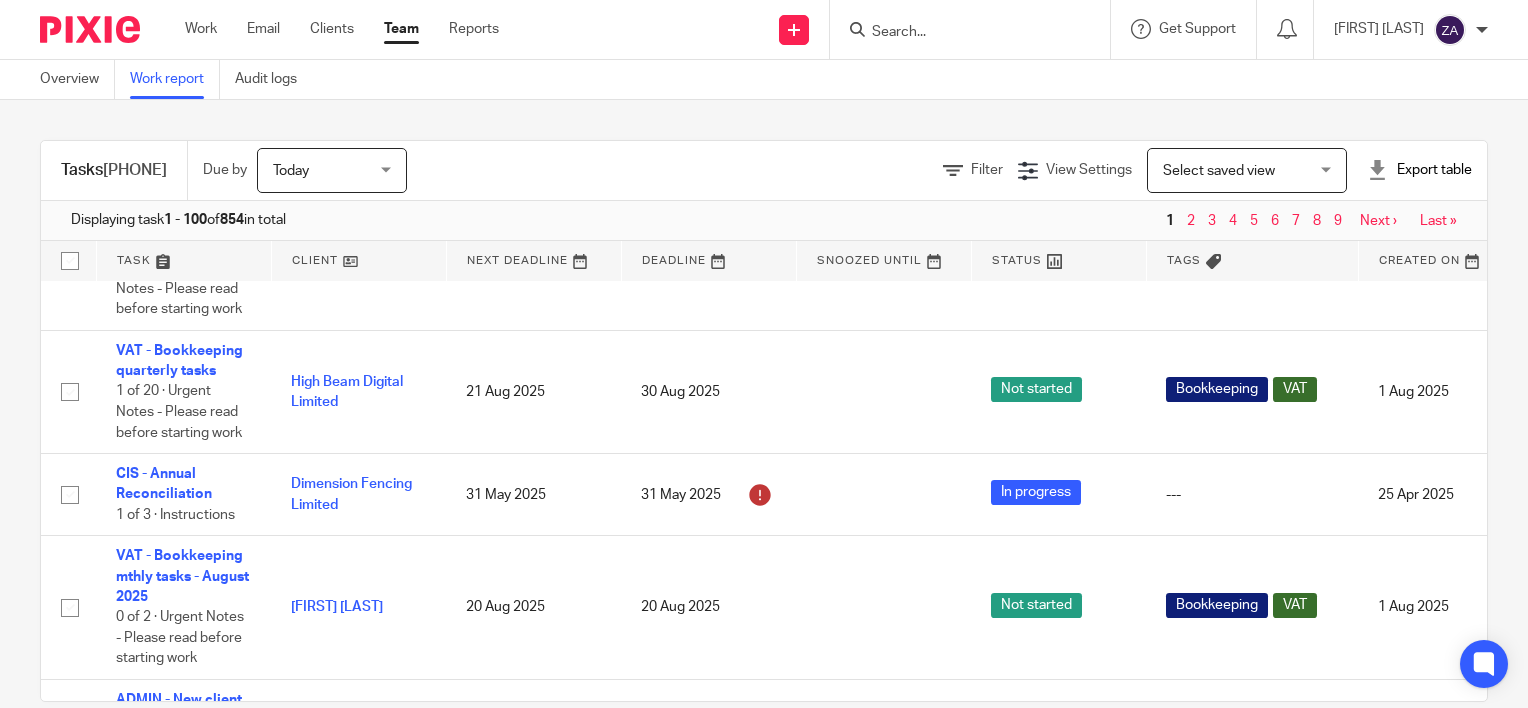 click at bounding box center [1482, 30] 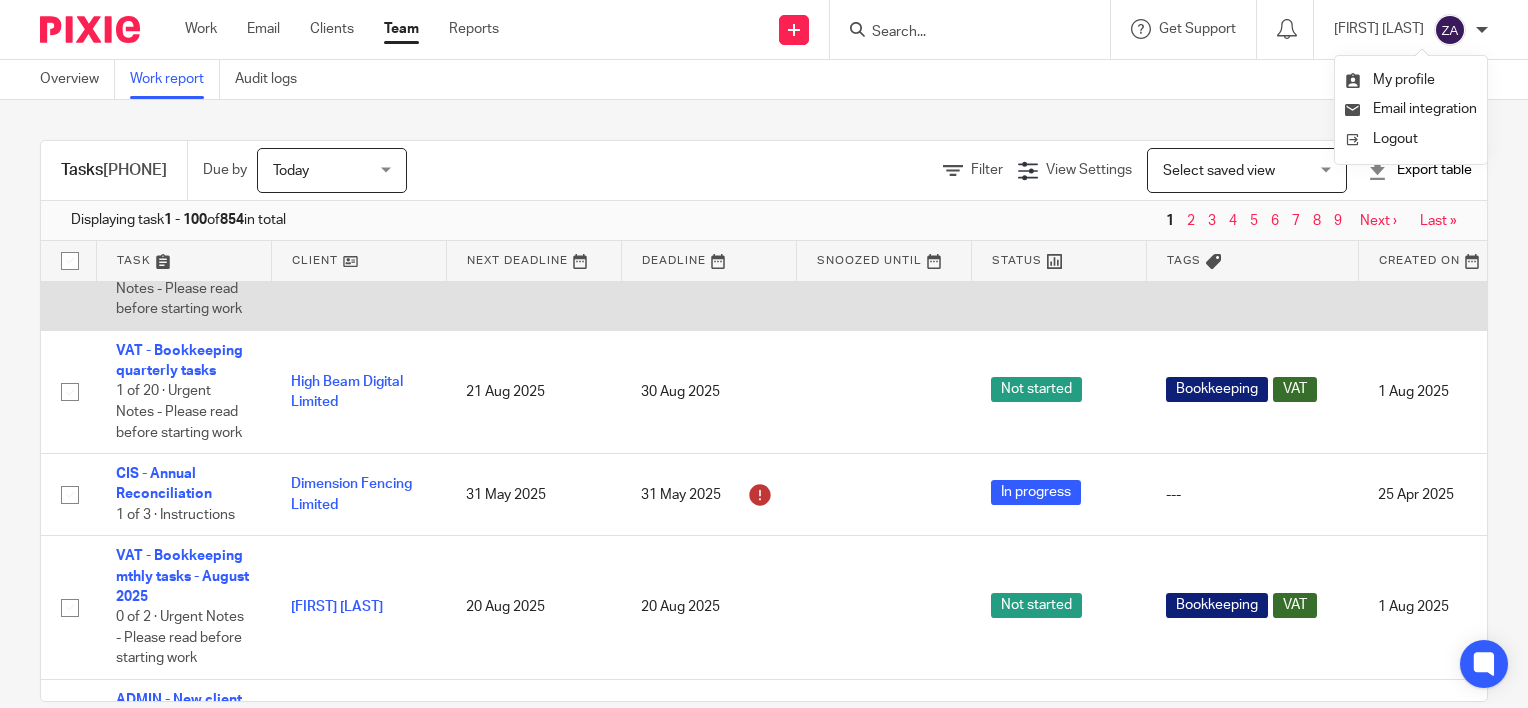 scroll, scrollTop: 0, scrollLeft: 0, axis: both 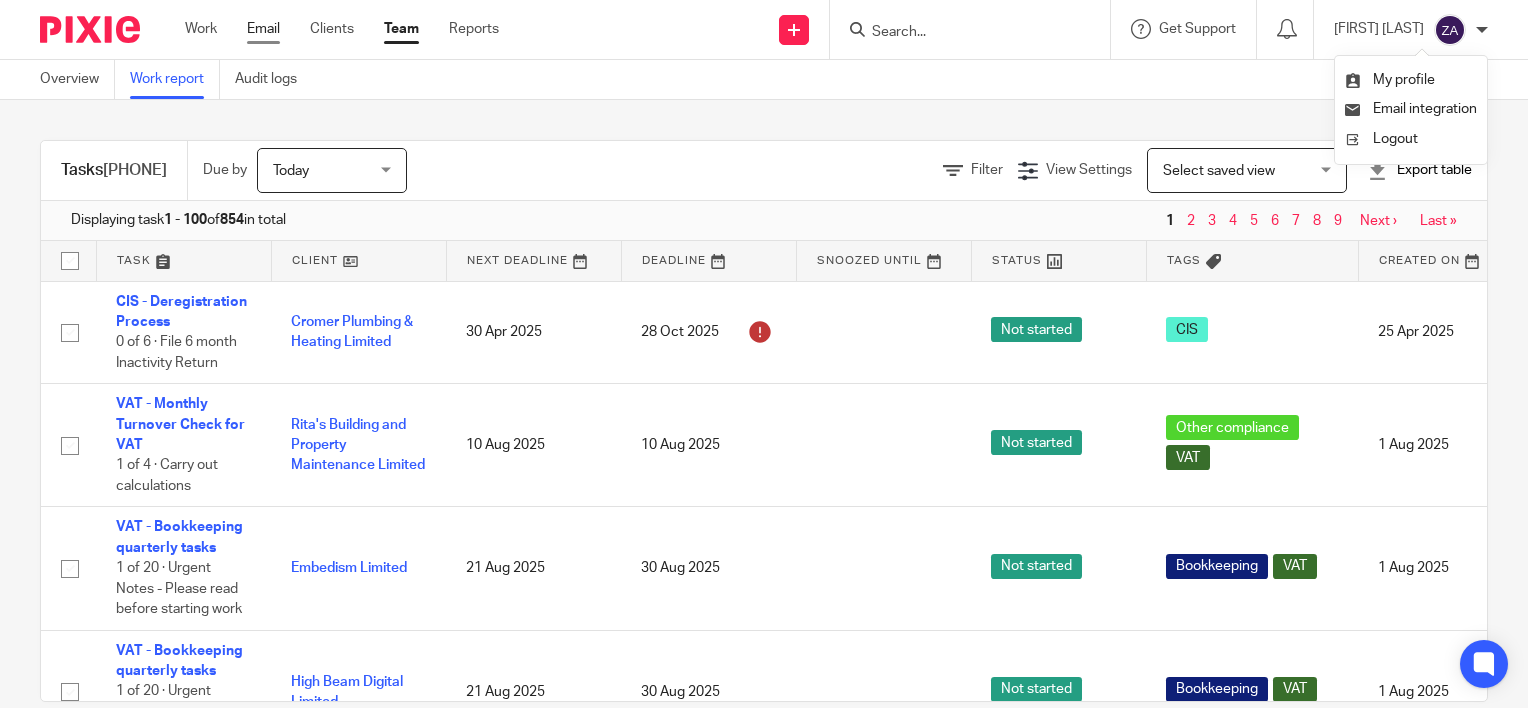 click on "Email" at bounding box center (263, 29) 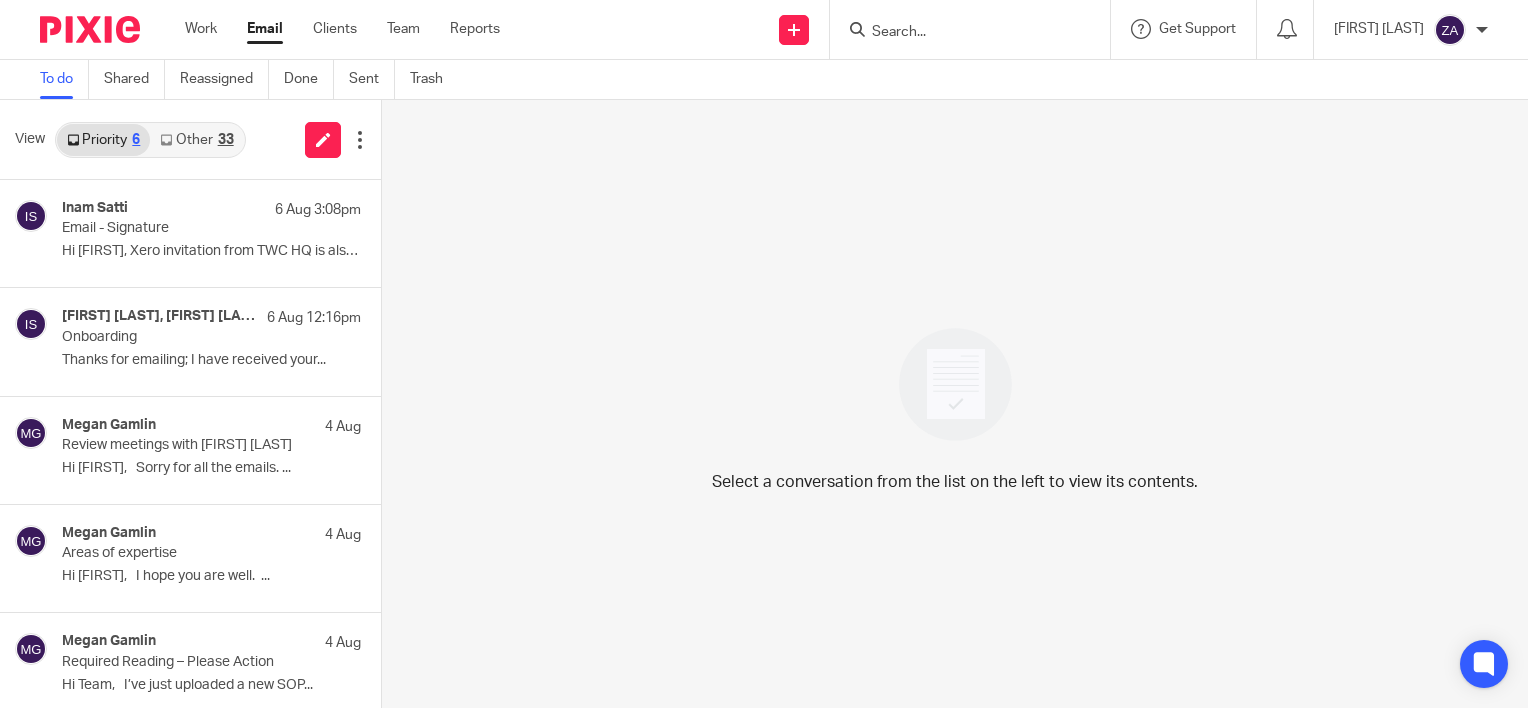 scroll, scrollTop: 0, scrollLeft: 0, axis: both 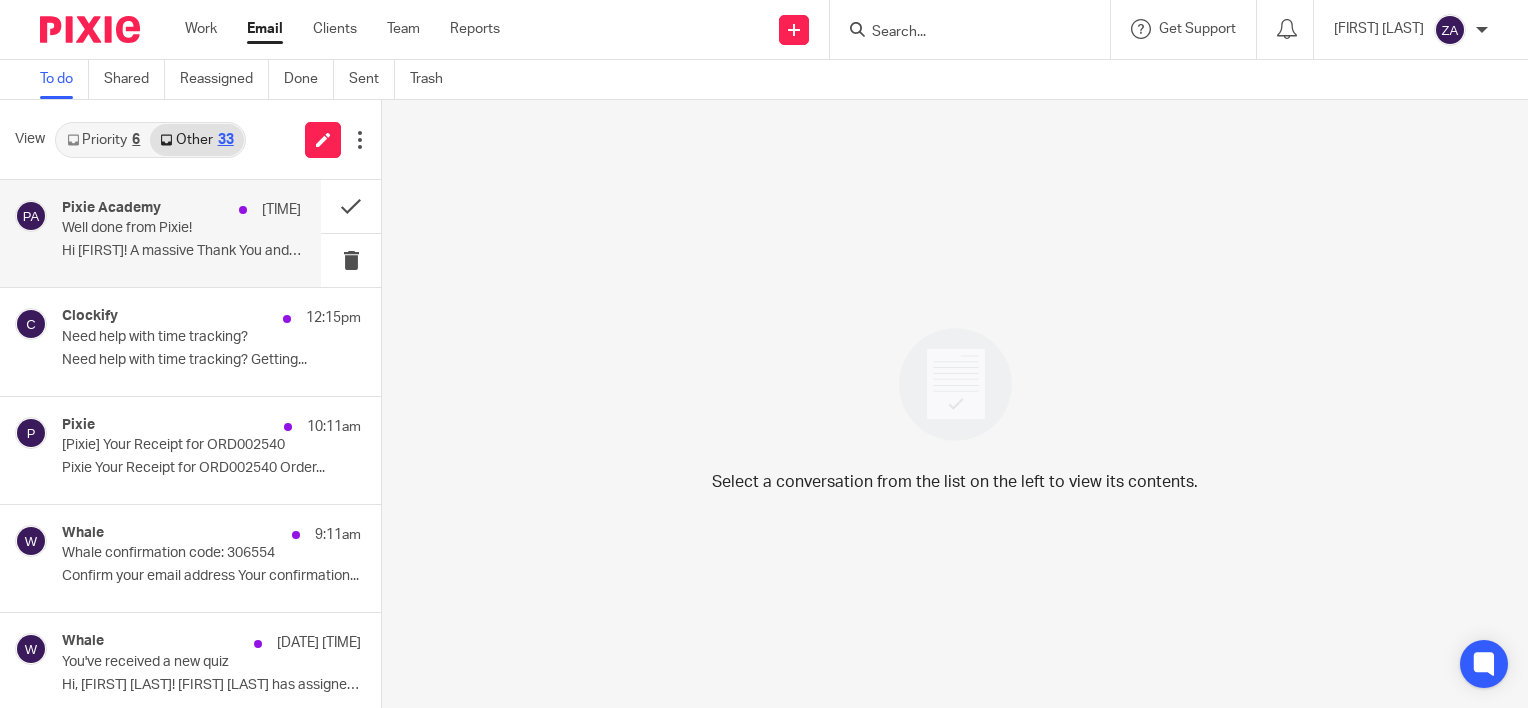 click on "Hi Zakir!  A massive Thank You and Well Done..." at bounding box center [181, 251] 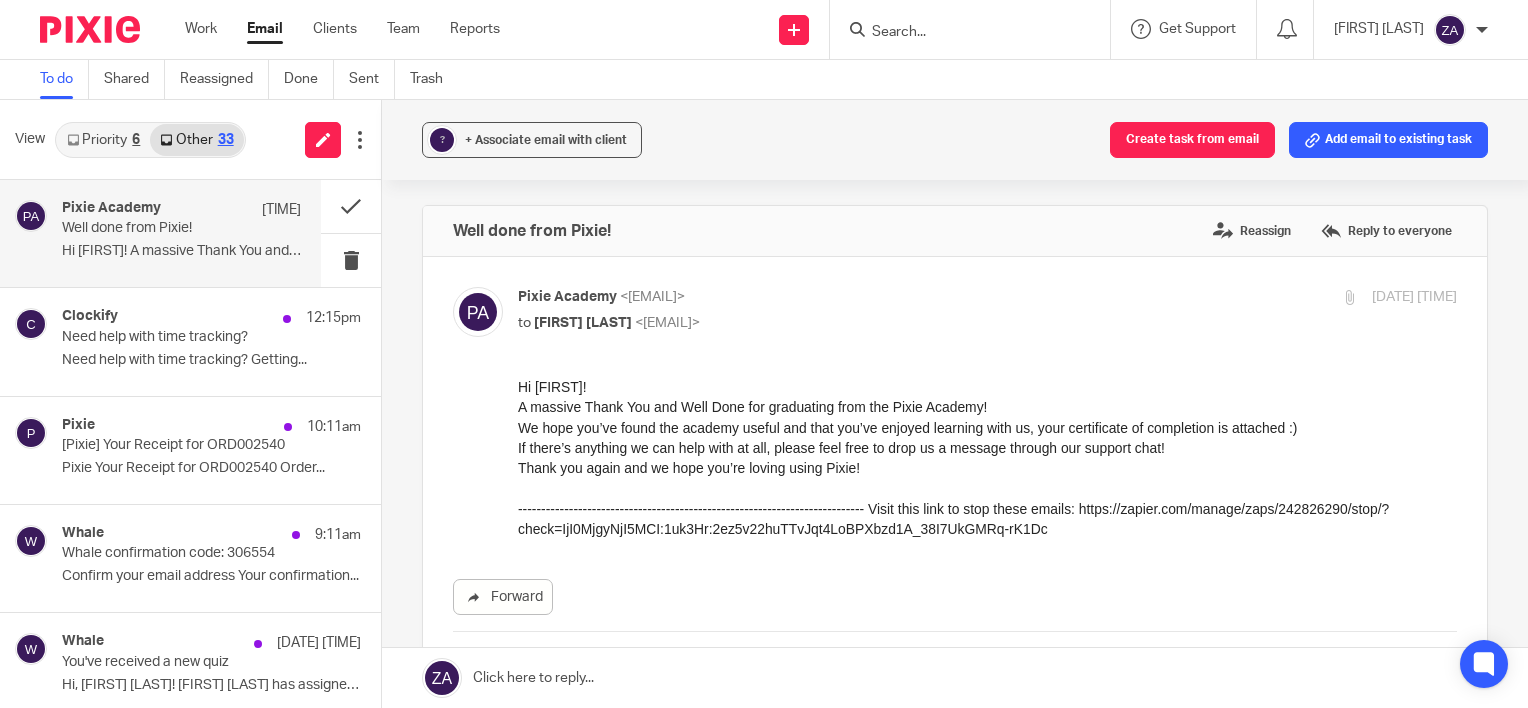 scroll, scrollTop: 0, scrollLeft: 0, axis: both 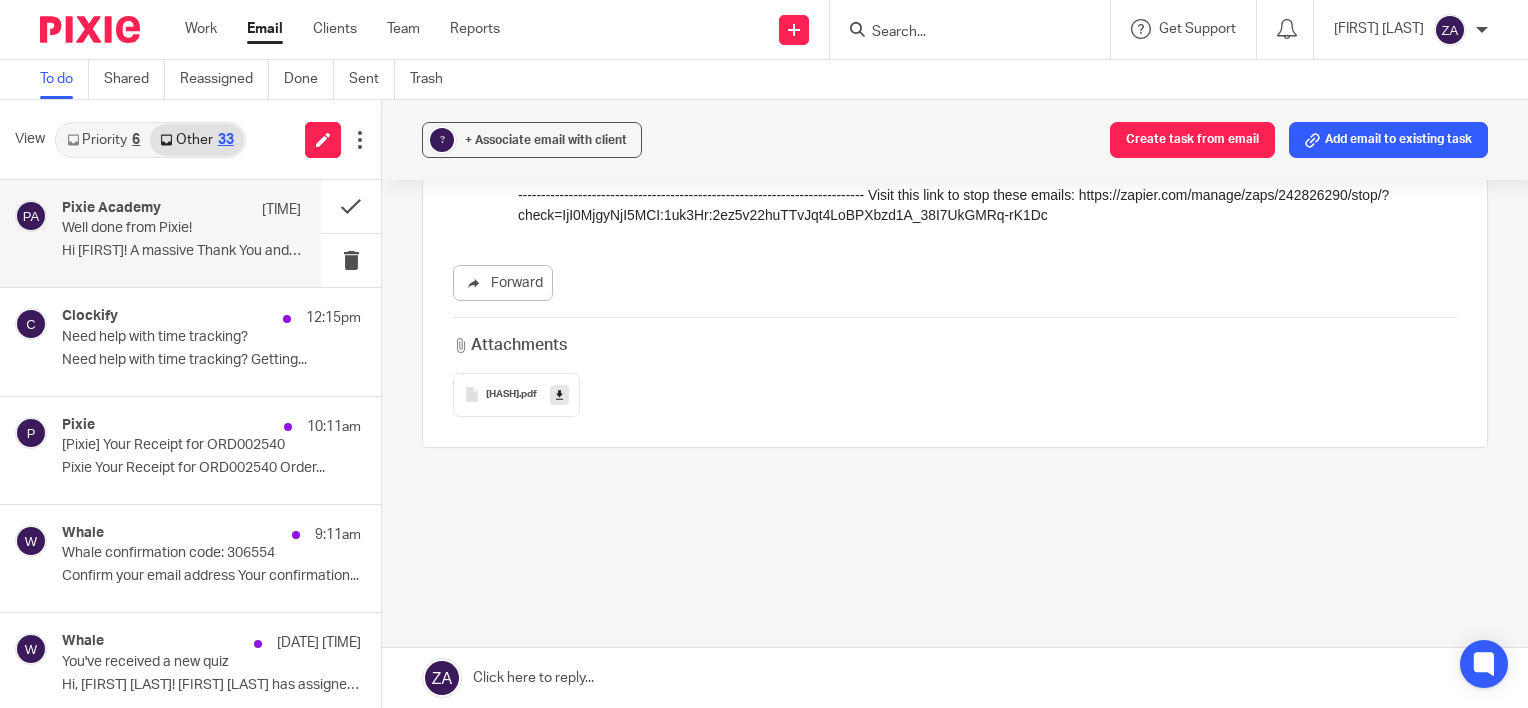 click at bounding box center (559, 394) 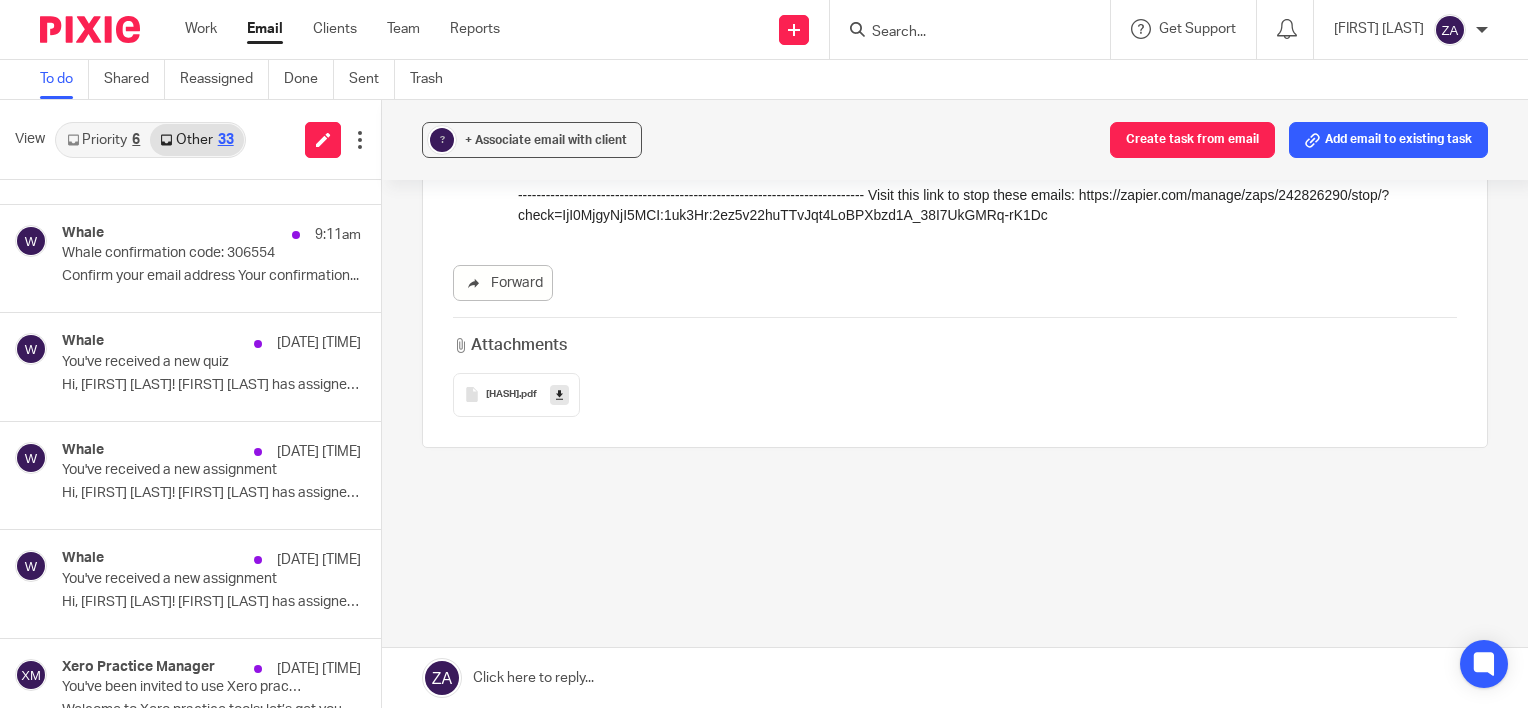 scroll, scrollTop: 0, scrollLeft: 0, axis: both 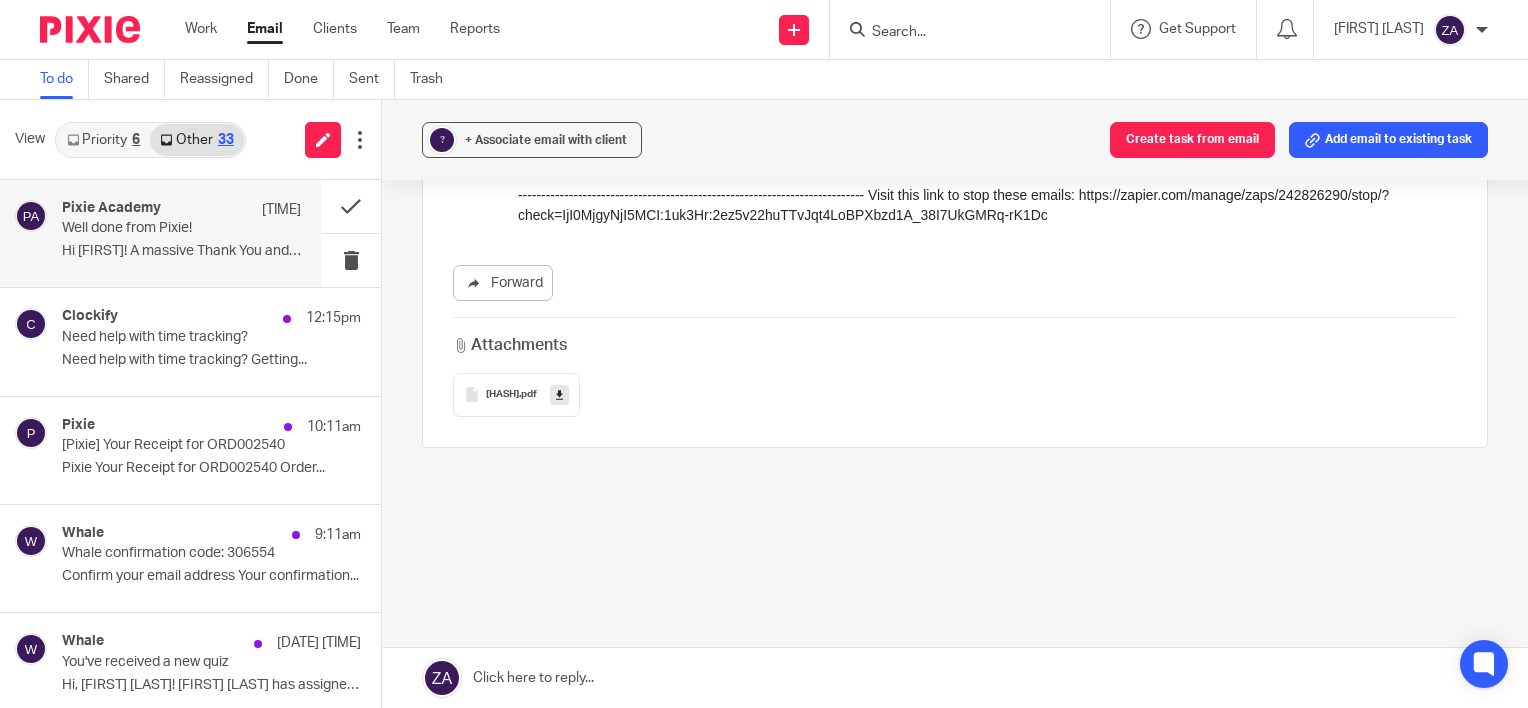 drag, startPoint x: 100, startPoint y: 129, endPoint x: 109, endPoint y: 139, distance: 13.453624 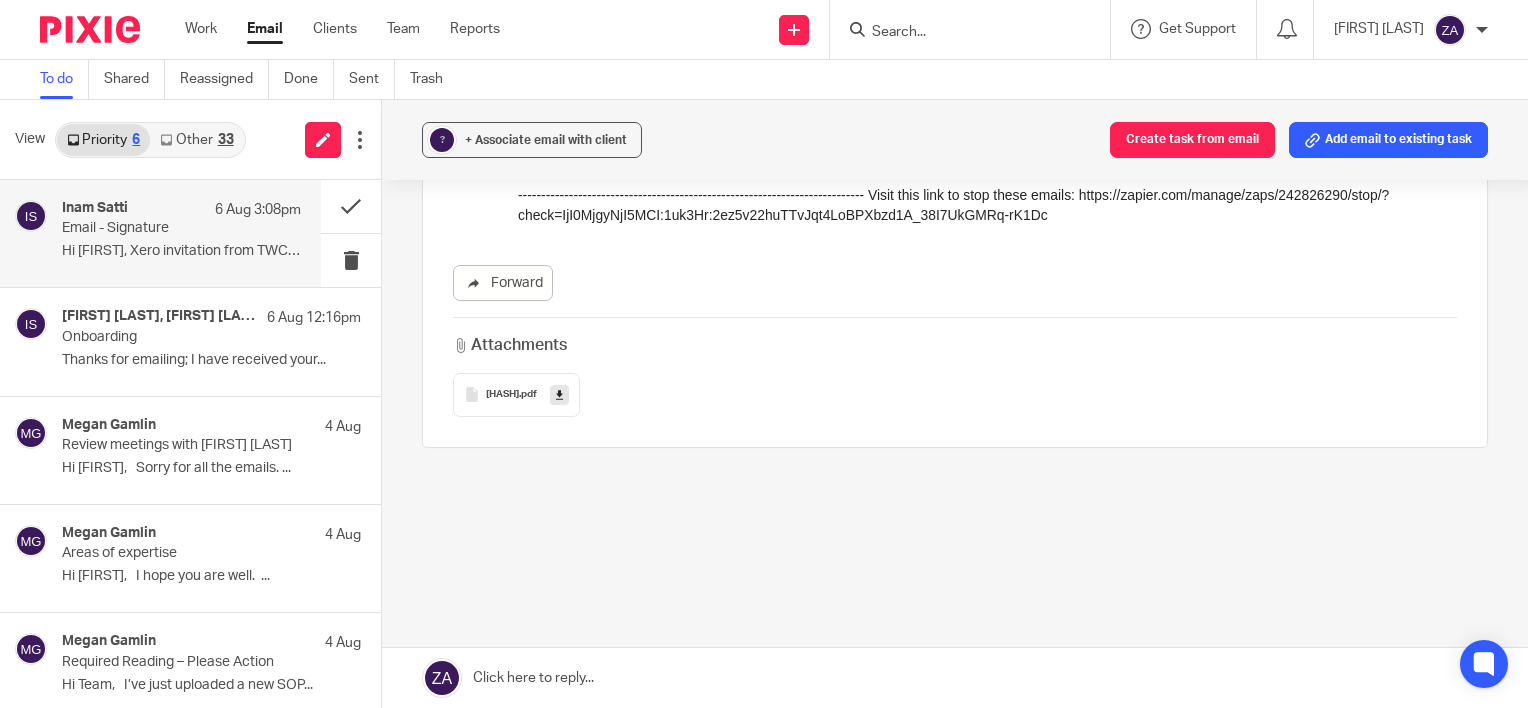 click on "Inam Satti
6 Aug 3:08pm   Email - Signature   Hi Zakir,  Xero invitation from TWC HQ is also..." at bounding box center (160, 233) 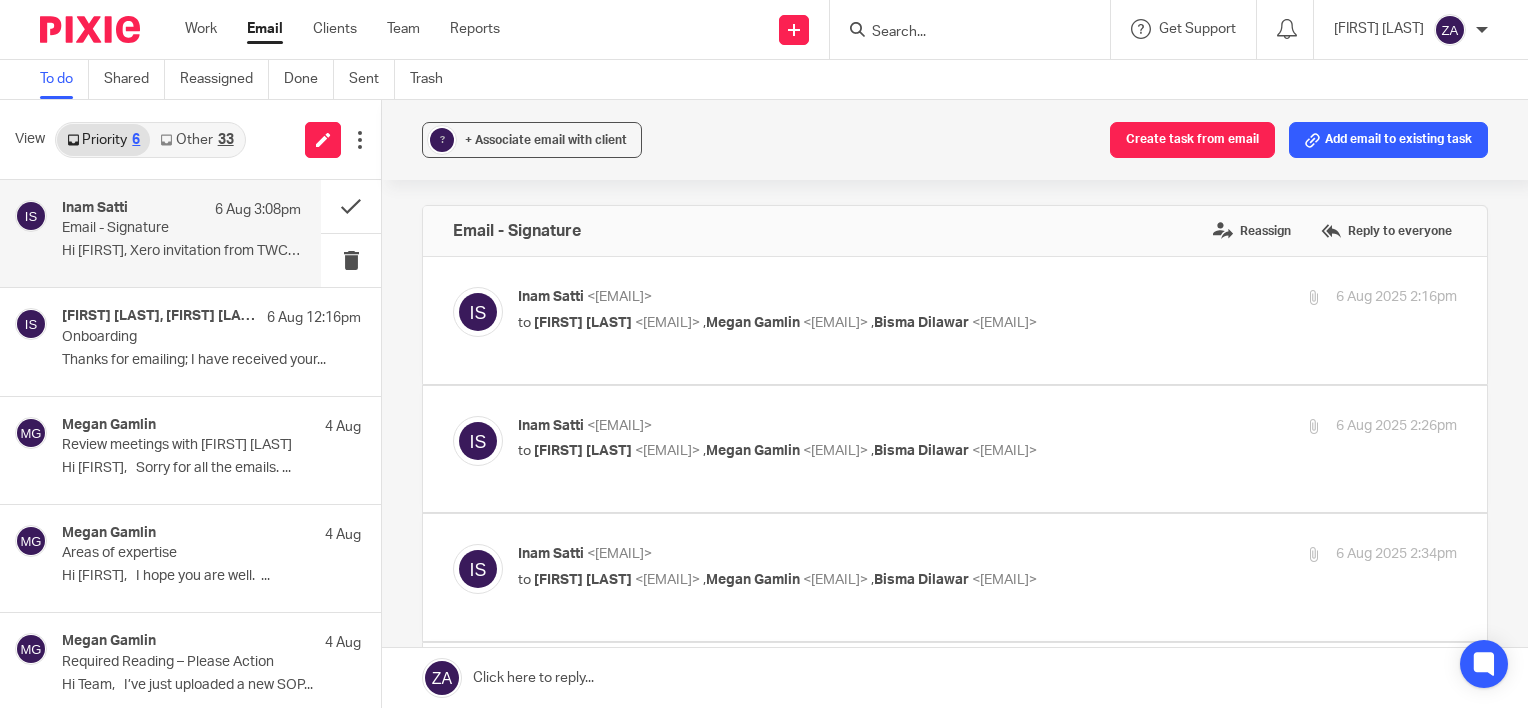 scroll, scrollTop: 0, scrollLeft: 0, axis: both 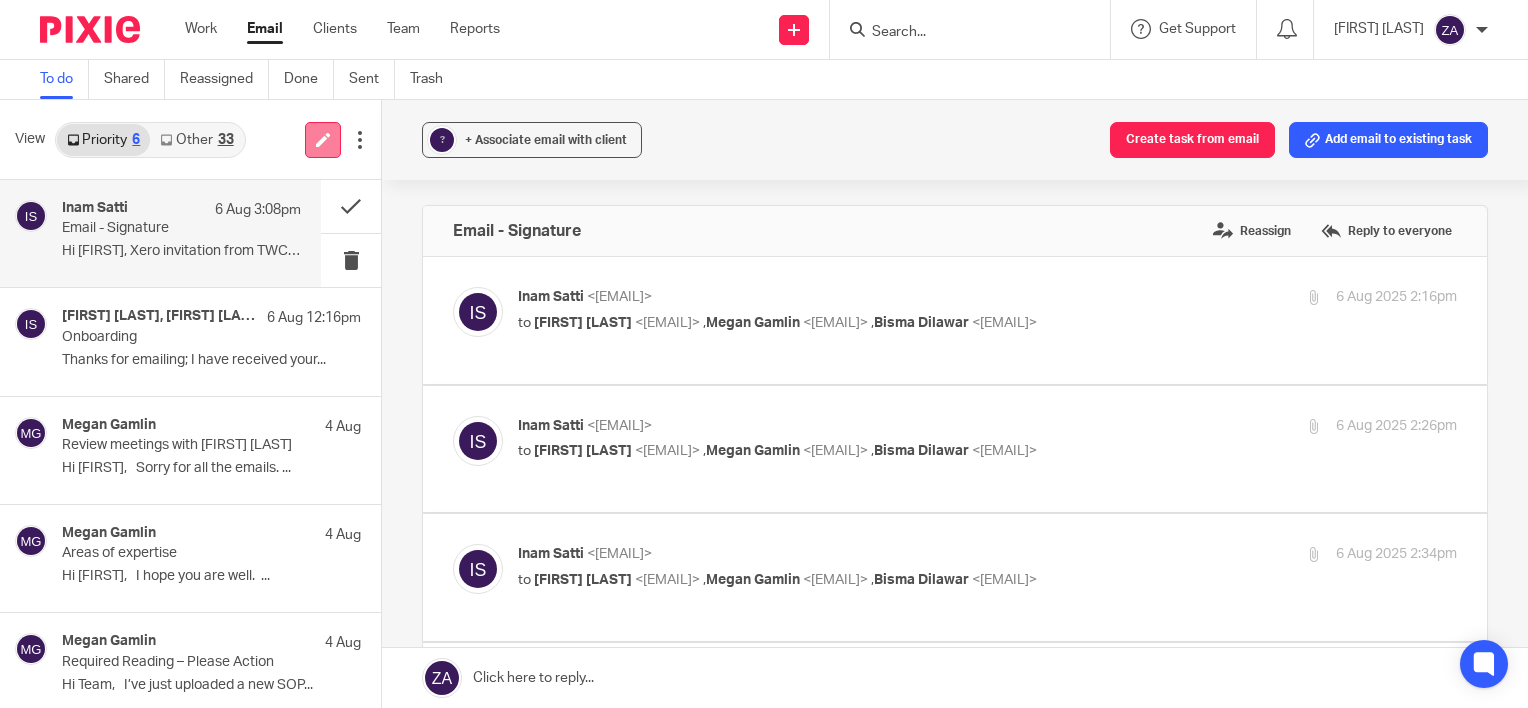 click at bounding box center (323, 139) 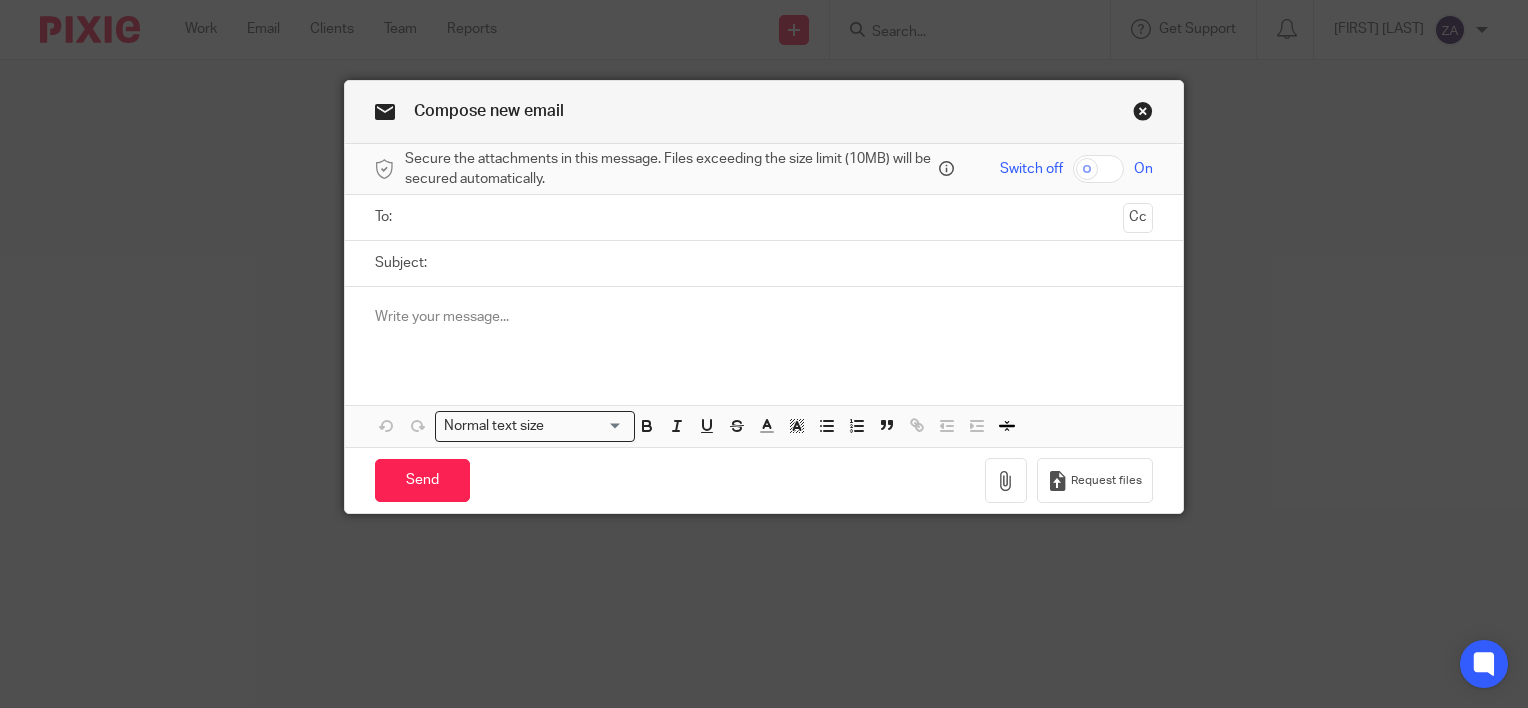 scroll, scrollTop: 0, scrollLeft: 0, axis: both 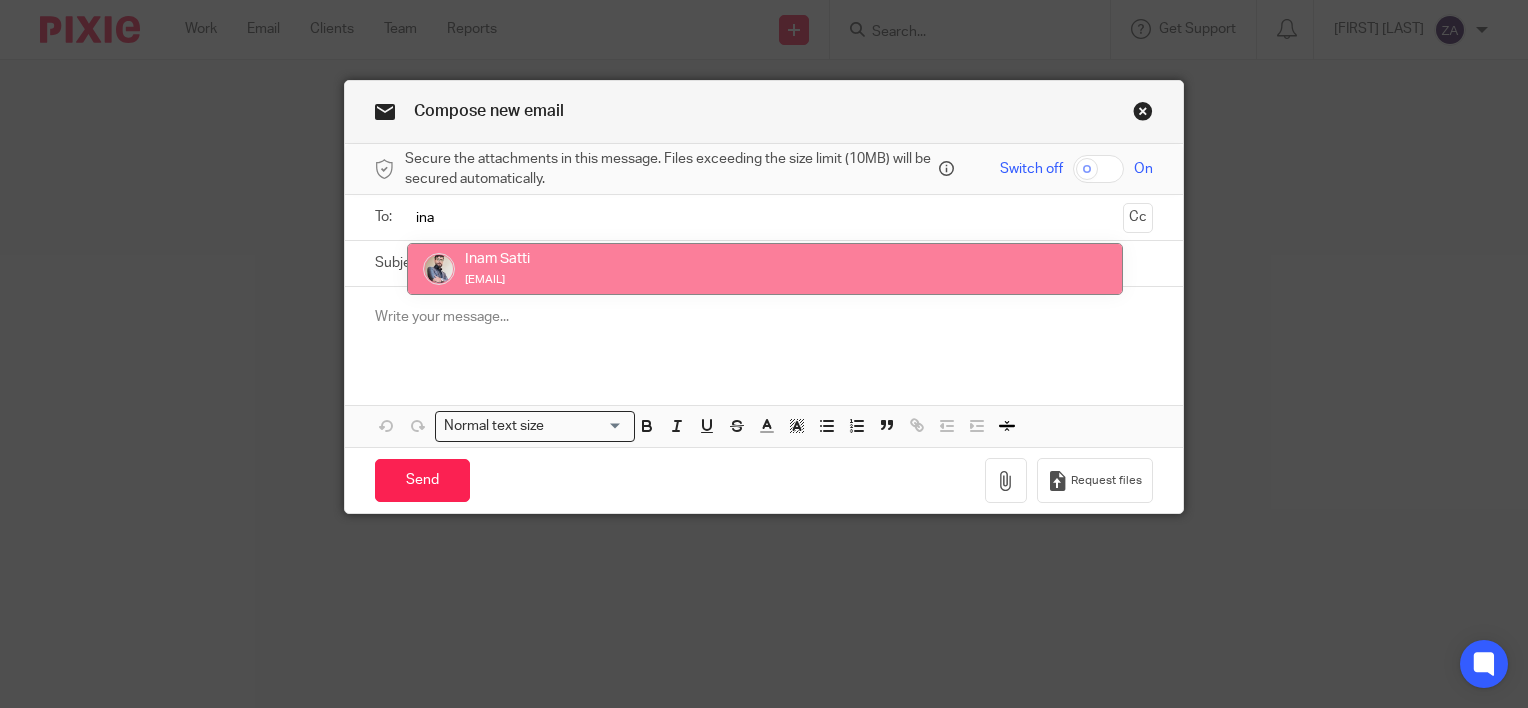 type on "ina" 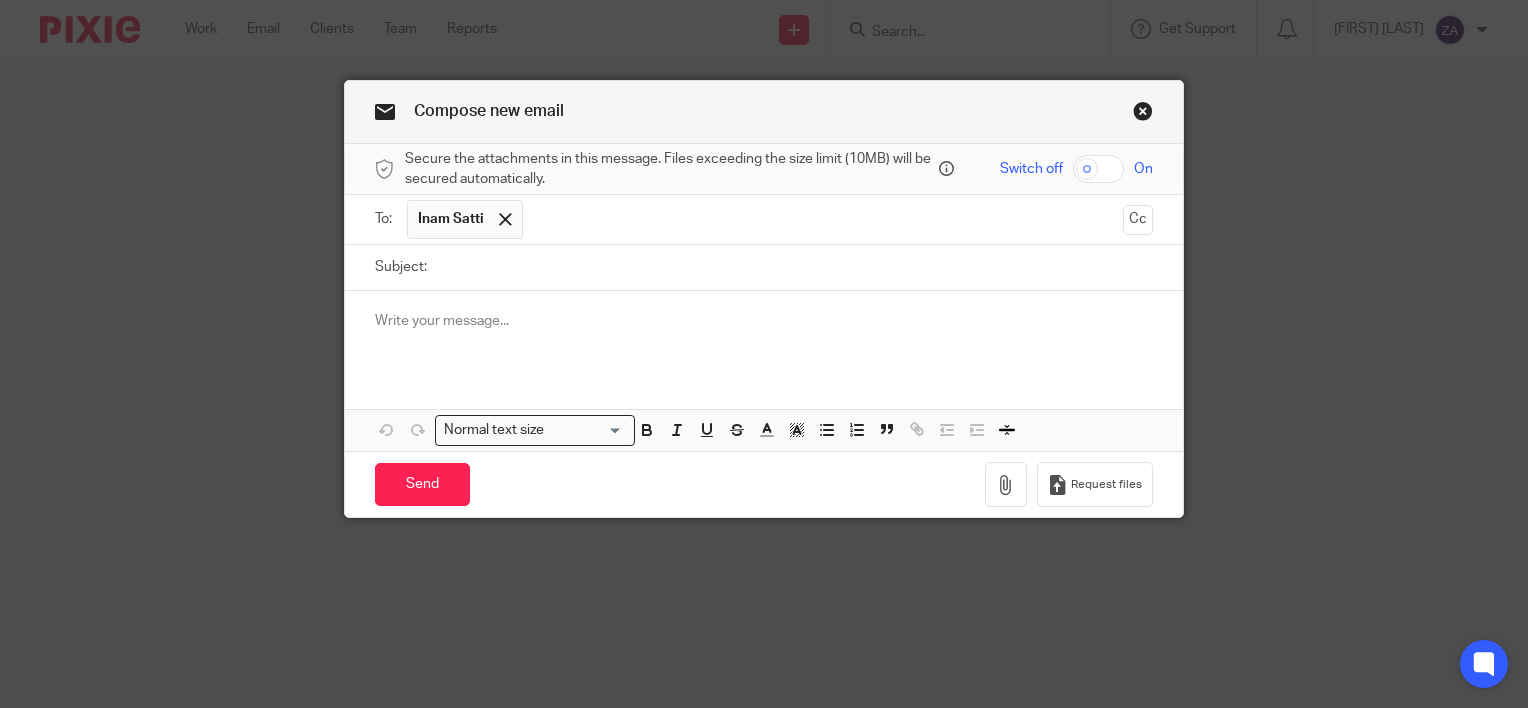 click on "Subject:" at bounding box center (795, 267) 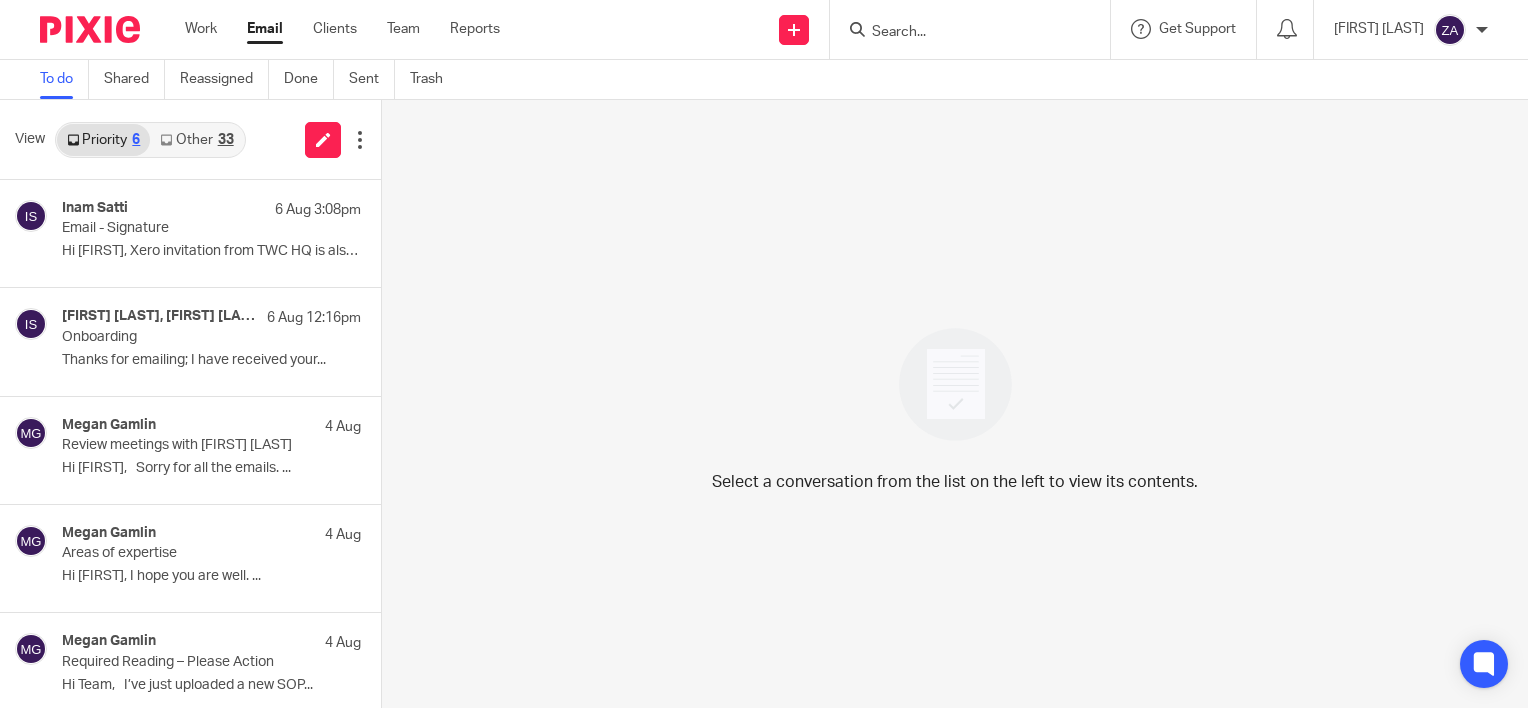 scroll, scrollTop: 0, scrollLeft: 0, axis: both 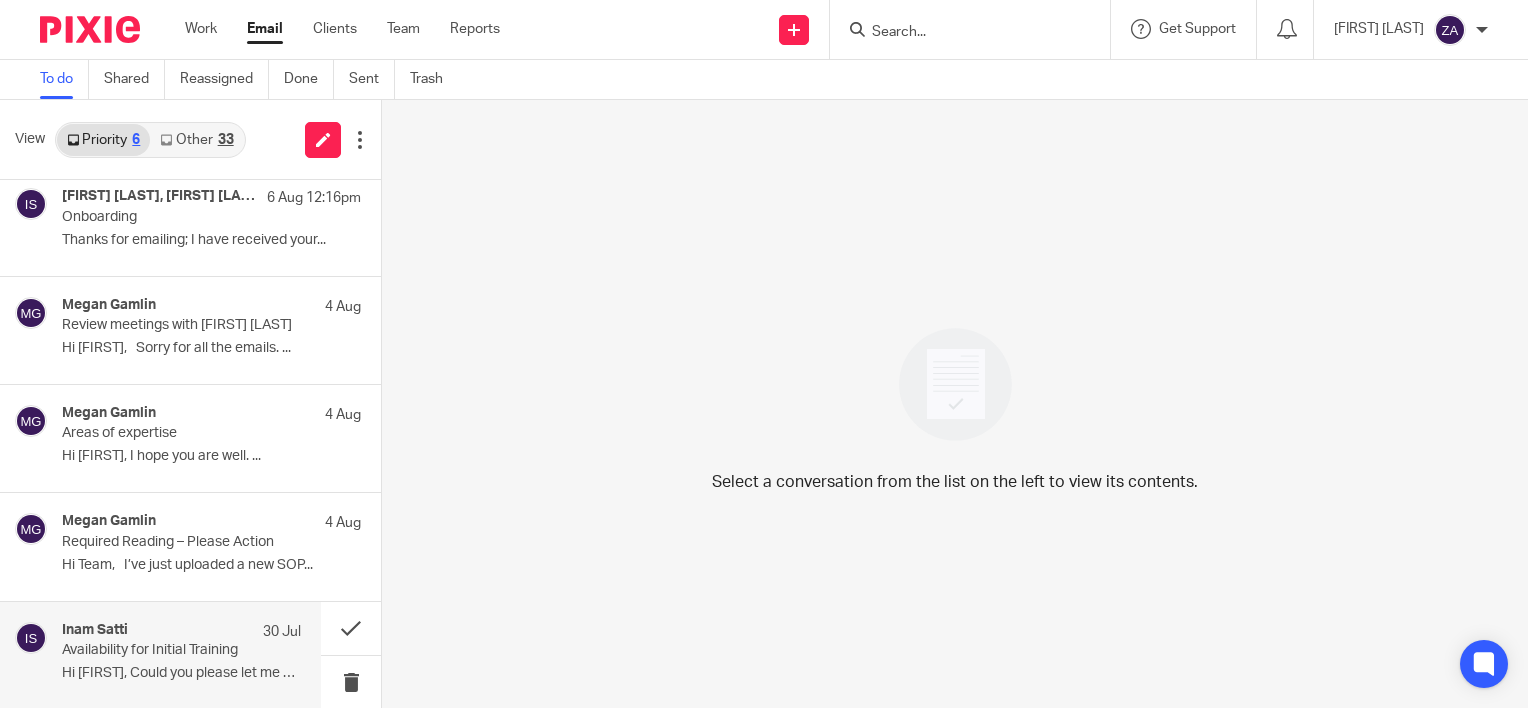 click on "Availability for Initial Training" at bounding box center [157, 650] 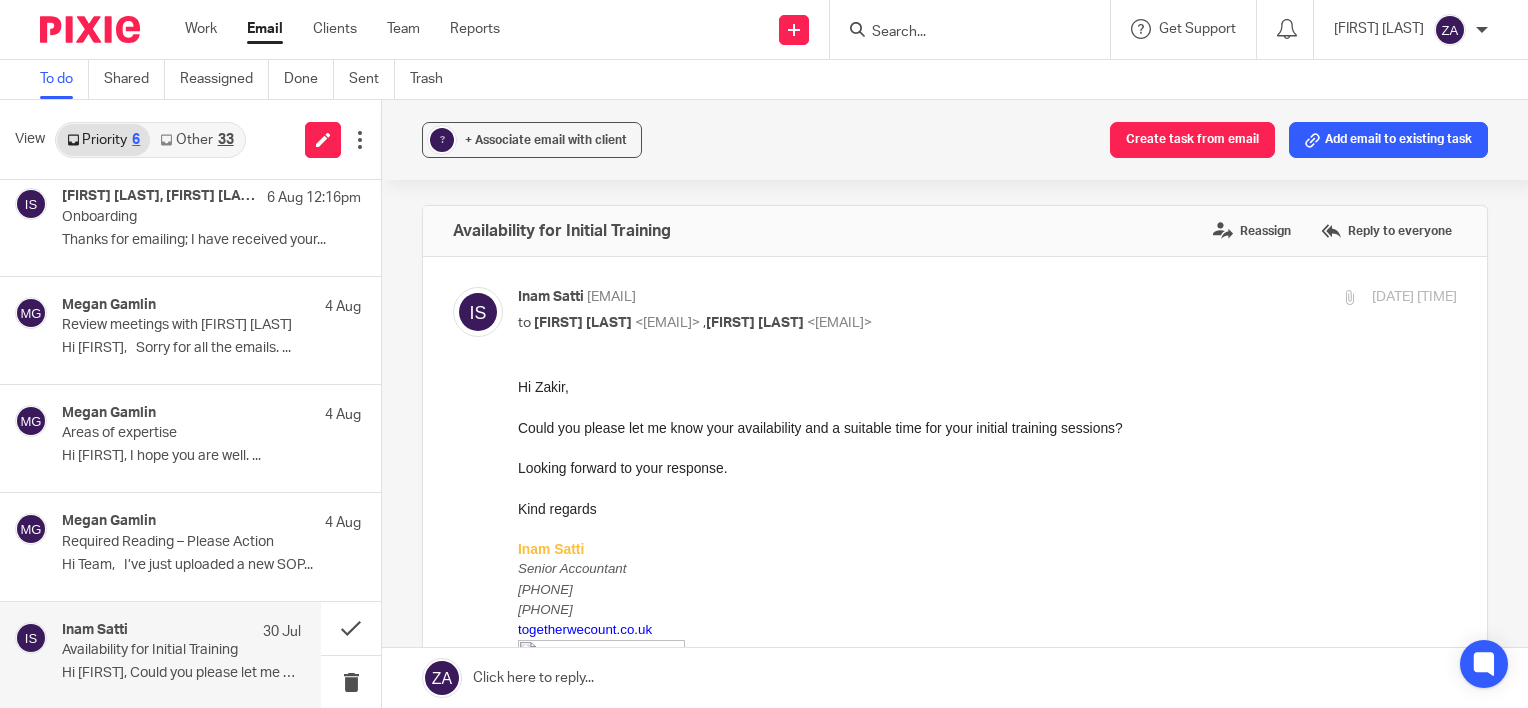 scroll, scrollTop: 0, scrollLeft: 0, axis: both 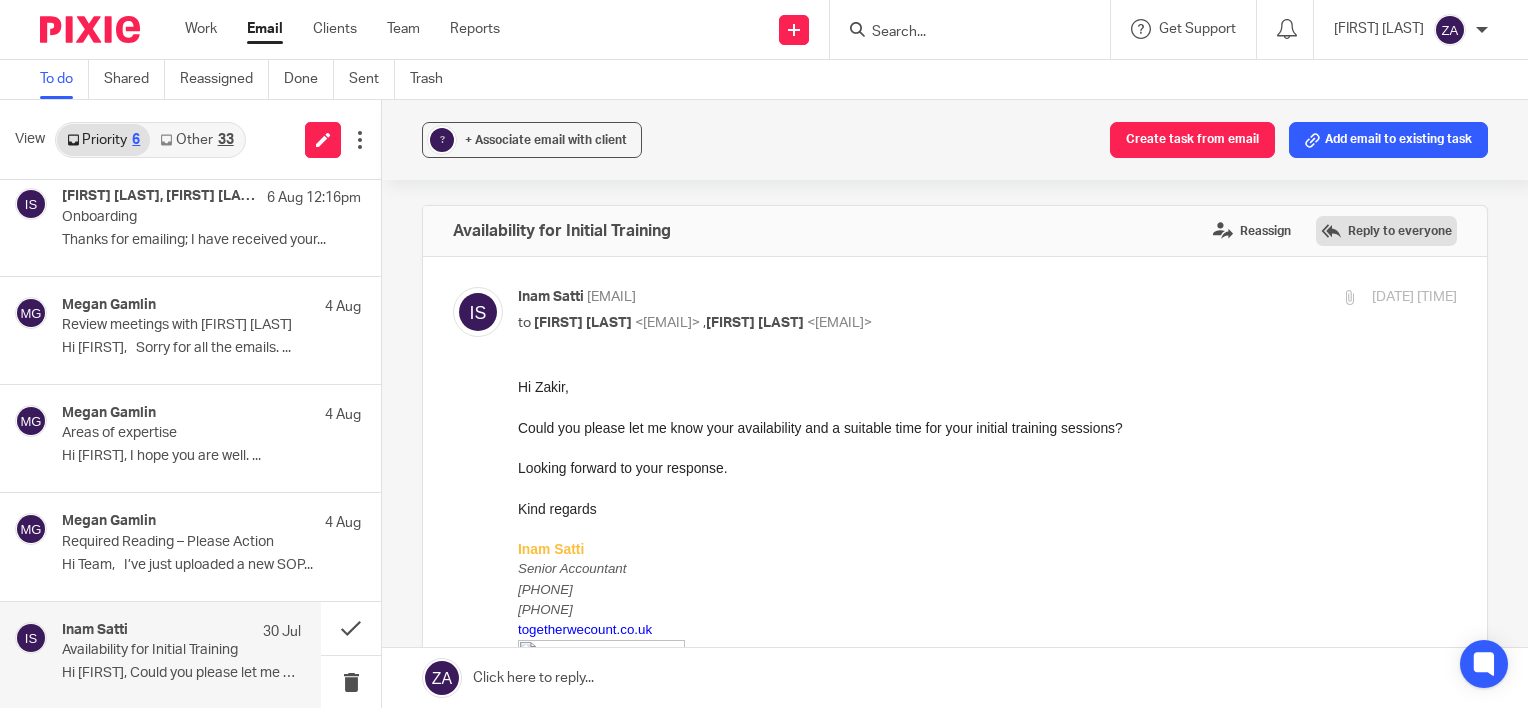 click on "Reply to everyone" at bounding box center (1386, 231) 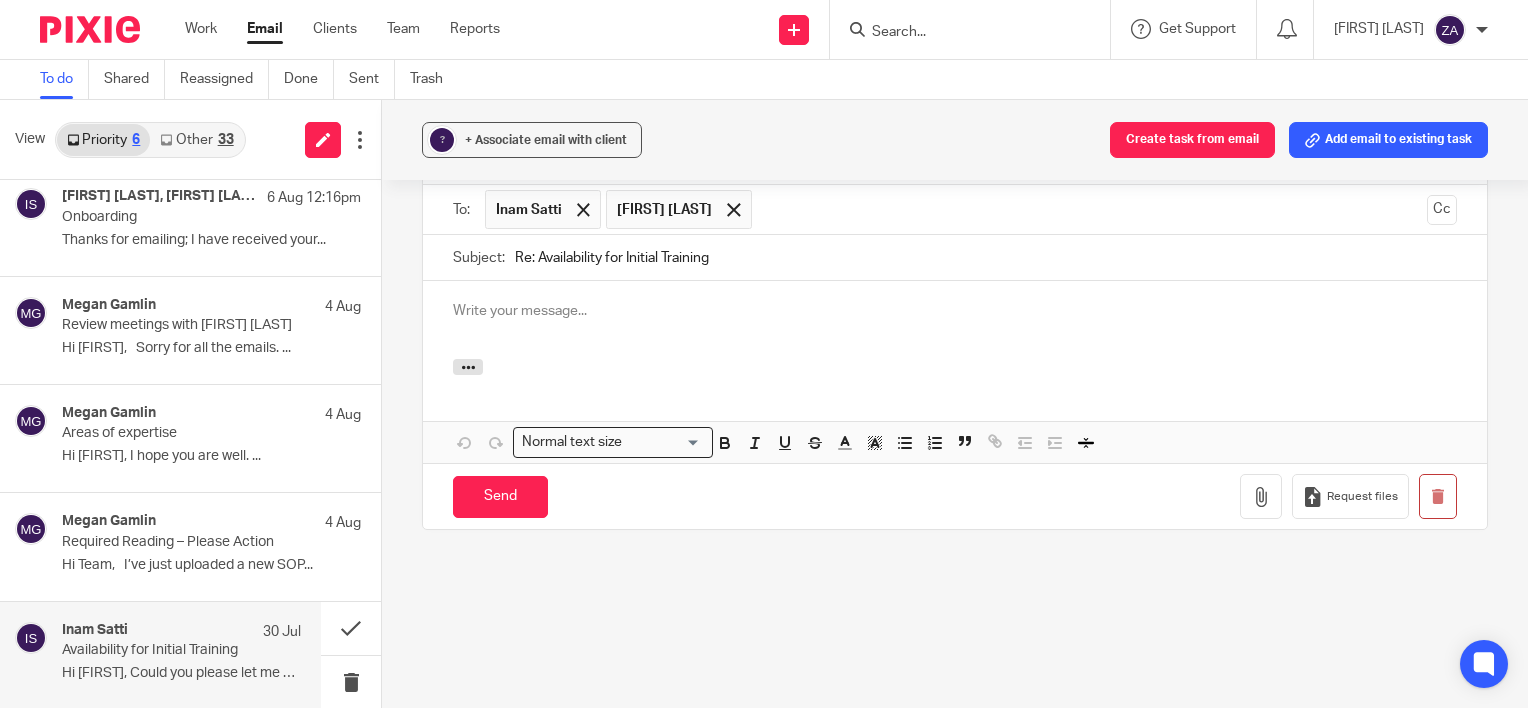 scroll, scrollTop: 0, scrollLeft: 0, axis: both 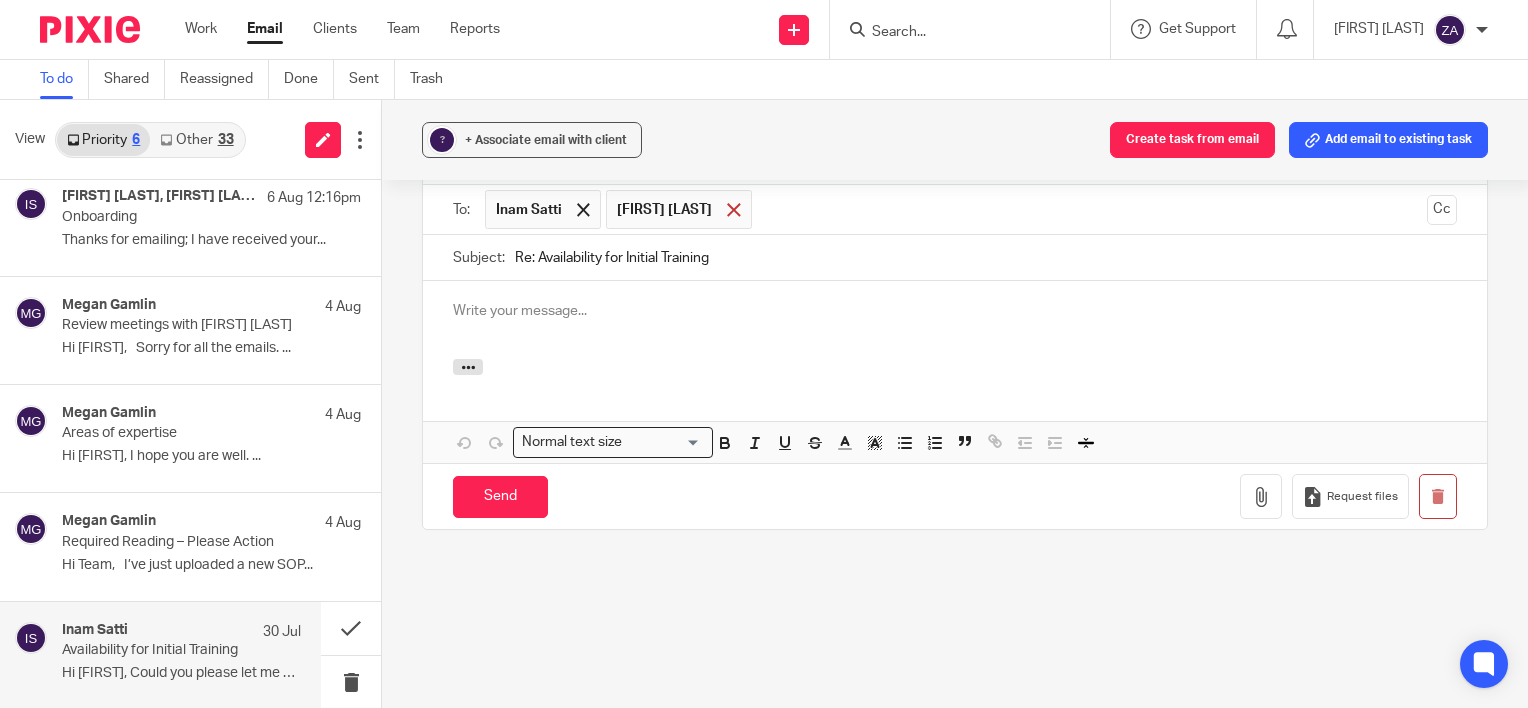 click at bounding box center [733, 209] 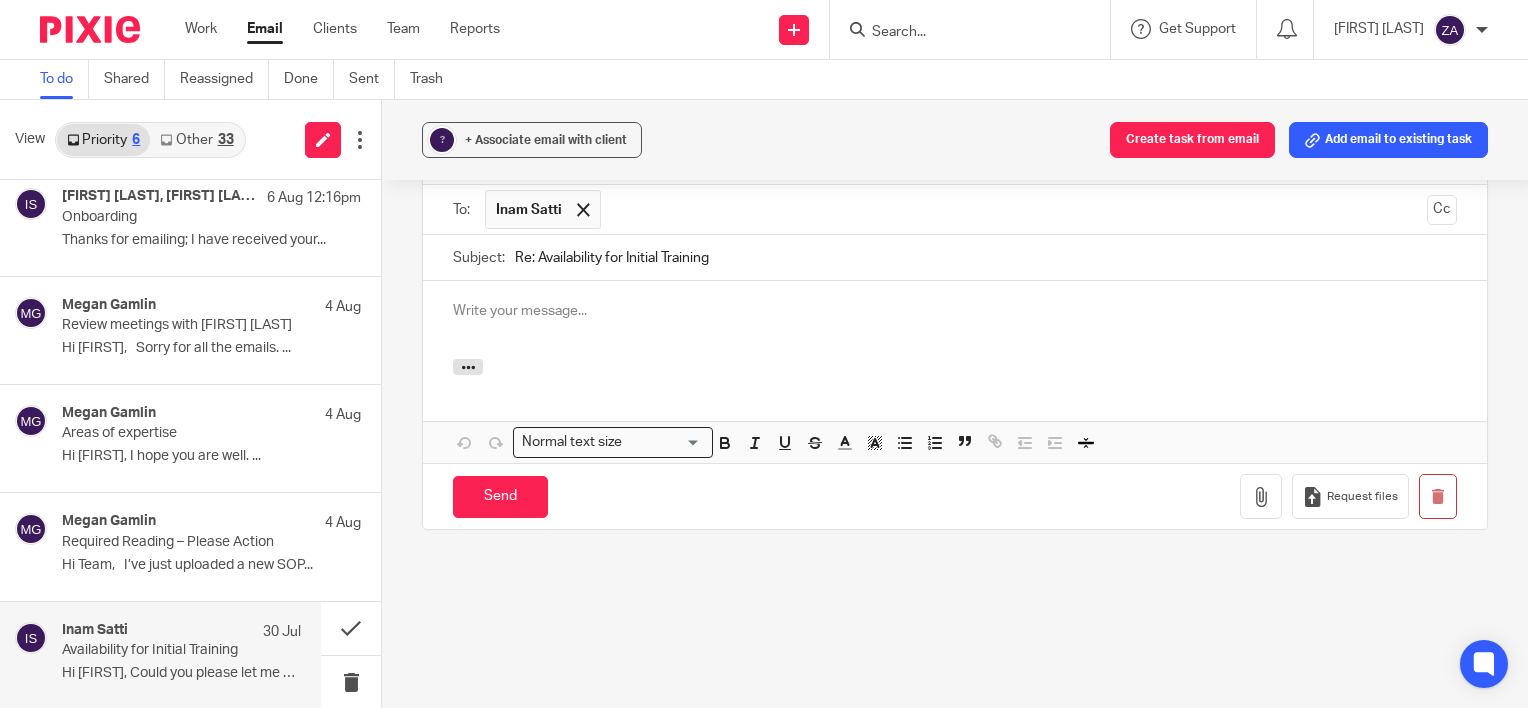 drag, startPoint x: 499, startPoint y: 307, endPoint x: 823, endPoint y: 356, distance: 327.6843 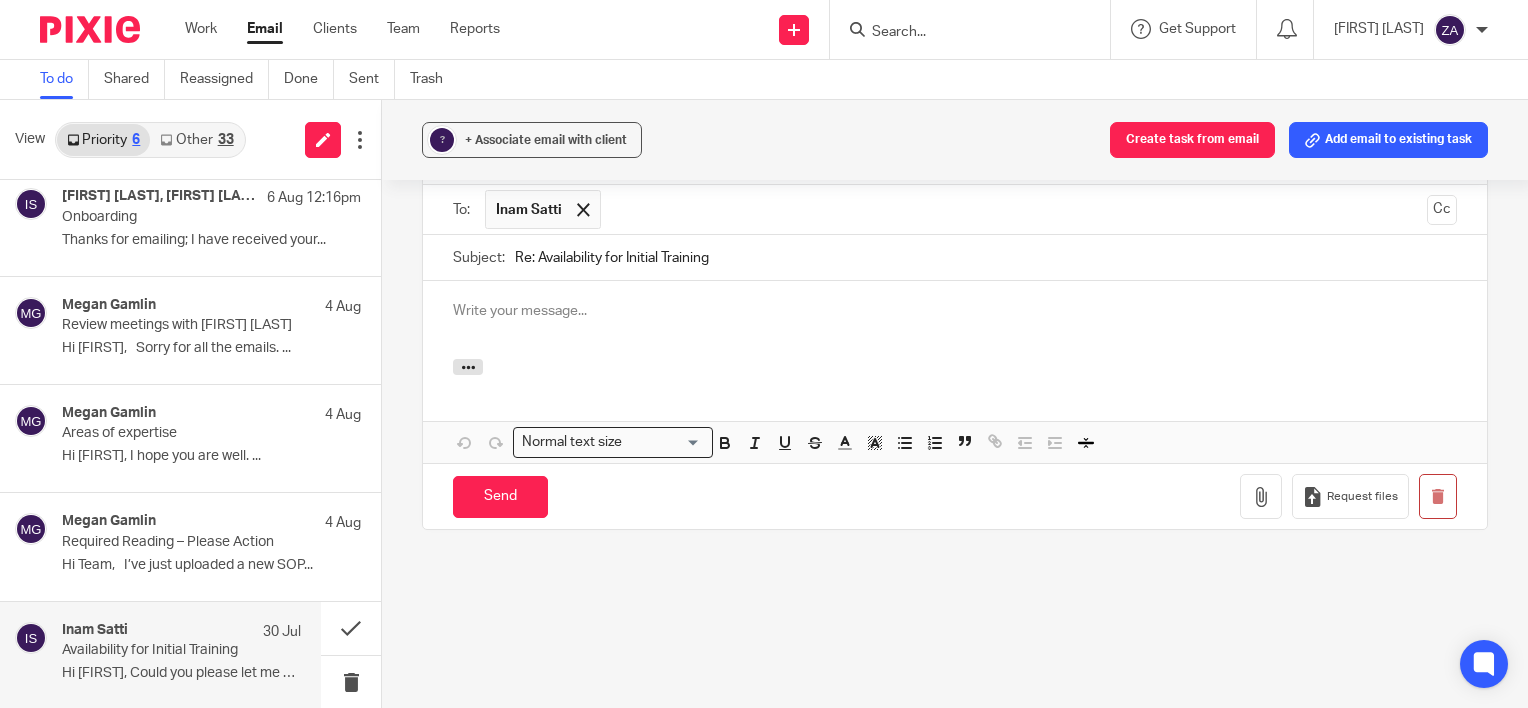 type 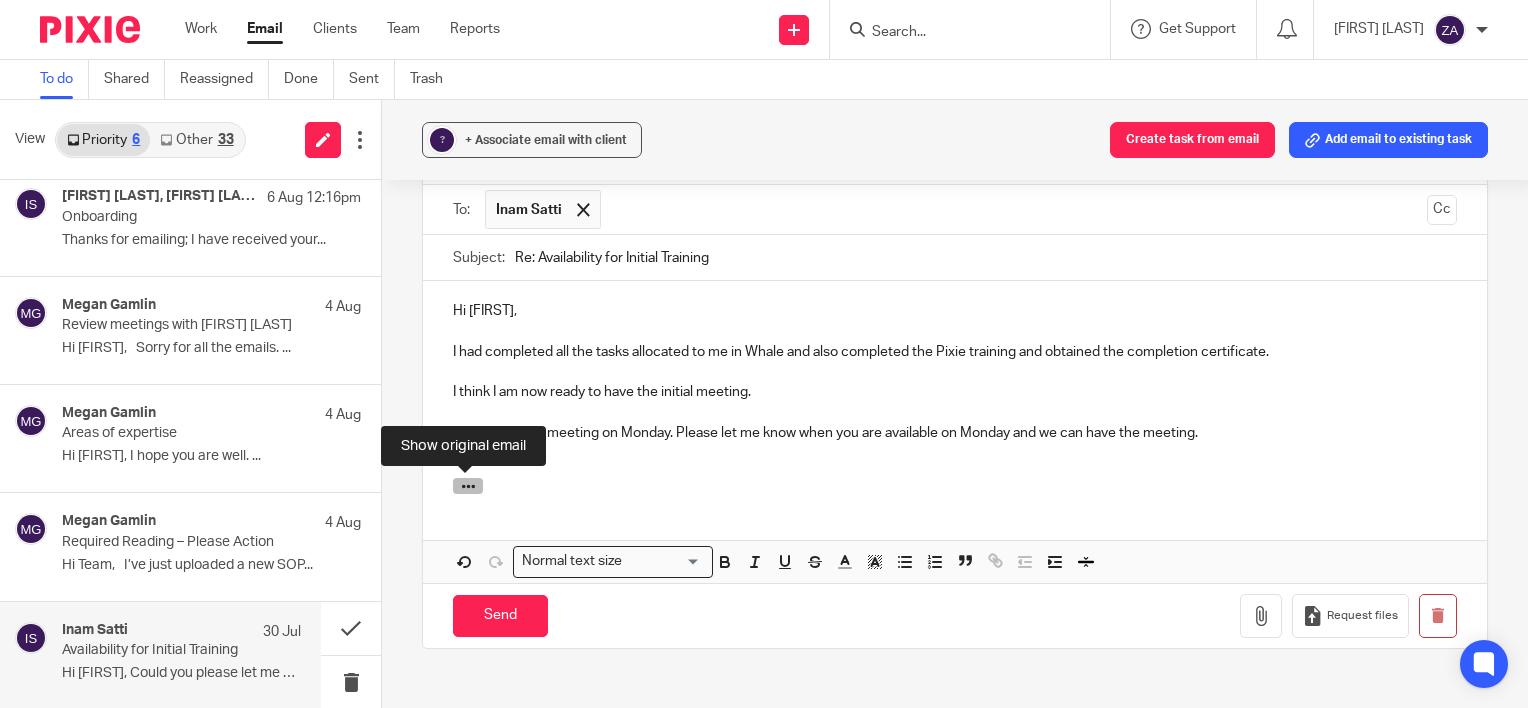 click at bounding box center (468, 486) 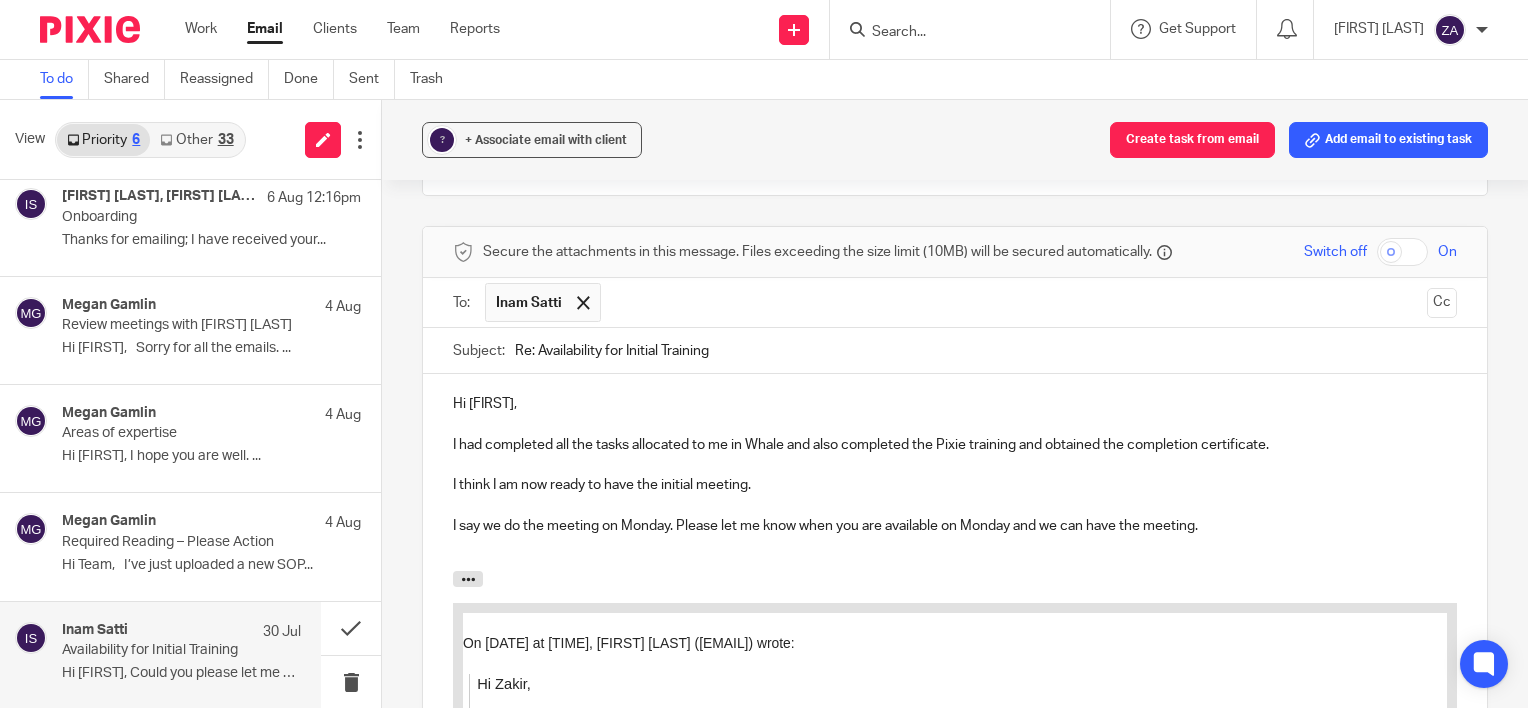 scroll, scrollTop: 768, scrollLeft: 0, axis: vertical 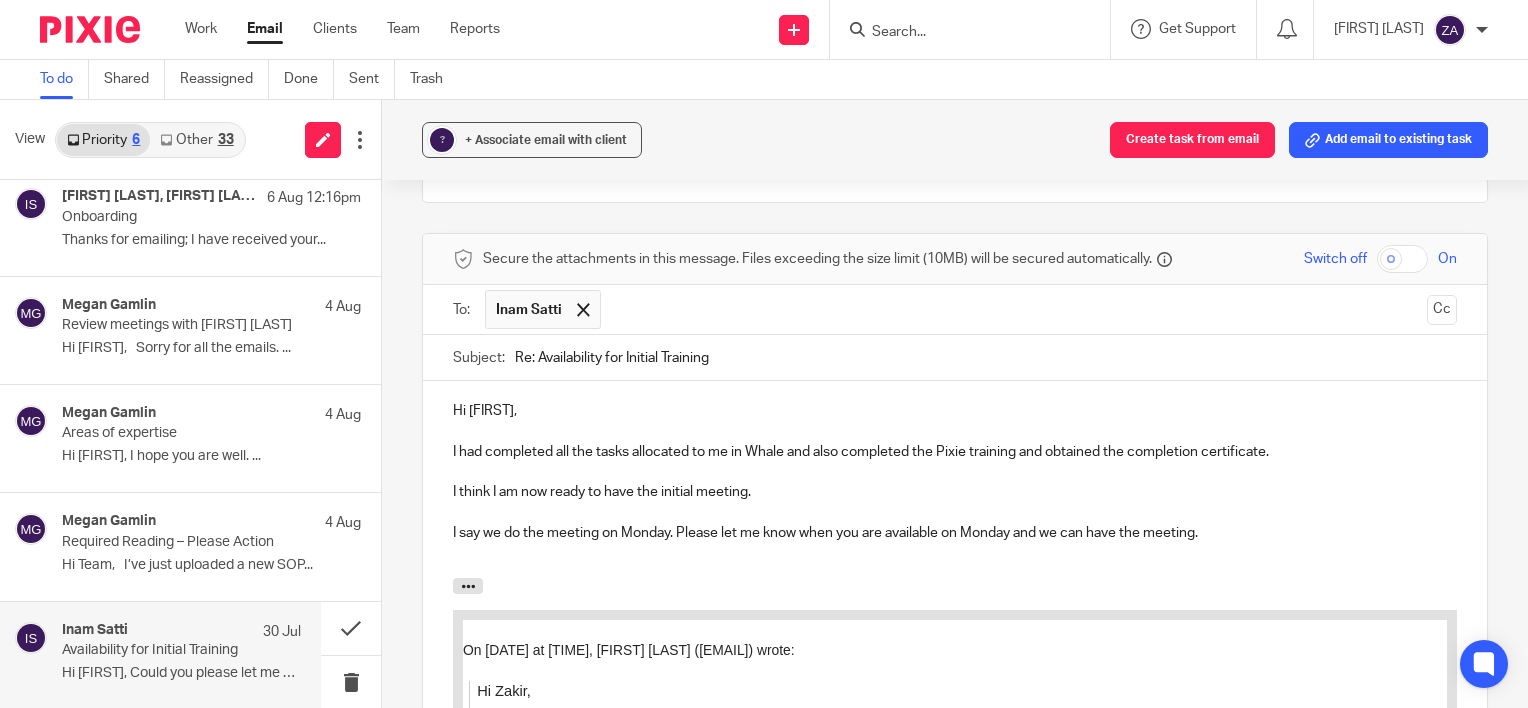click on "I had completed all the tasks allocated to me in Whale and also completed the Pixie training and obtained the completion certificate." at bounding box center [955, 452] 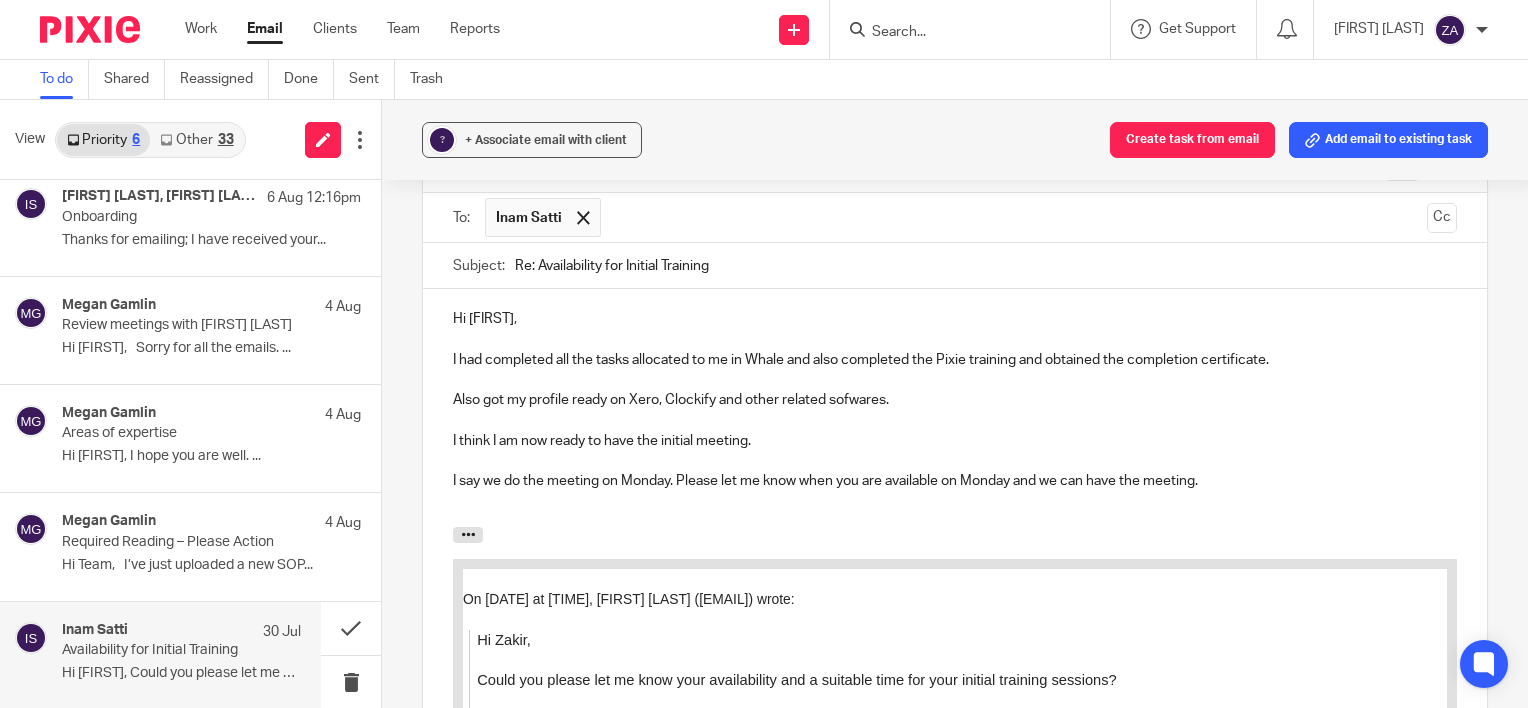 scroll, scrollTop: 968, scrollLeft: 0, axis: vertical 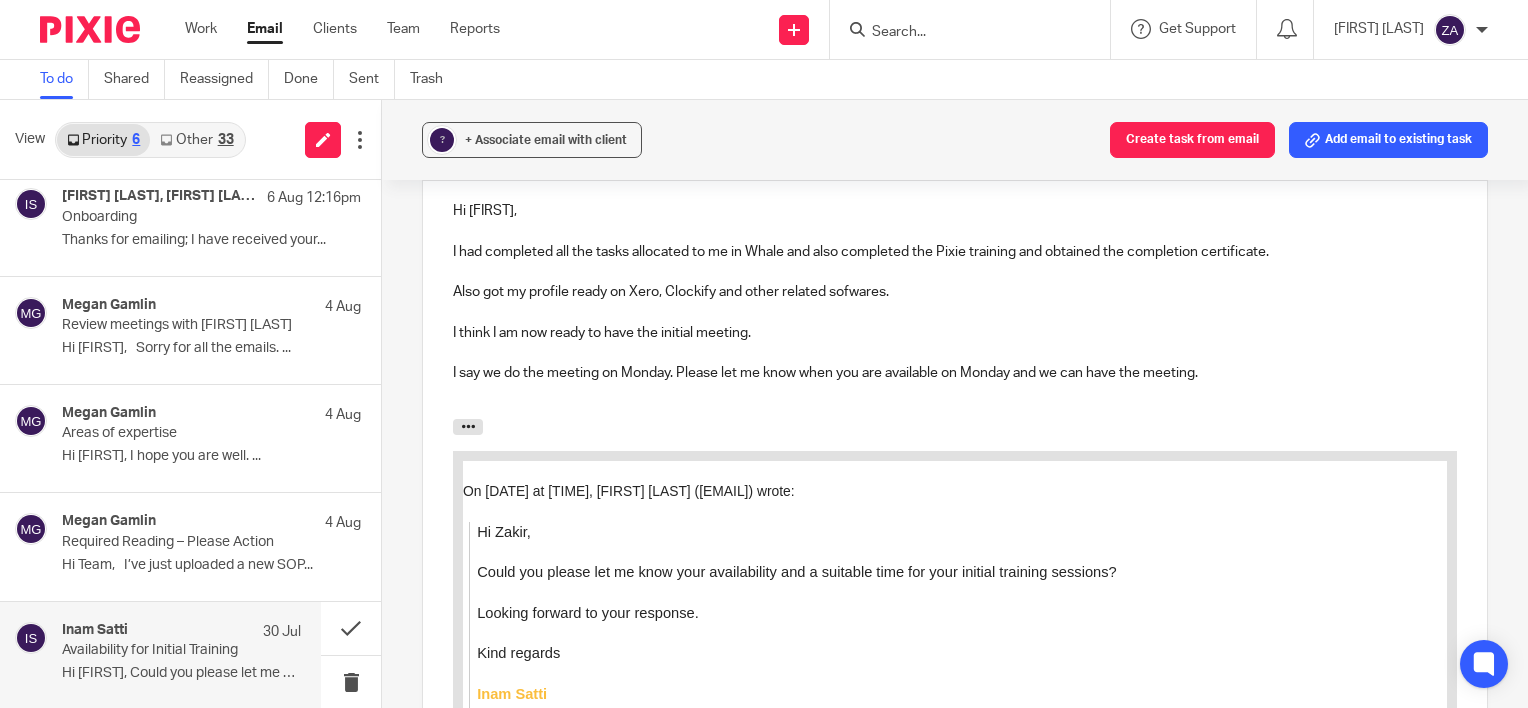 click on "I think I am now ready to have the initial meeting." at bounding box center [955, 333] 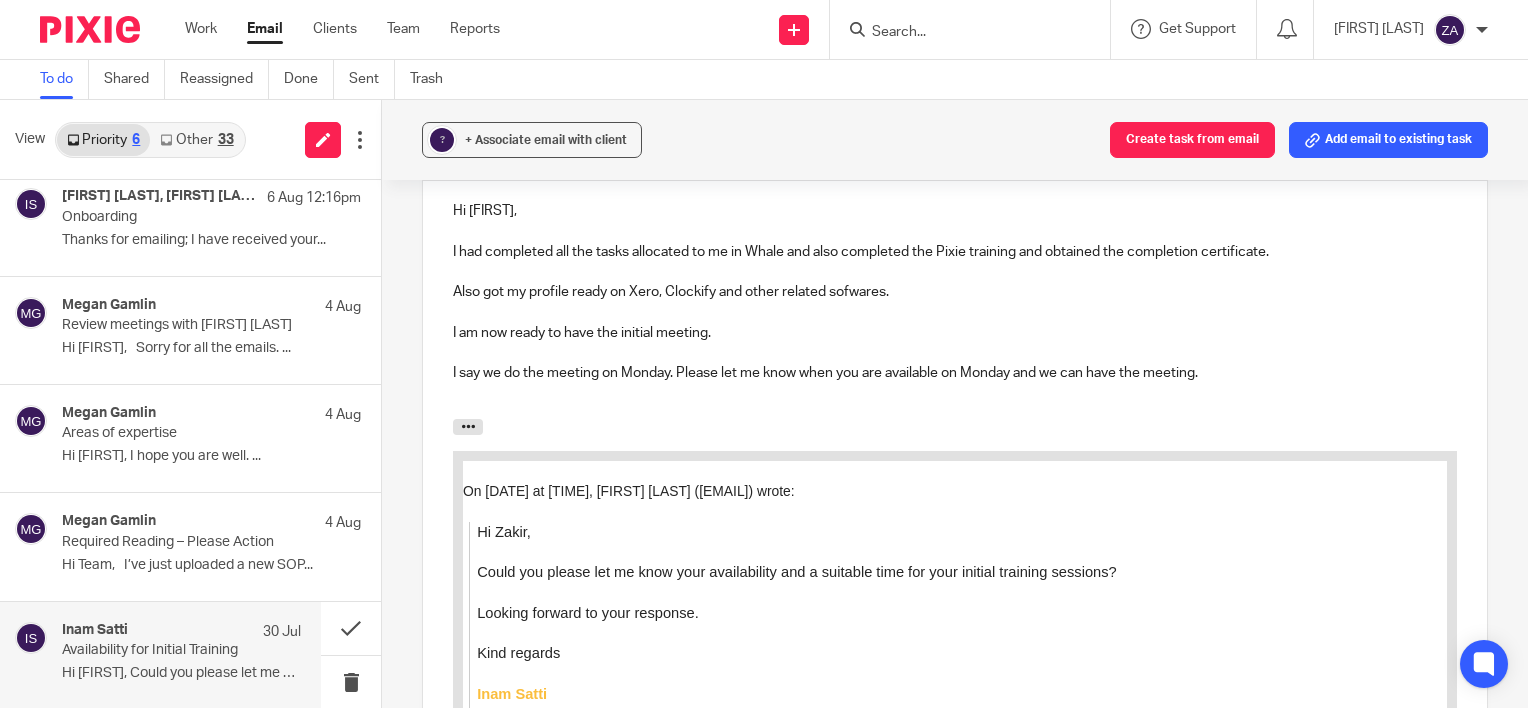 click on "I say we do the meeting on Monday. Please let me know when you are available on Monday and we can have the meeting." at bounding box center [955, 373] 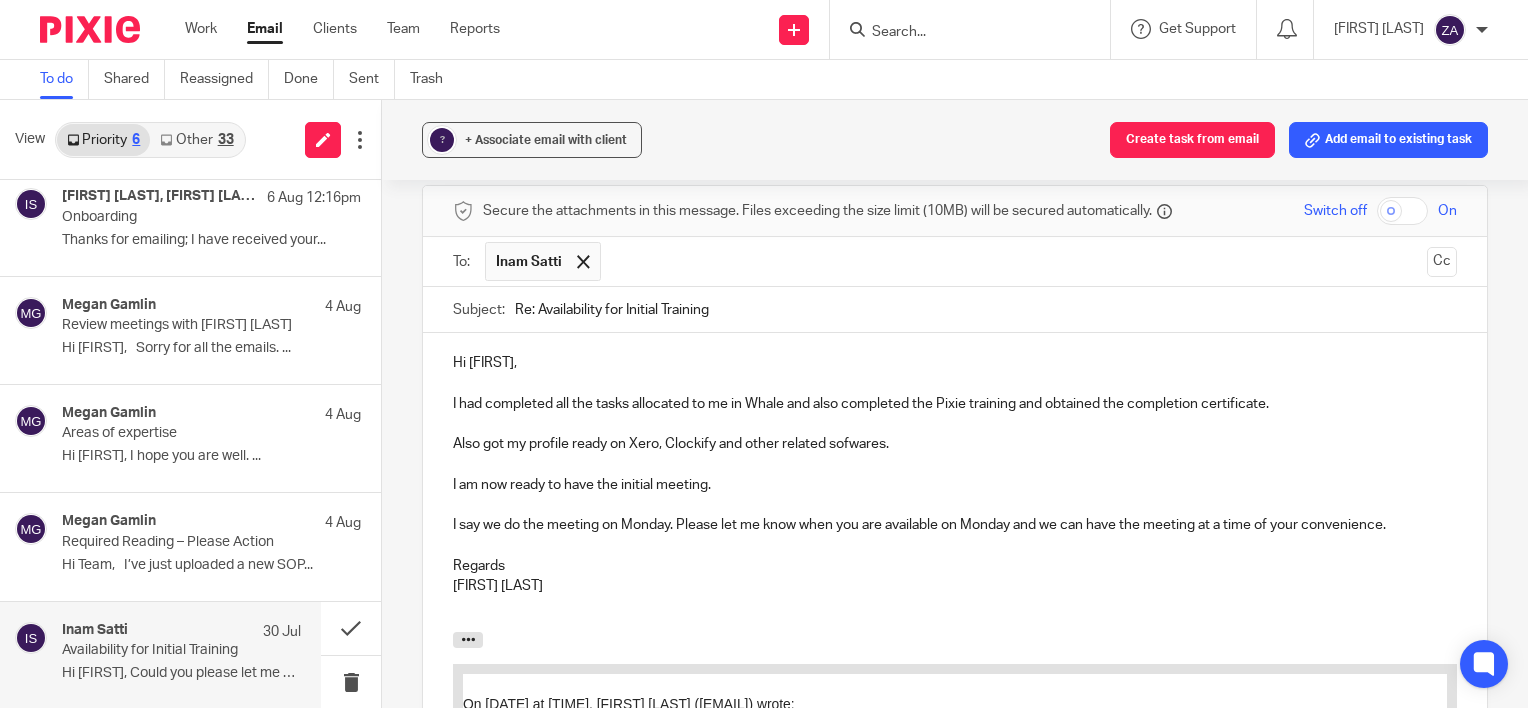 scroll, scrollTop: 812, scrollLeft: 0, axis: vertical 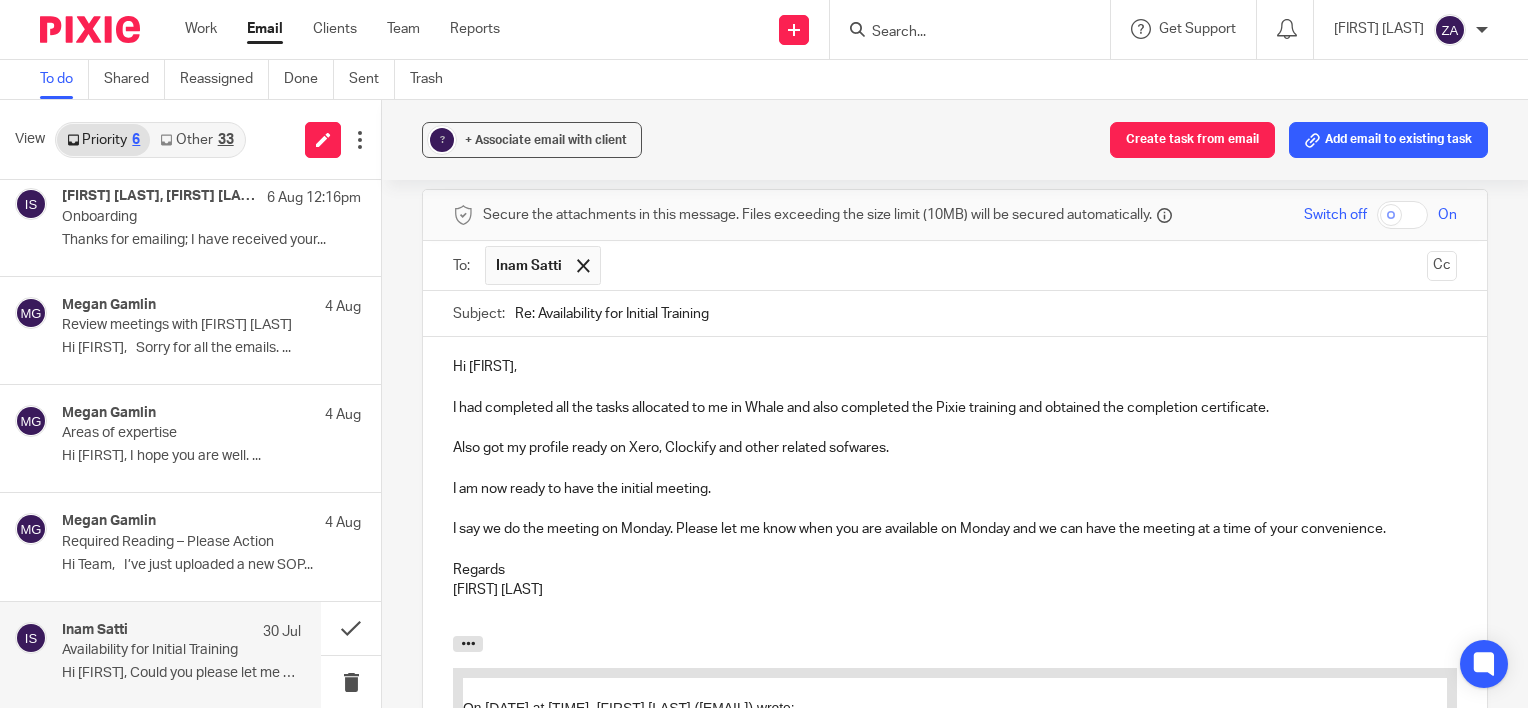 click on "Also got my profile ready on Xero, Clockify and other related sofwares." at bounding box center (955, 448) 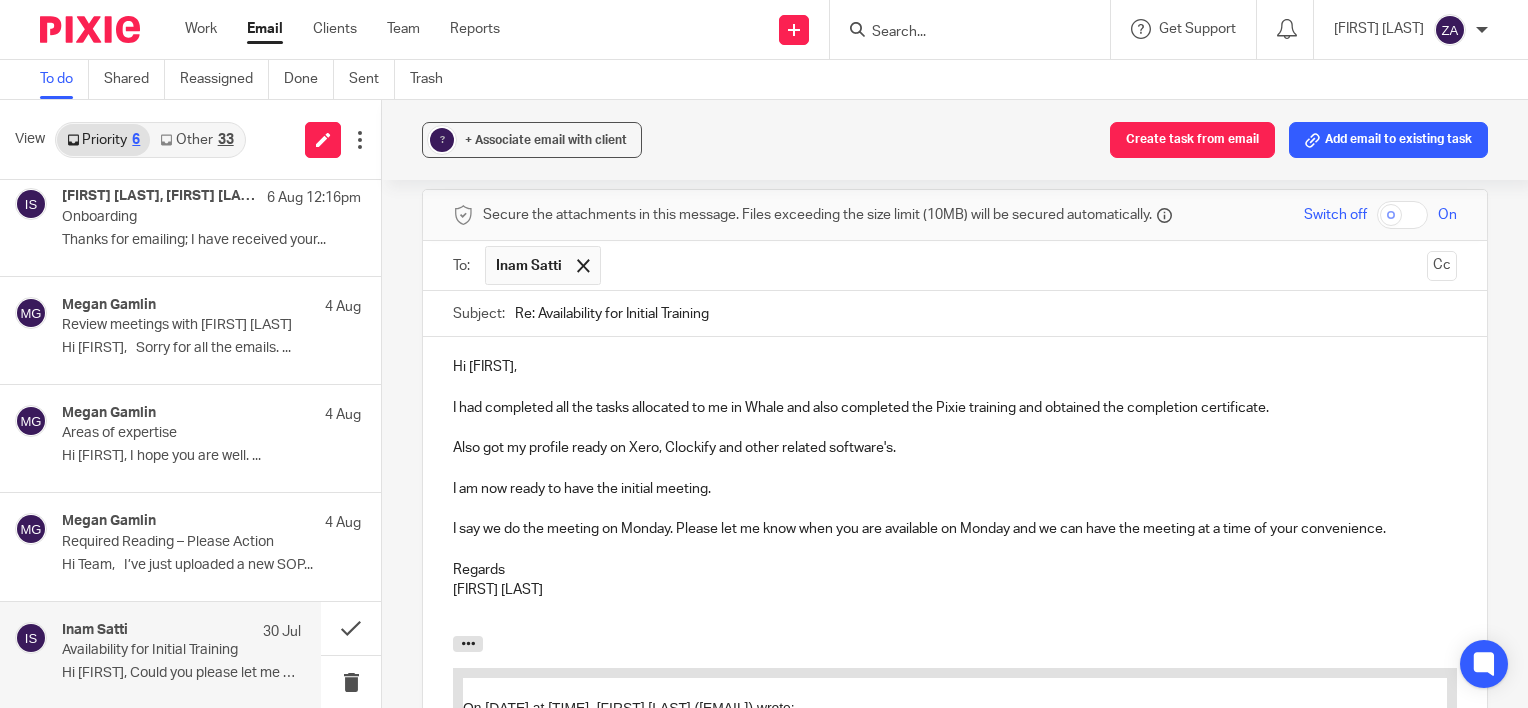 click at bounding box center [955, 469] 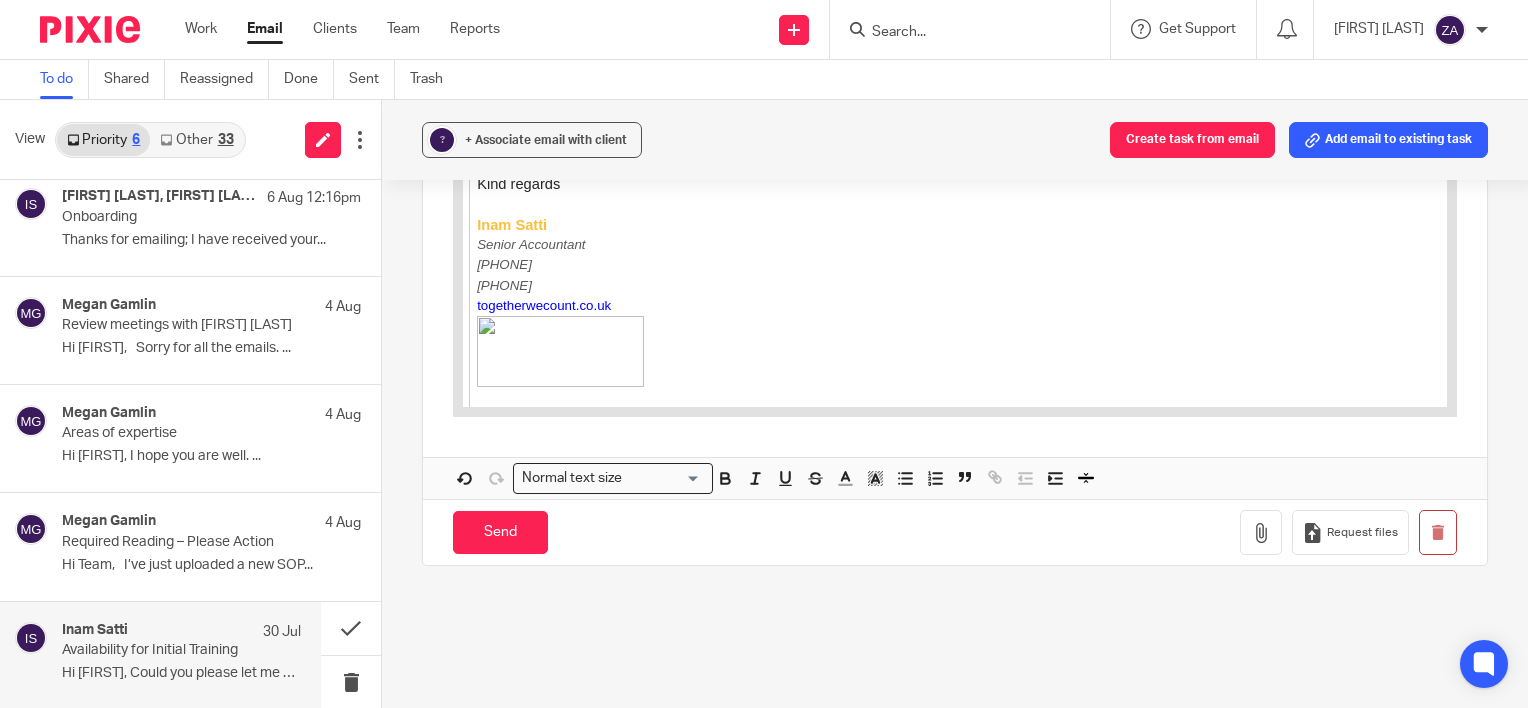 scroll, scrollTop: 1612, scrollLeft: 0, axis: vertical 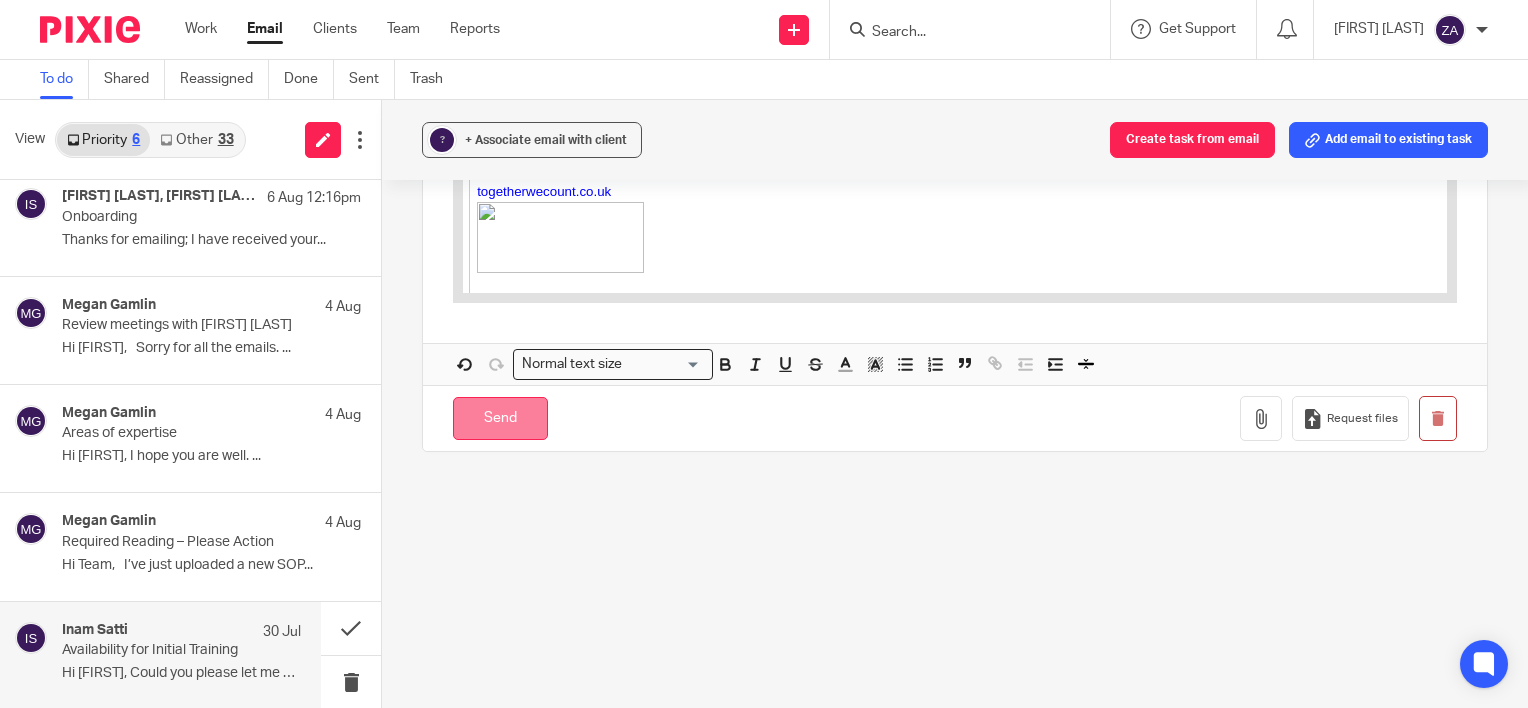 click on "Send" at bounding box center [500, 418] 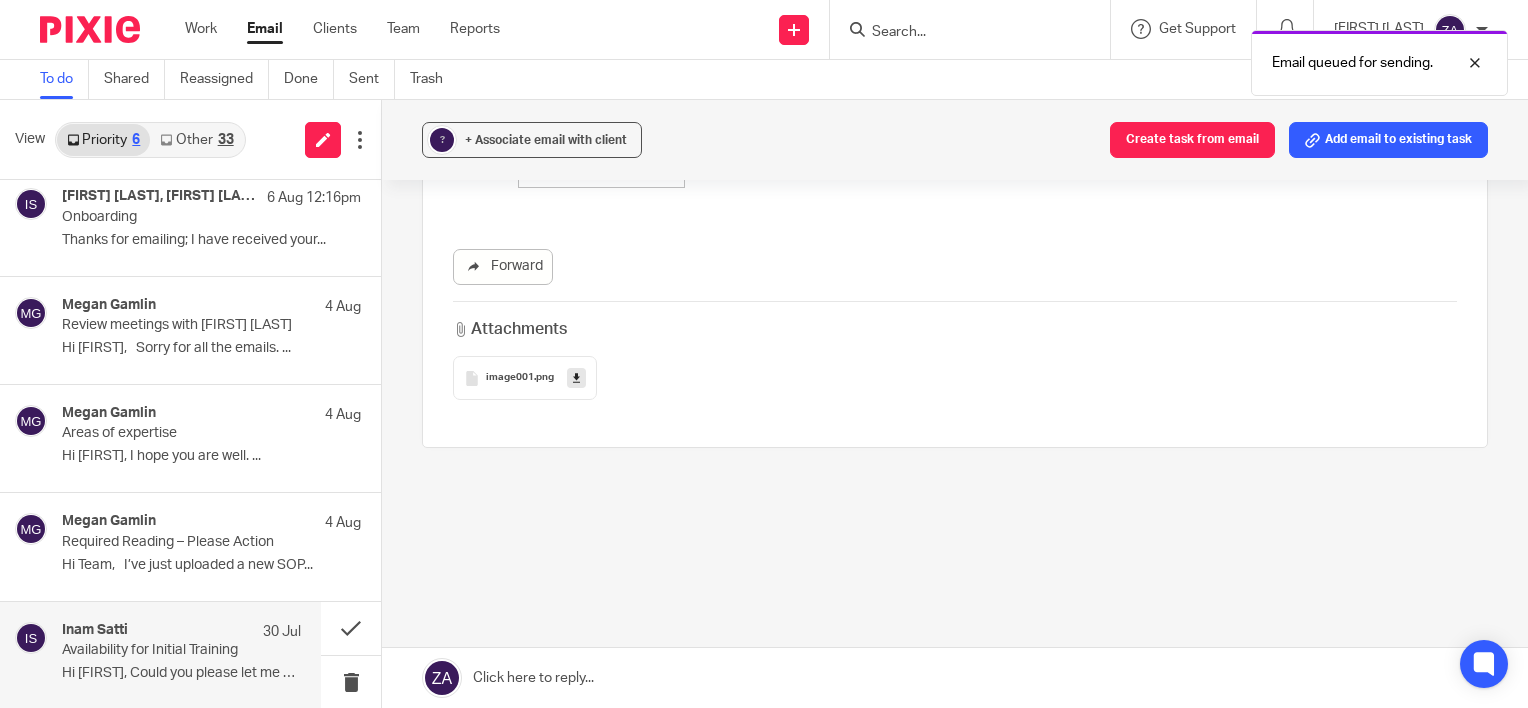 scroll, scrollTop: 522, scrollLeft: 0, axis: vertical 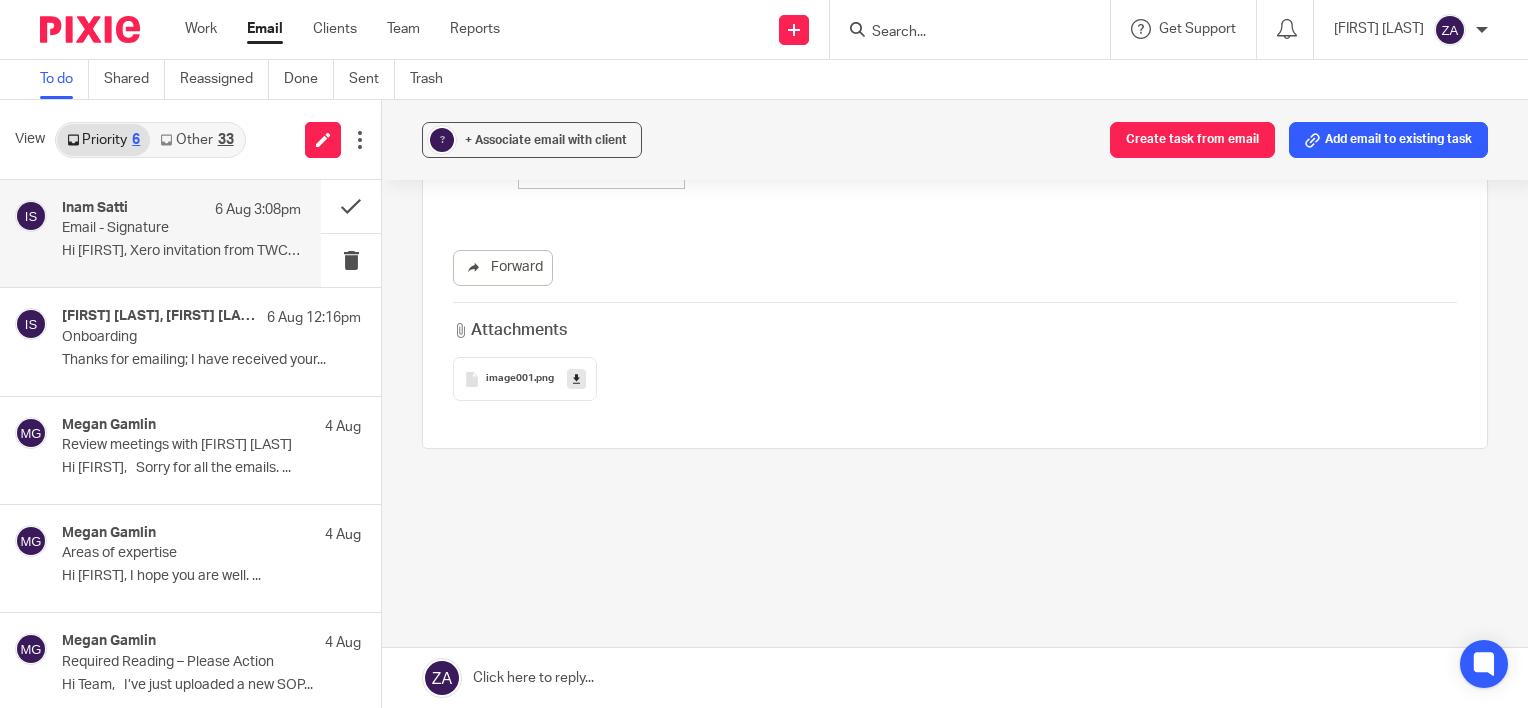 click on "Hi Zakir,  Xero invitation from TWC HQ is also..." at bounding box center [181, 251] 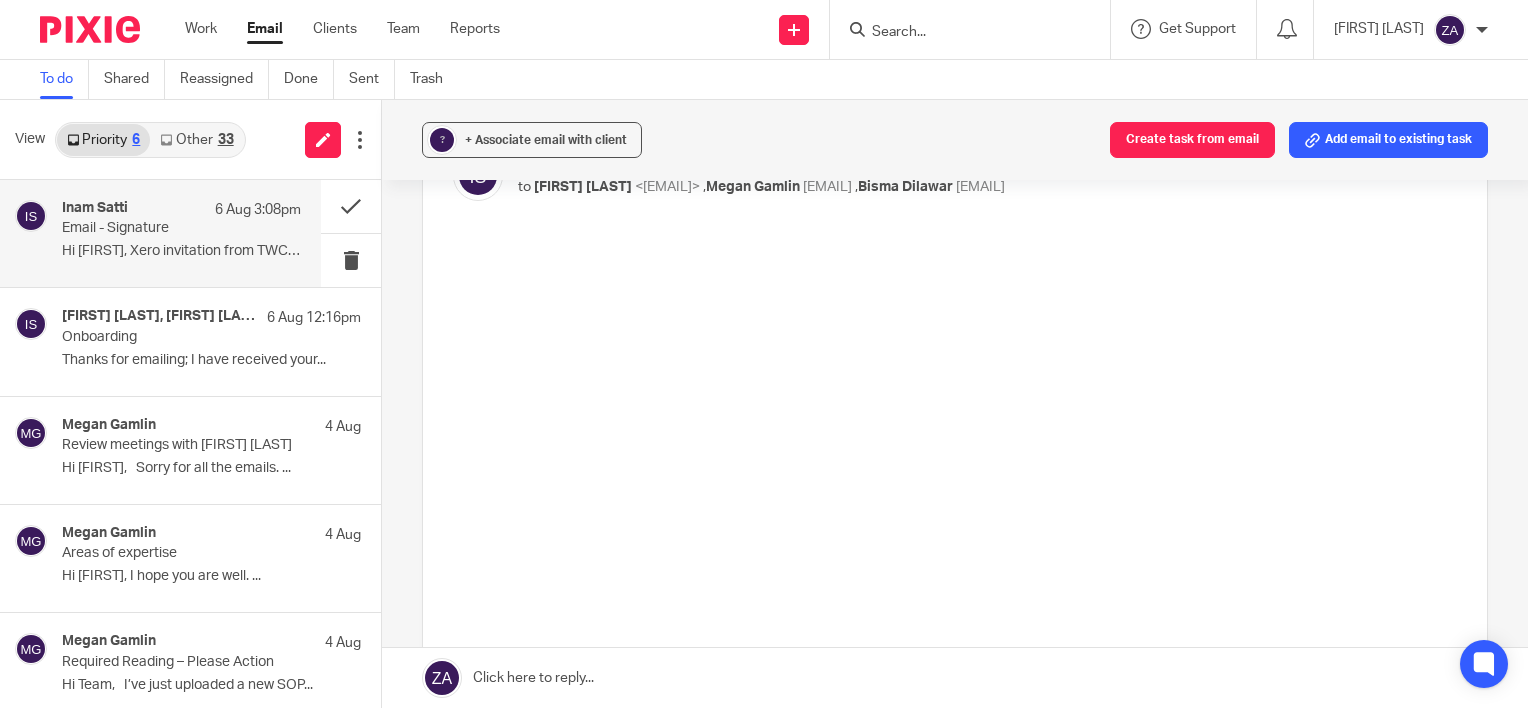 scroll, scrollTop: 0, scrollLeft: 0, axis: both 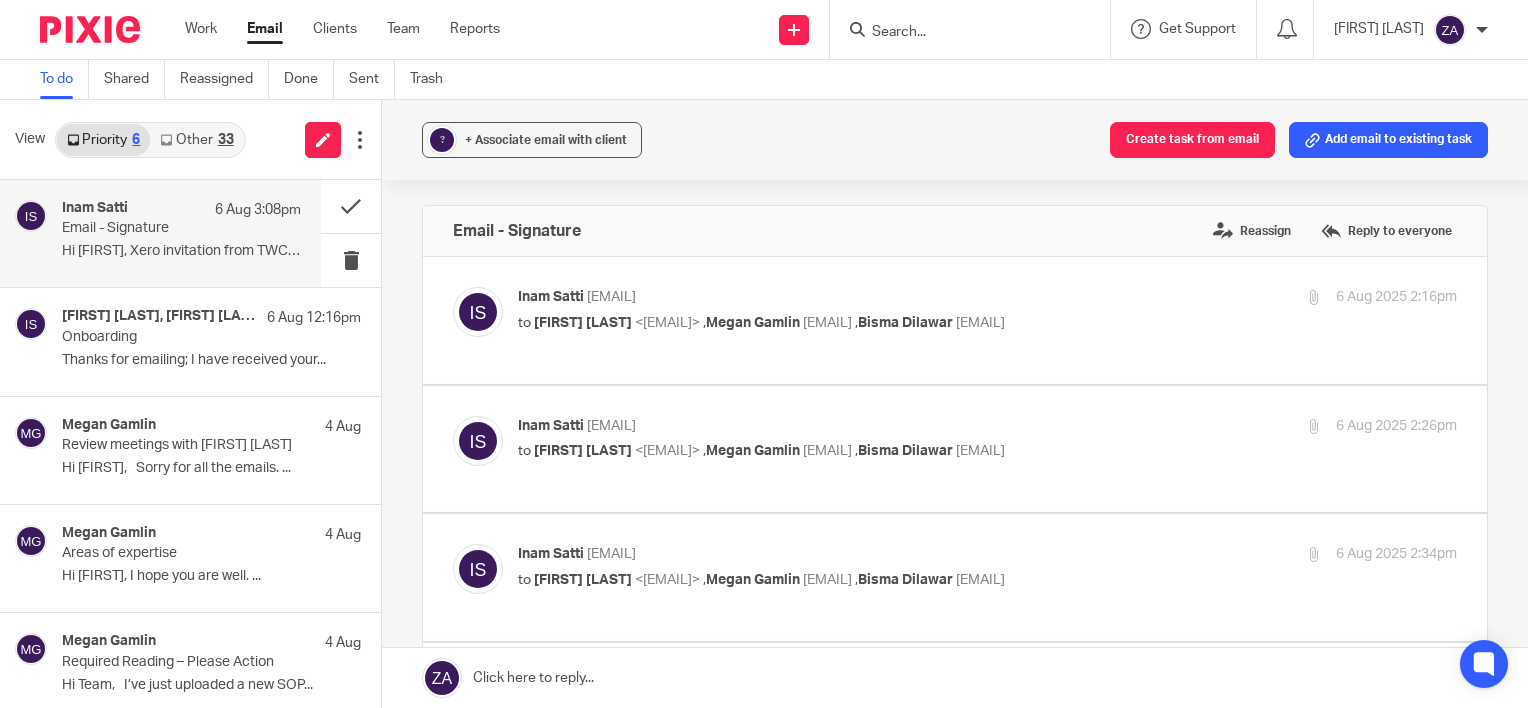 click on "?
+ Associate email with client
Create task from email
Add email to existing task" at bounding box center [955, 140] 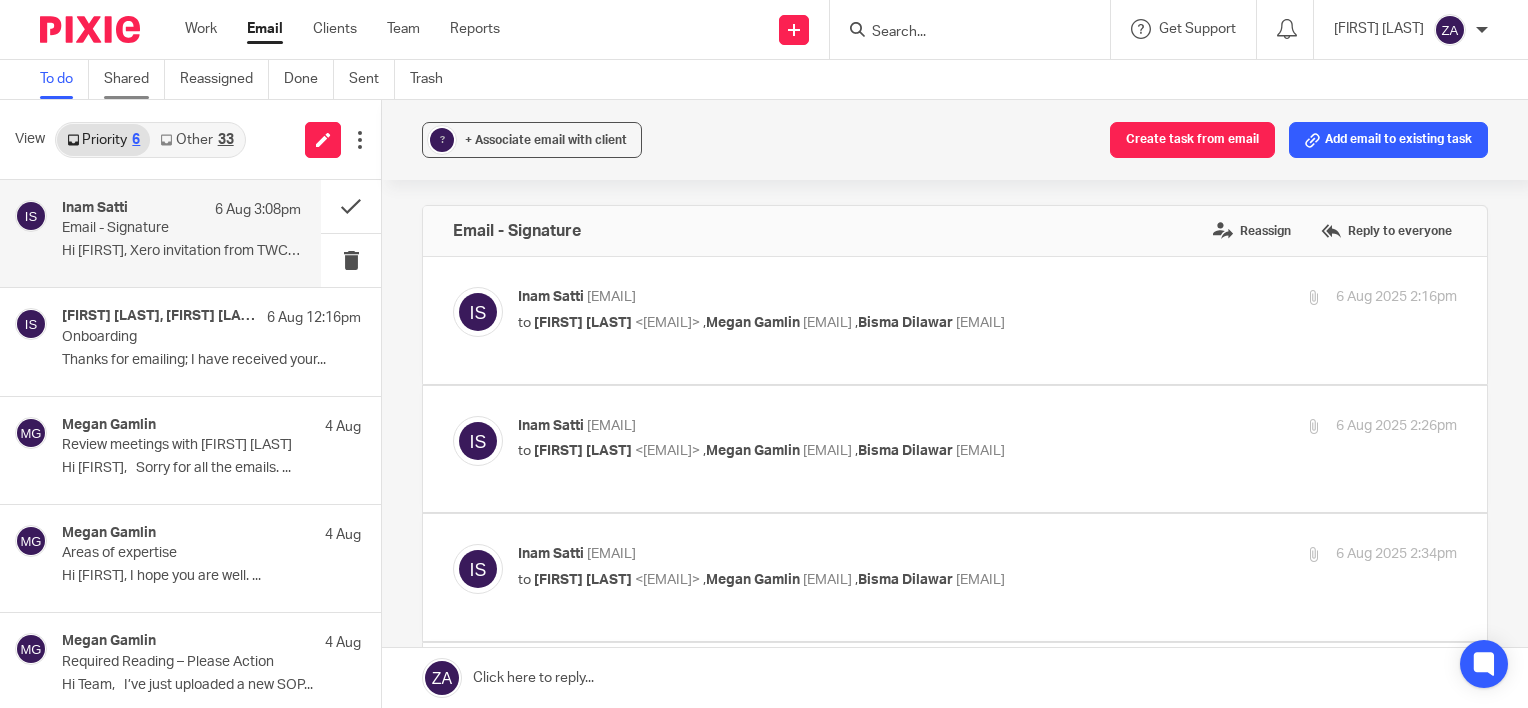 click on "Shared" at bounding box center (134, 79) 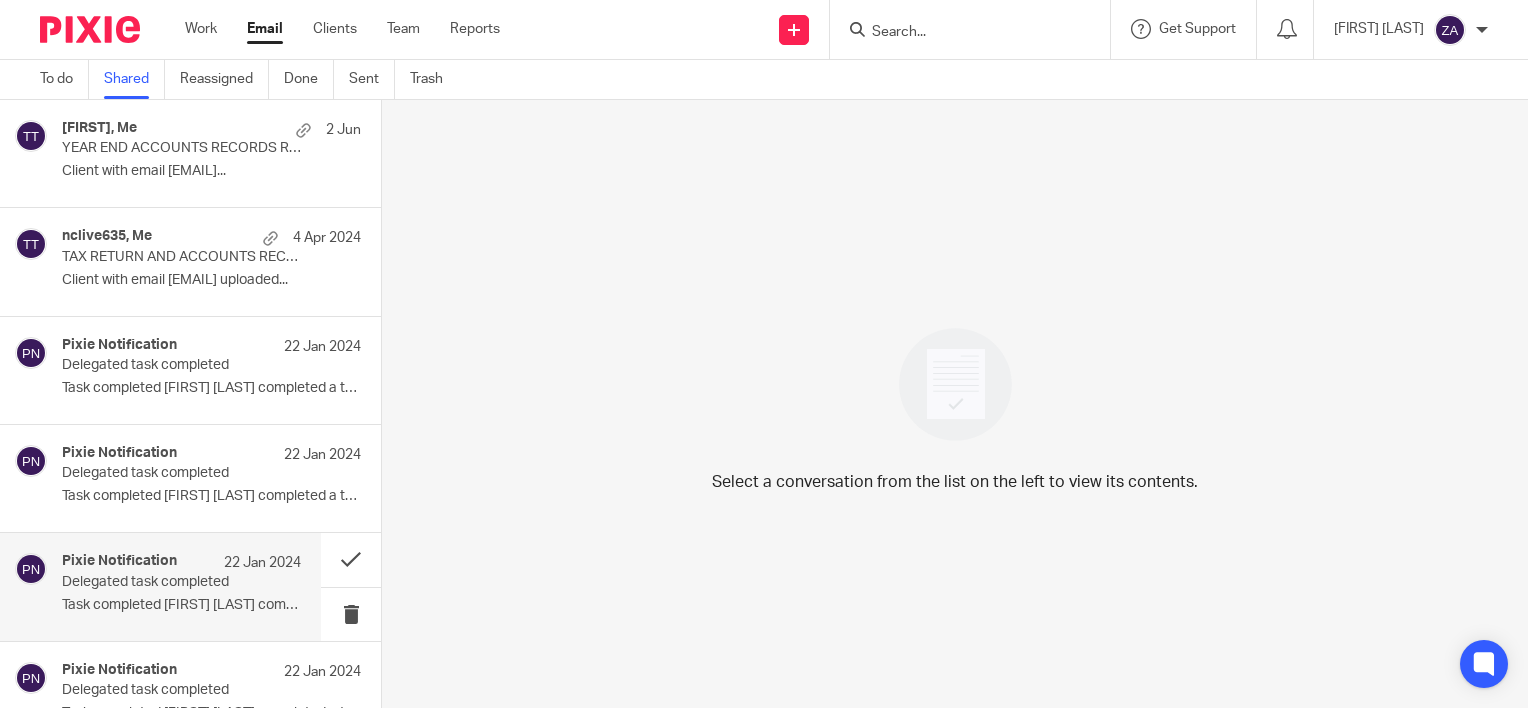 scroll, scrollTop: 0, scrollLeft: 0, axis: both 